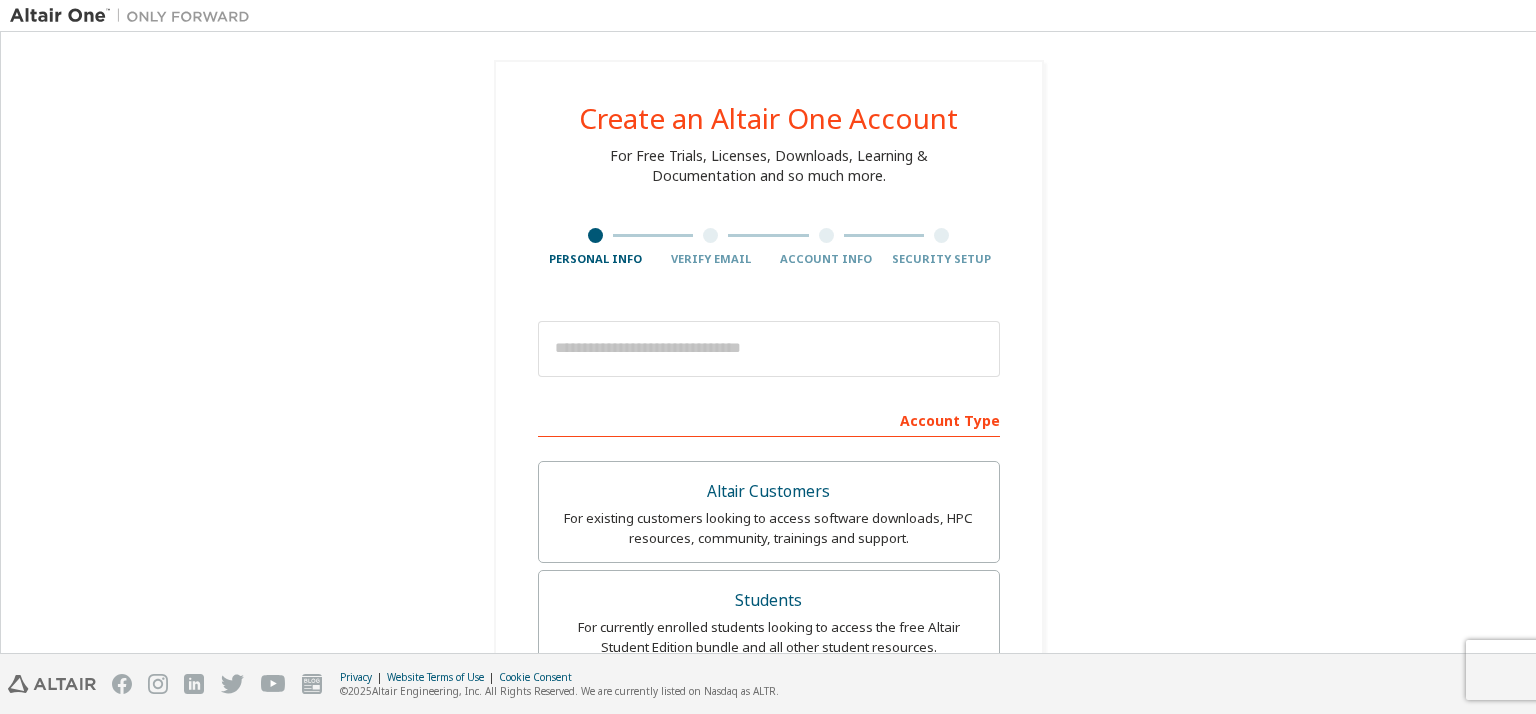 scroll, scrollTop: 0, scrollLeft: 0, axis: both 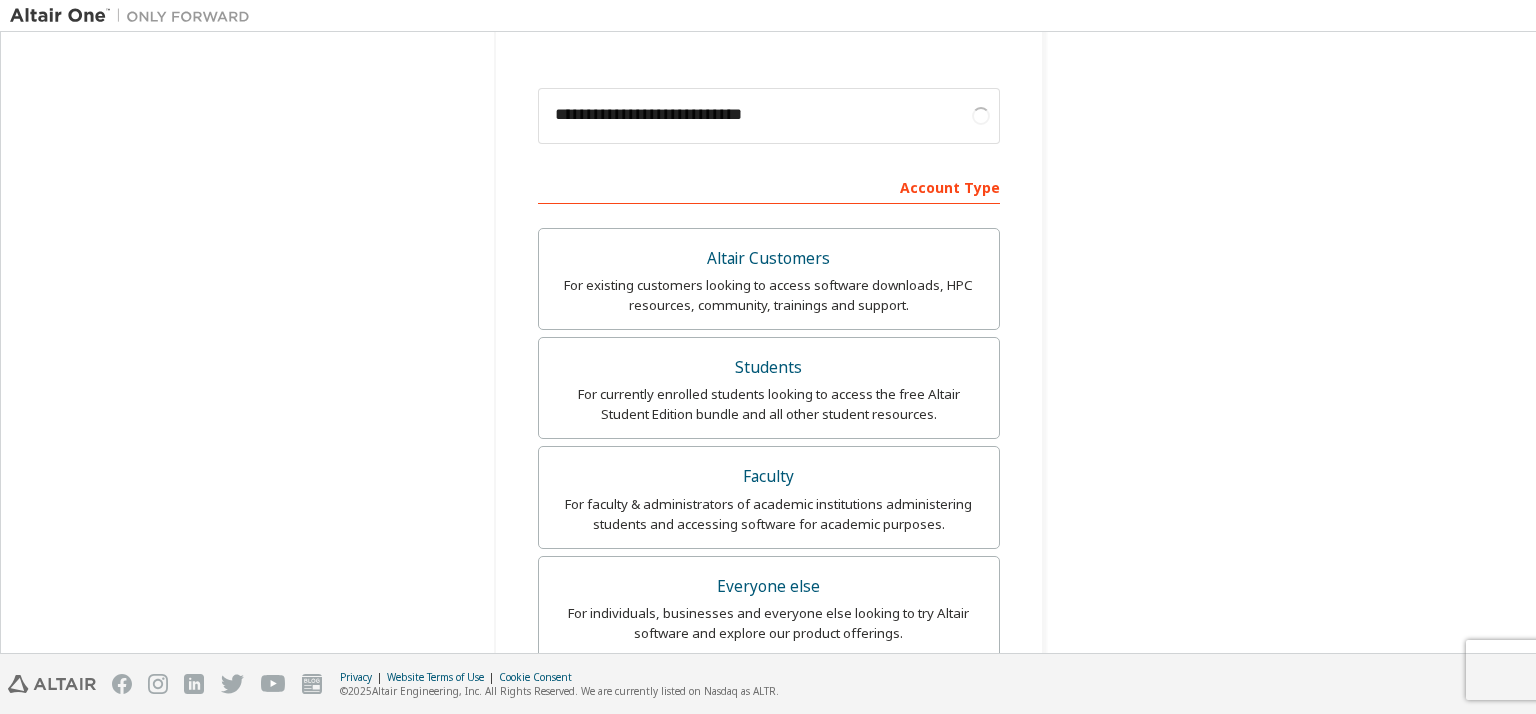 type on "**********" 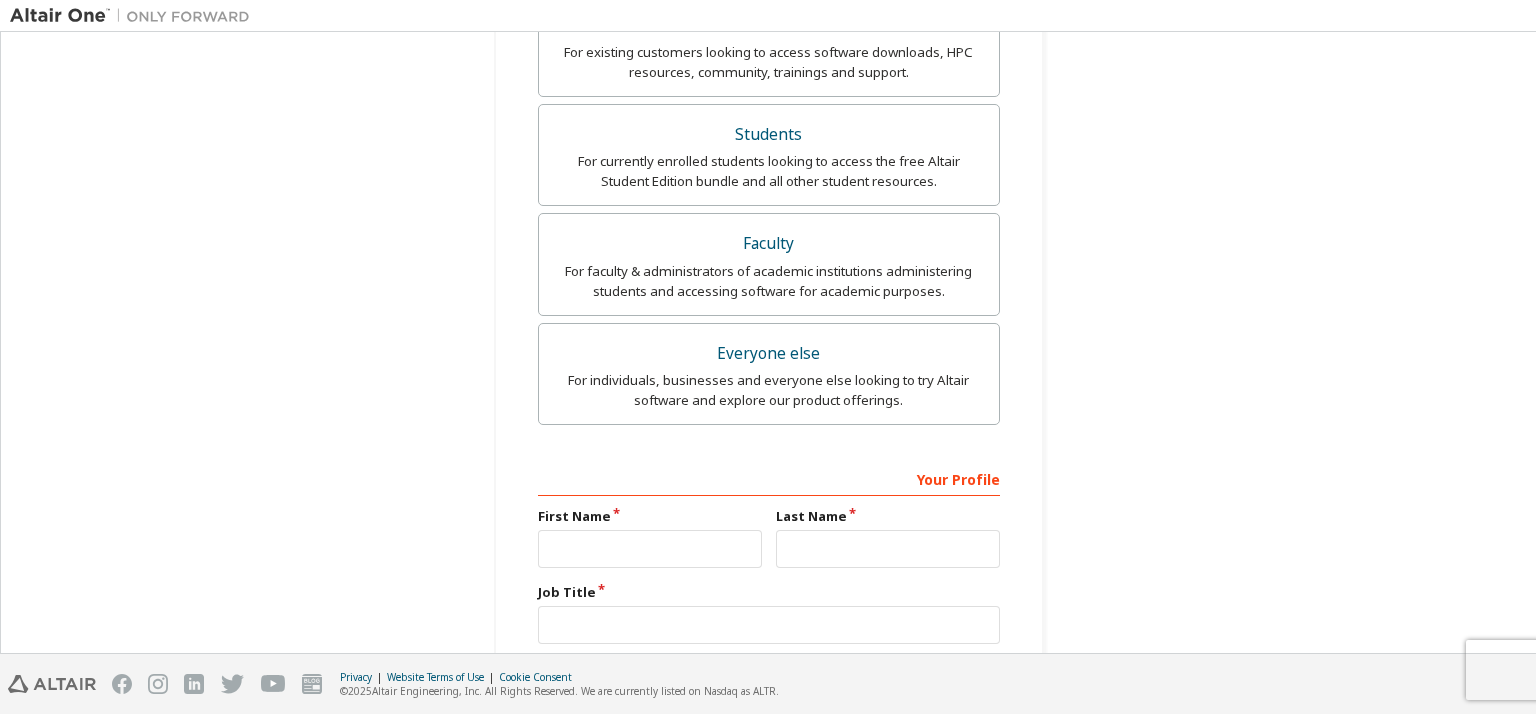 scroll, scrollTop: 233, scrollLeft: 0, axis: vertical 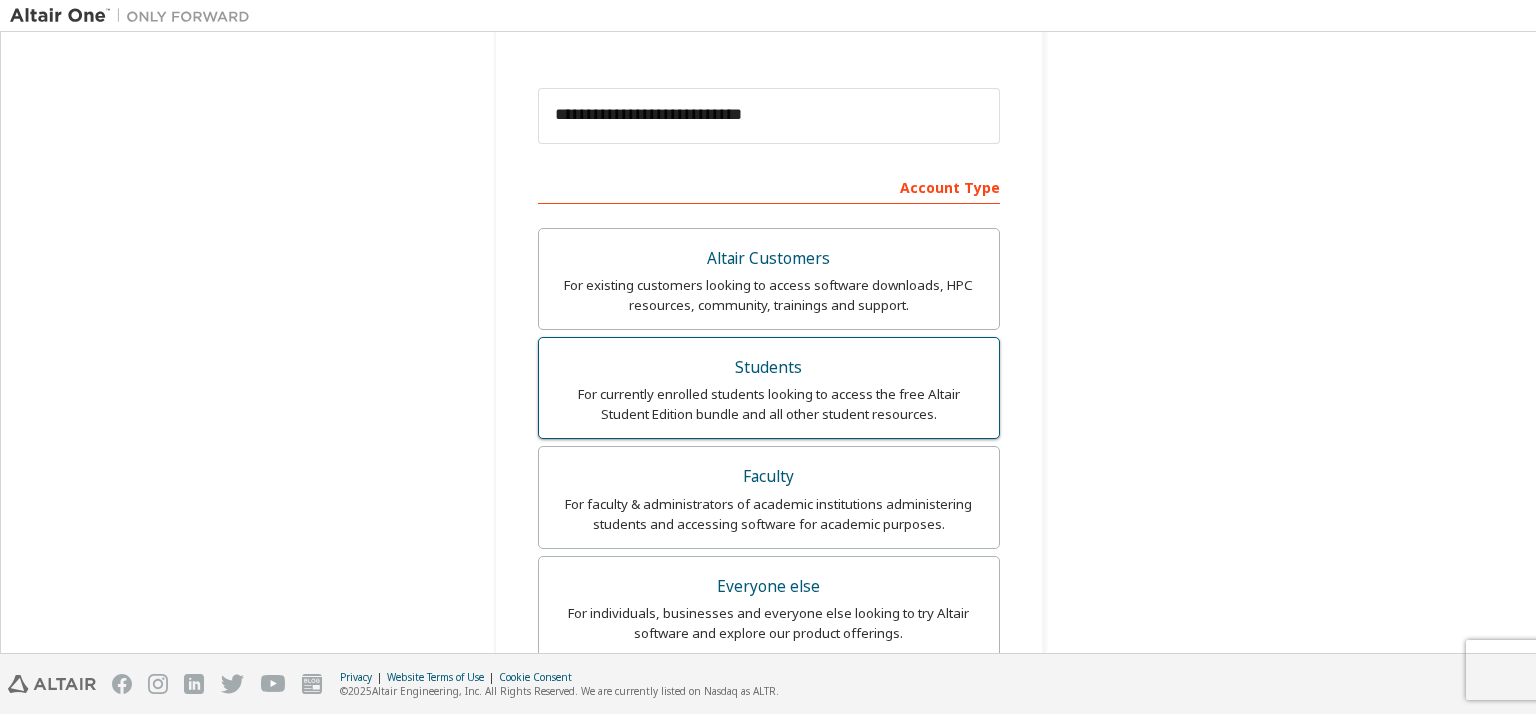 click on "For currently enrolled students looking to access the free Altair Student Edition bundle and all other student resources." at bounding box center [769, 404] 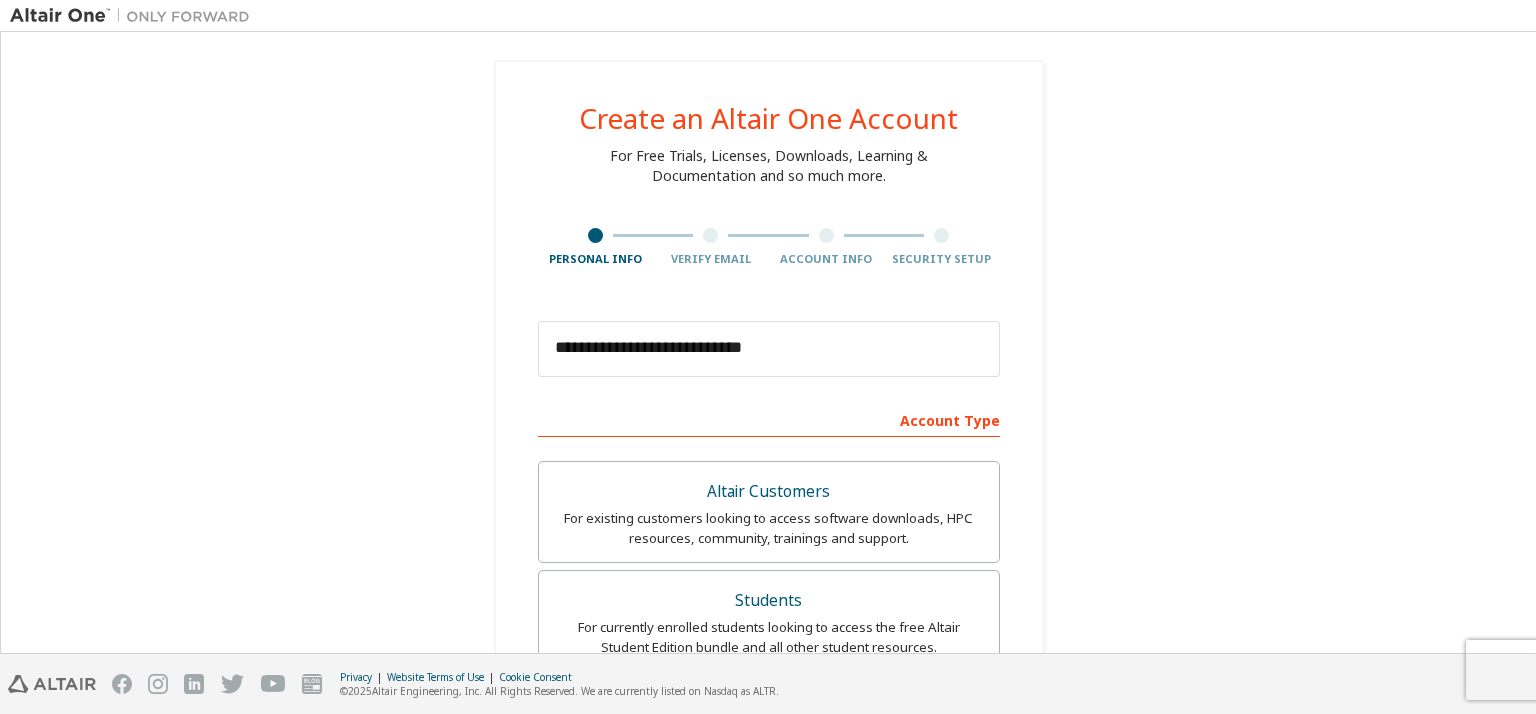 scroll, scrollTop: 466, scrollLeft: 0, axis: vertical 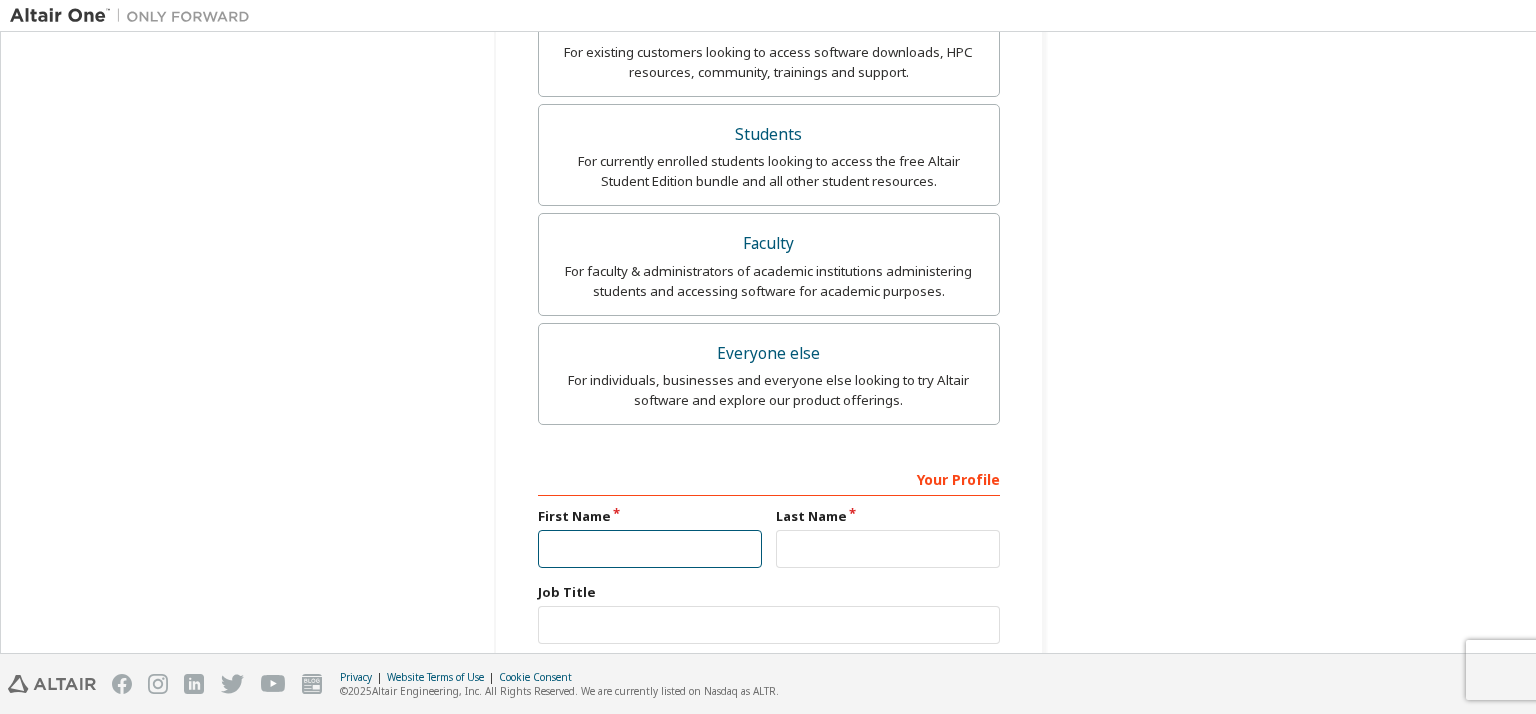 click at bounding box center [650, 549] 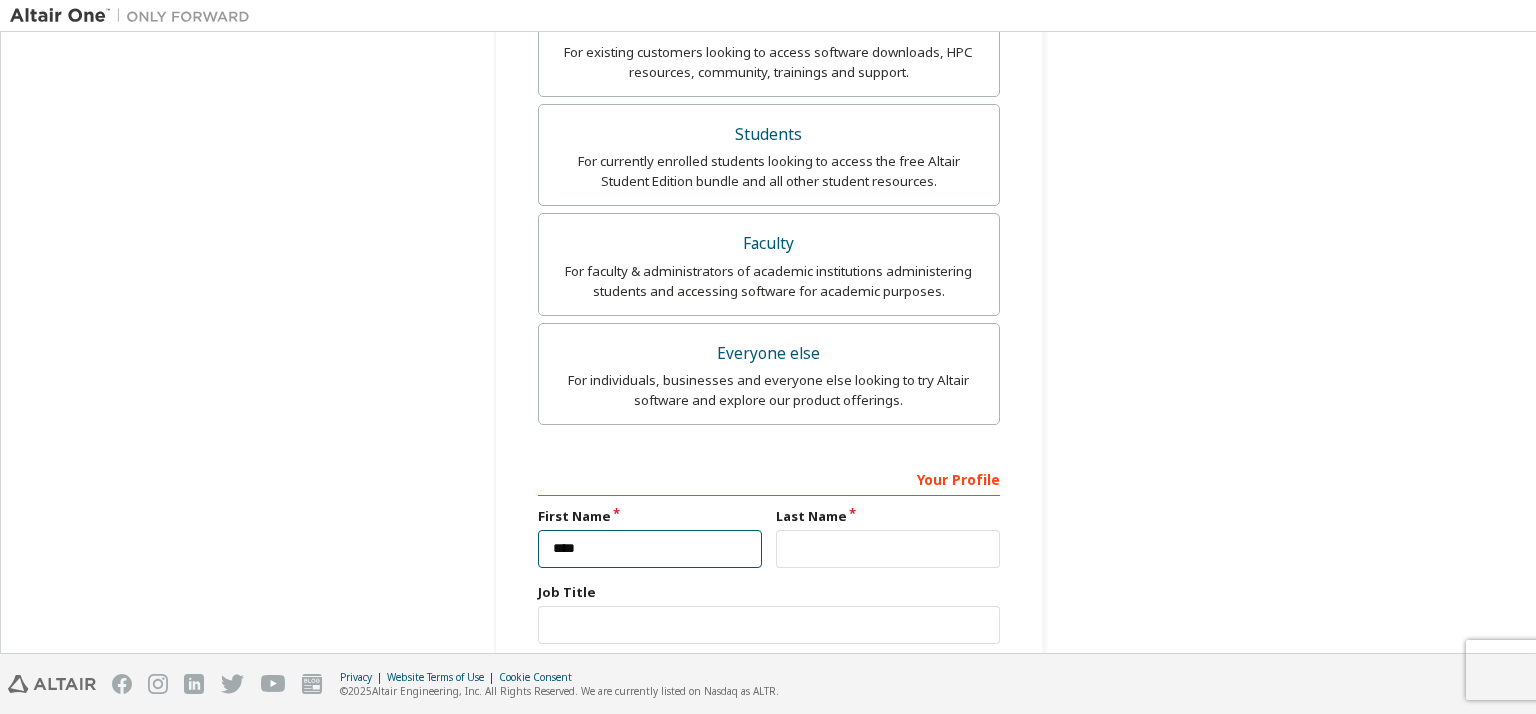 type on "****" 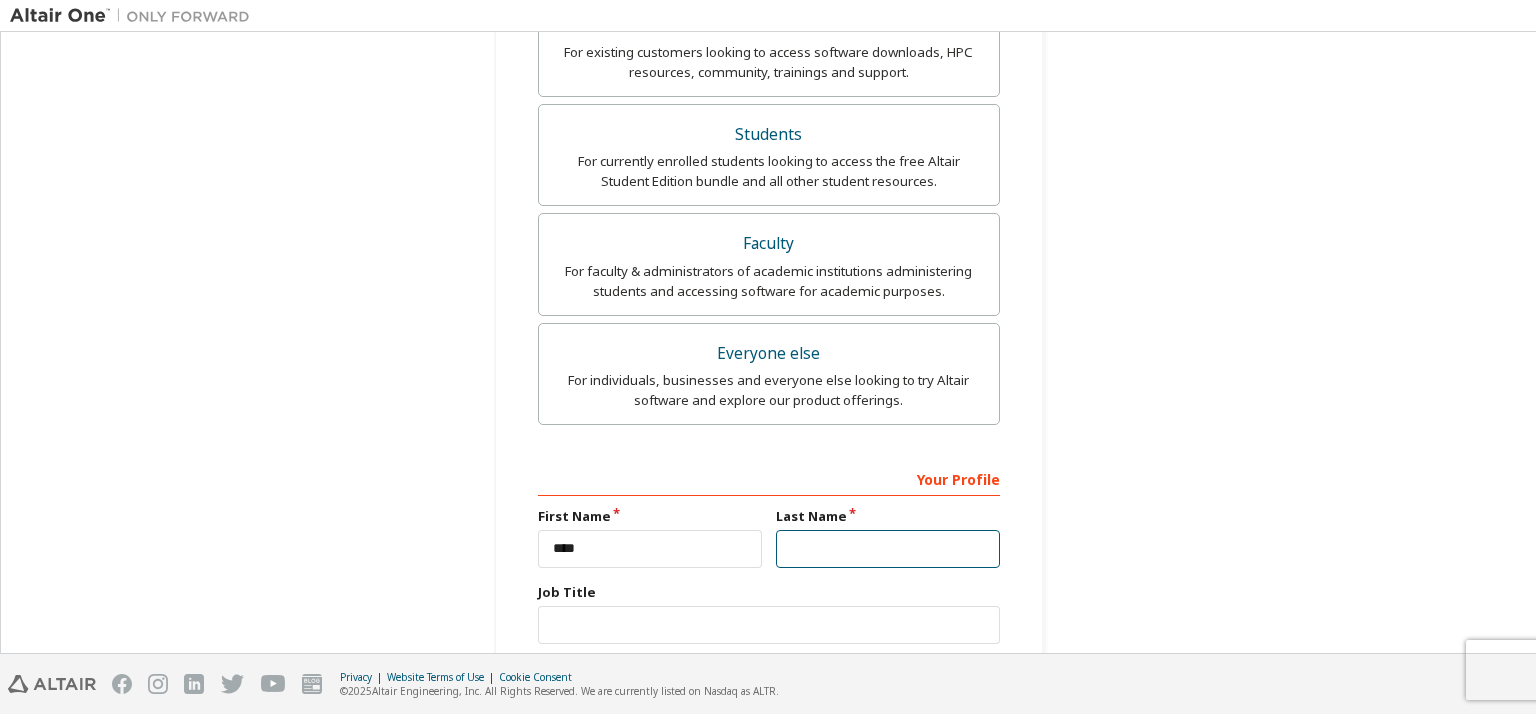 click at bounding box center (888, 549) 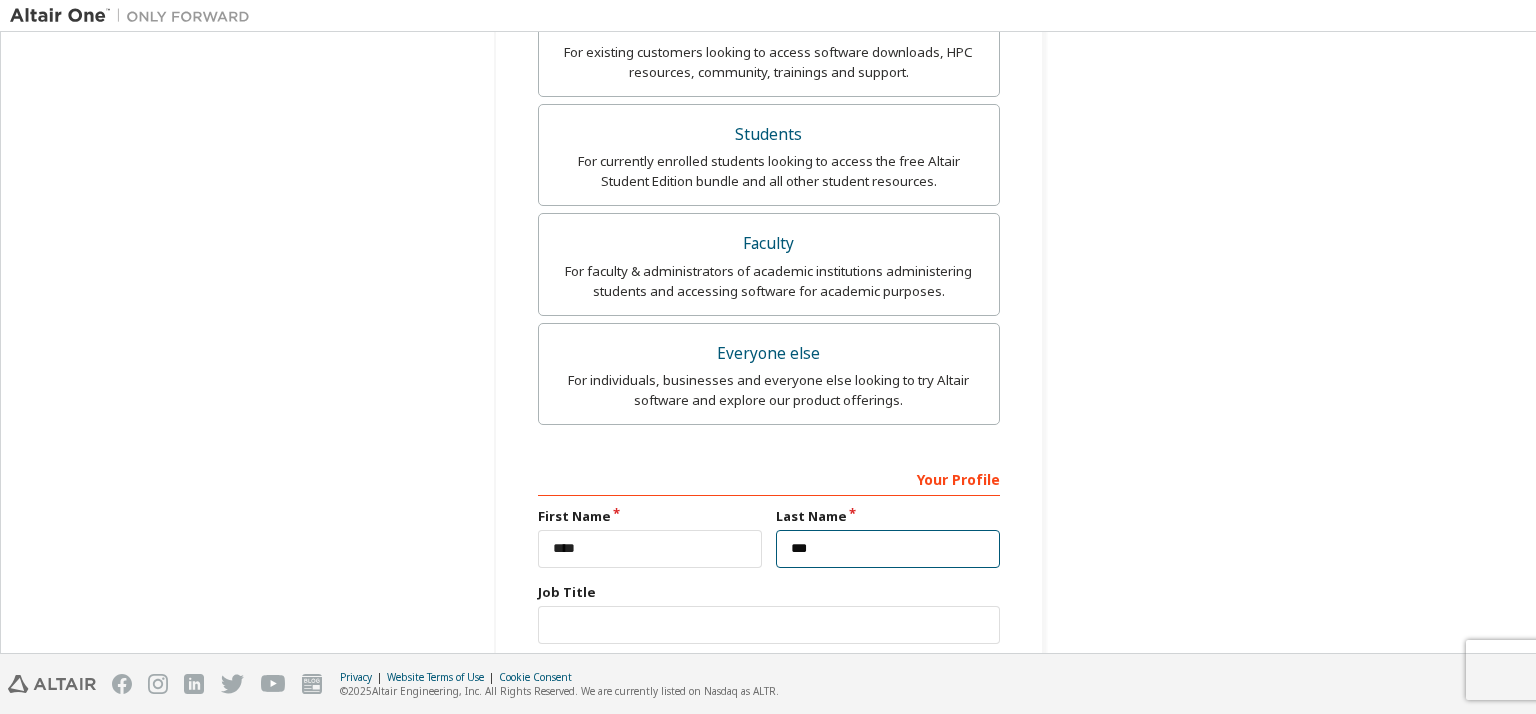 scroll, scrollTop: 608, scrollLeft: 0, axis: vertical 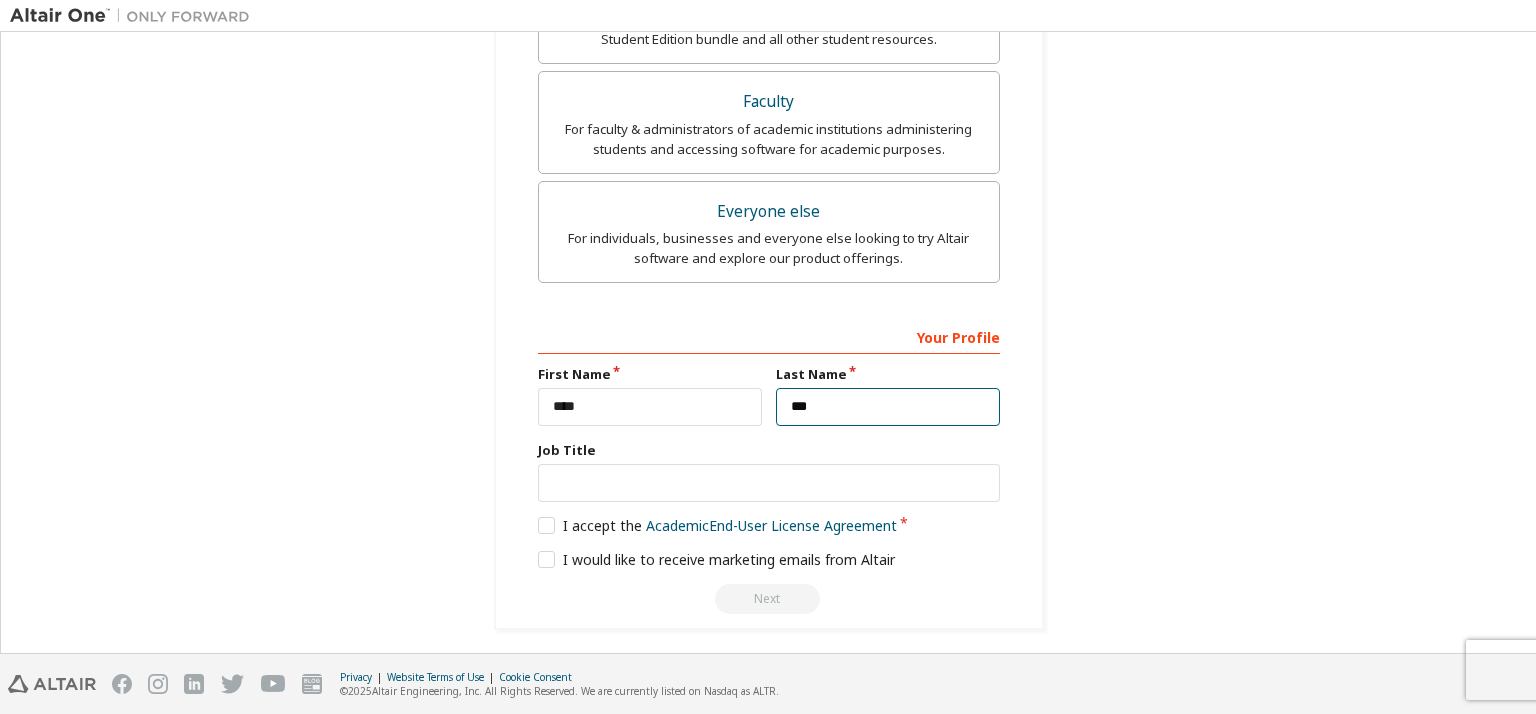 type on "***" 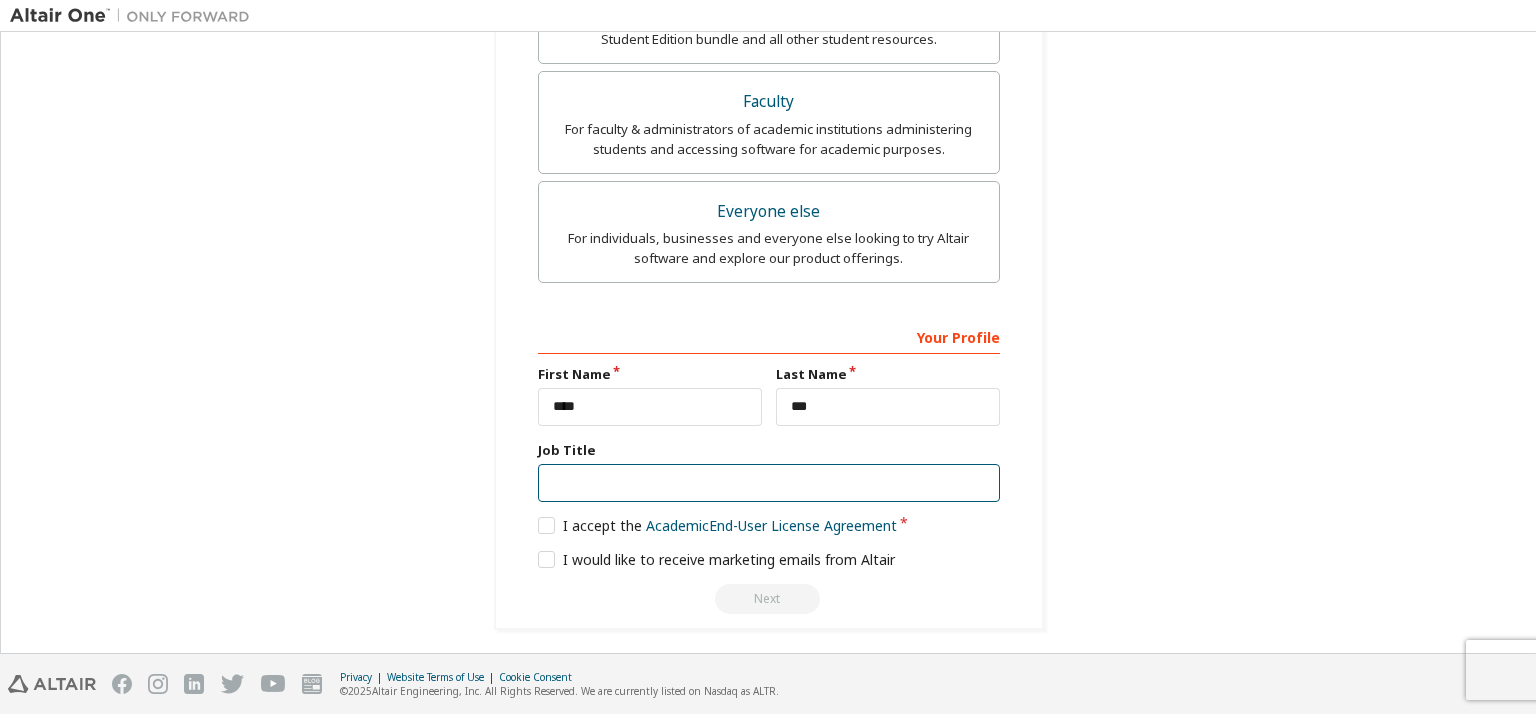 click at bounding box center (769, 483) 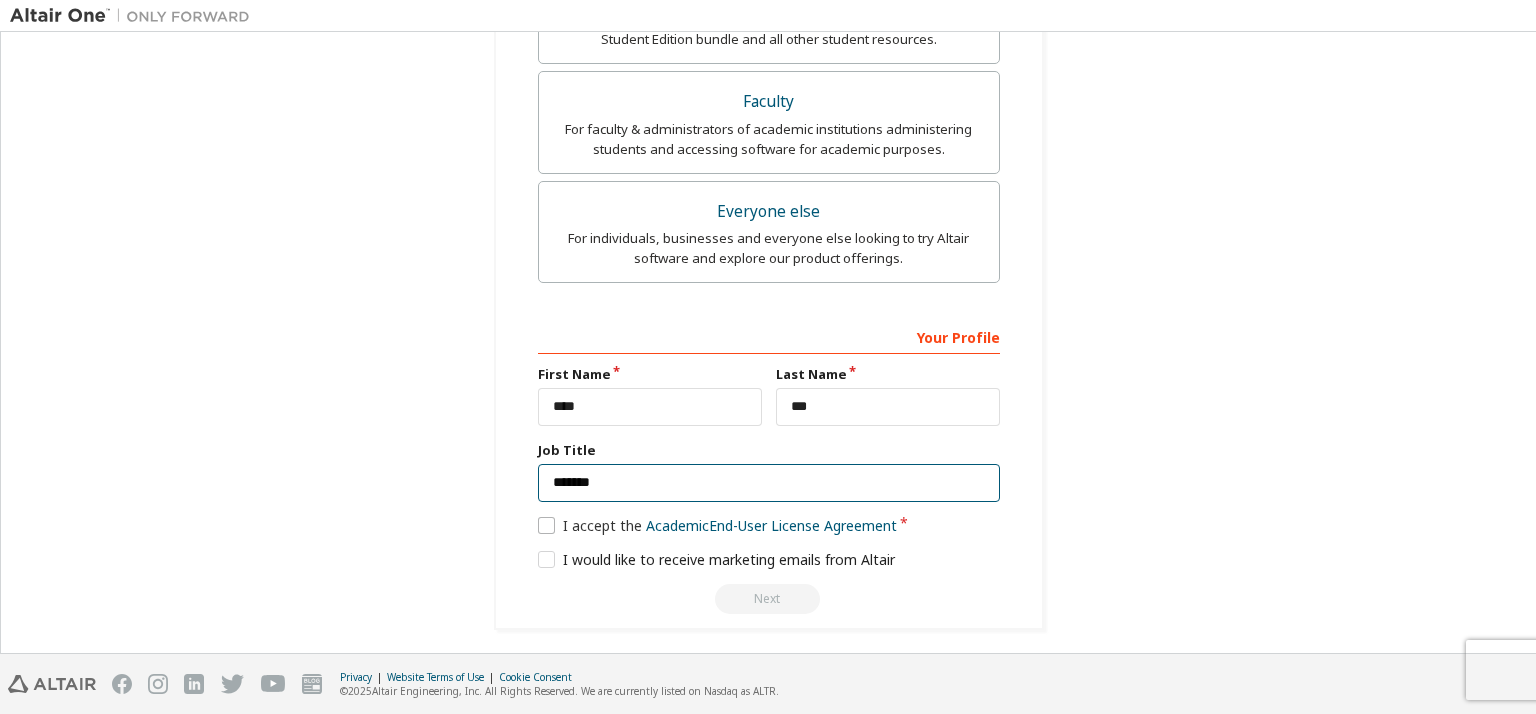 type on "*******" 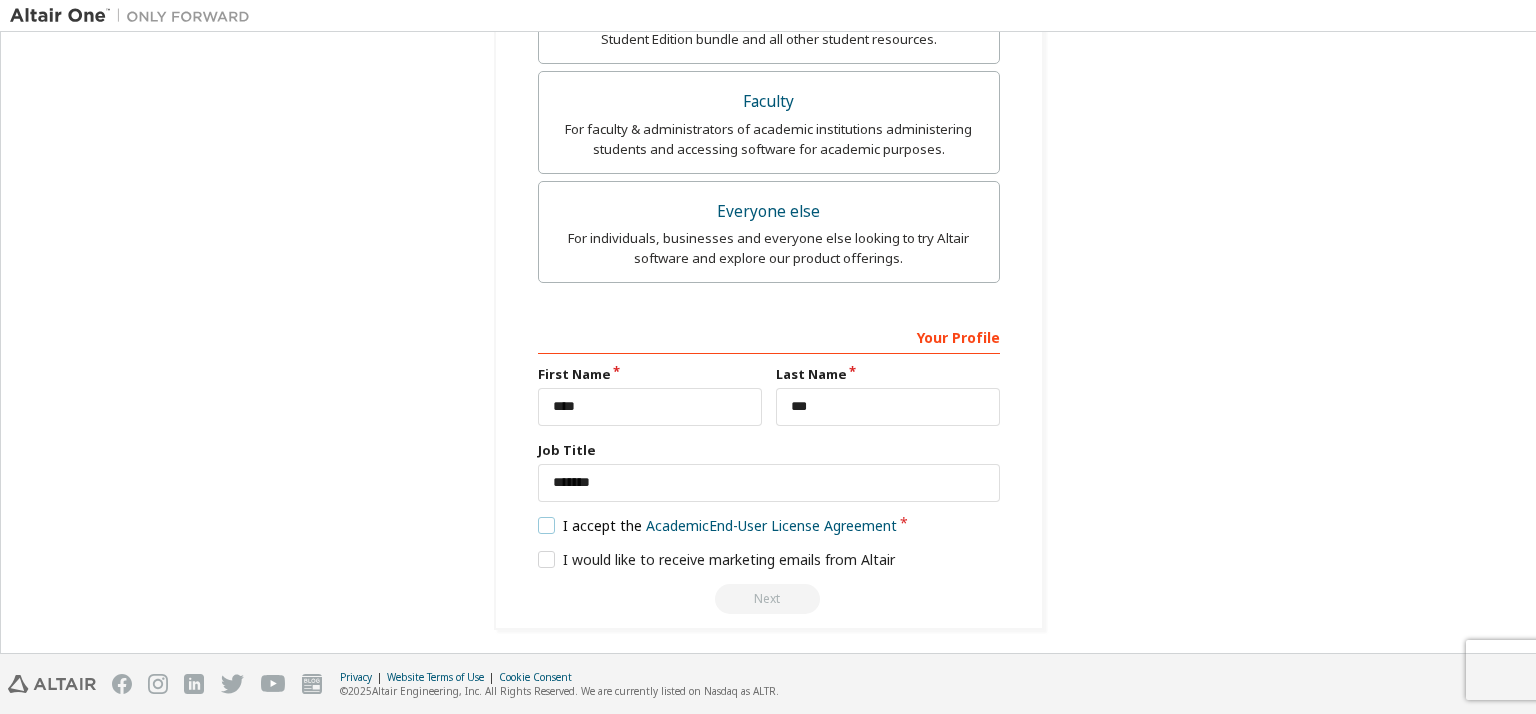 click on "I accept the   Academic   End-User License Agreement" at bounding box center [718, 525] 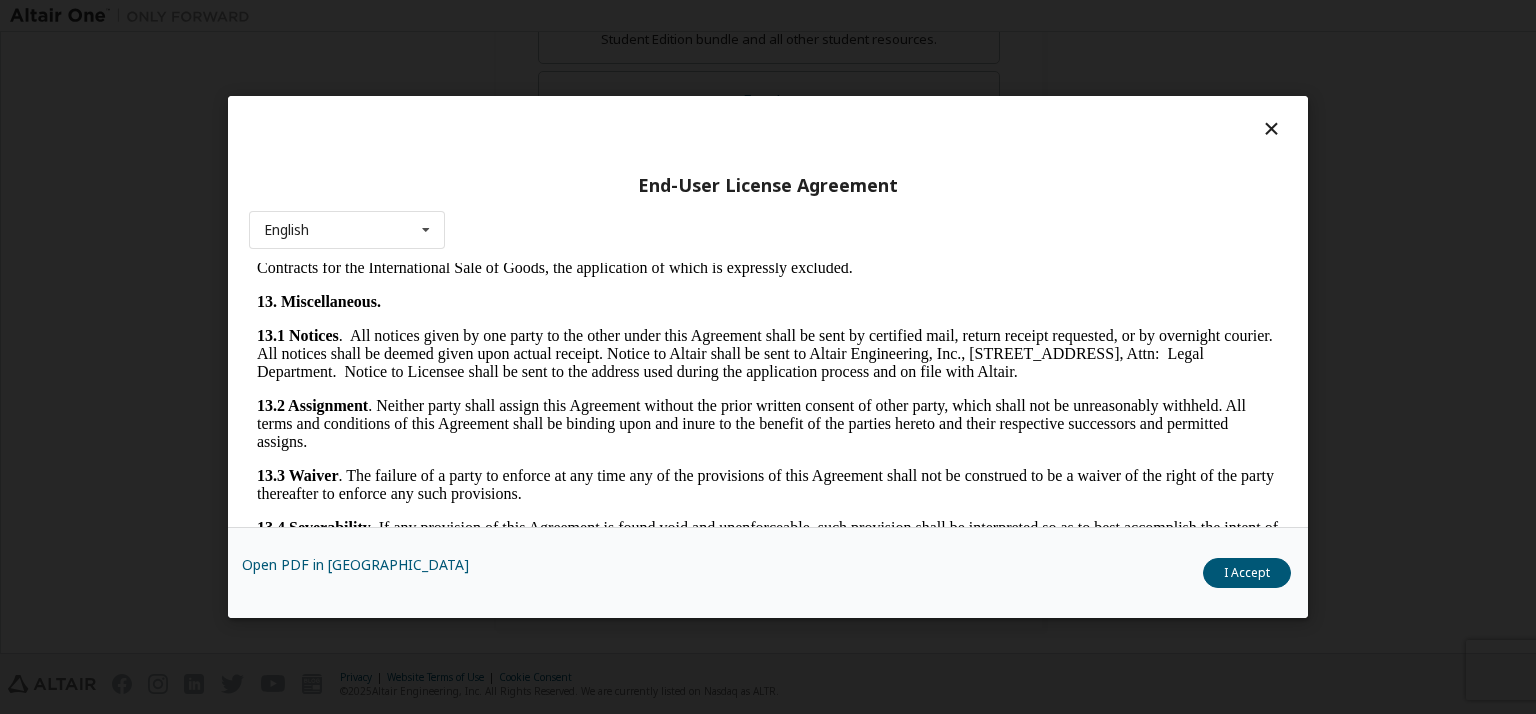 scroll, scrollTop: 3367, scrollLeft: 0, axis: vertical 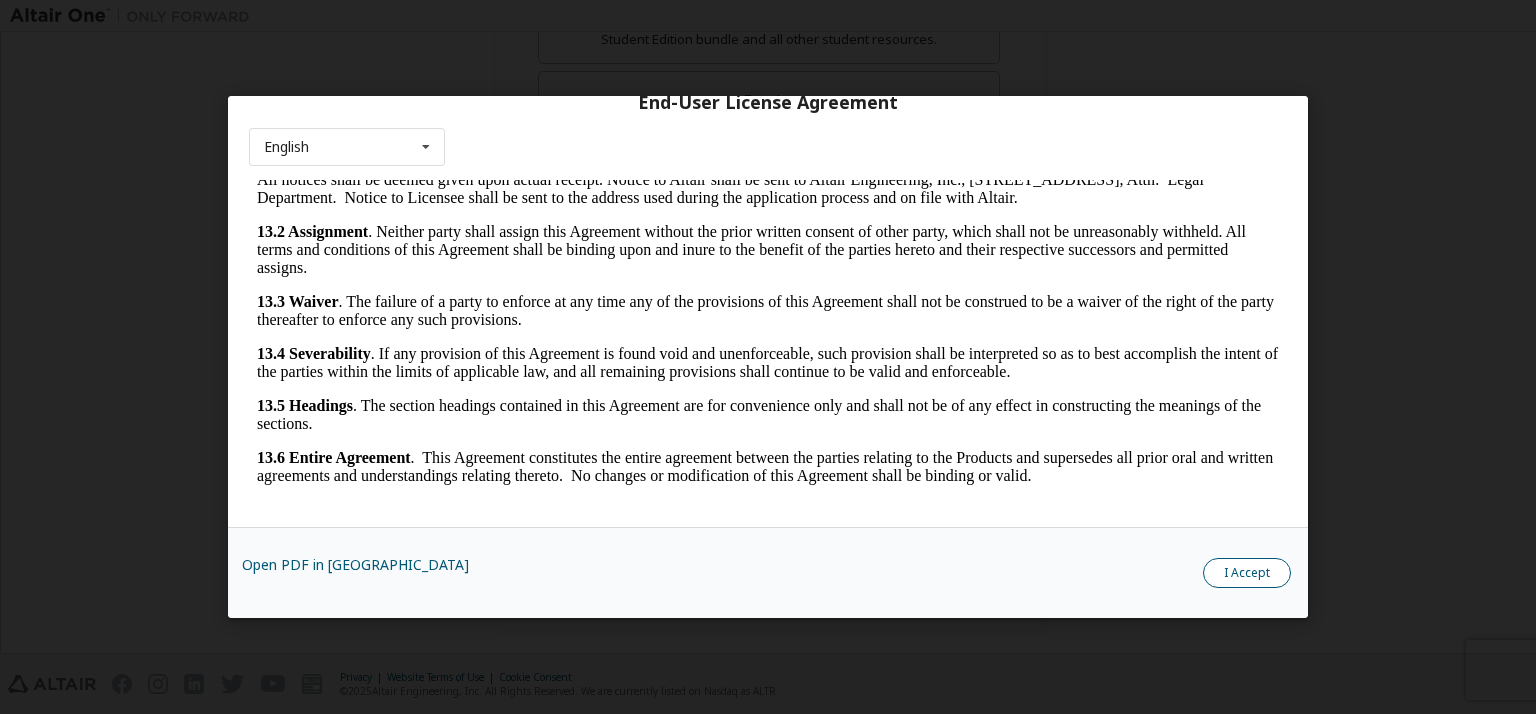 click on "I Accept" at bounding box center [1247, 573] 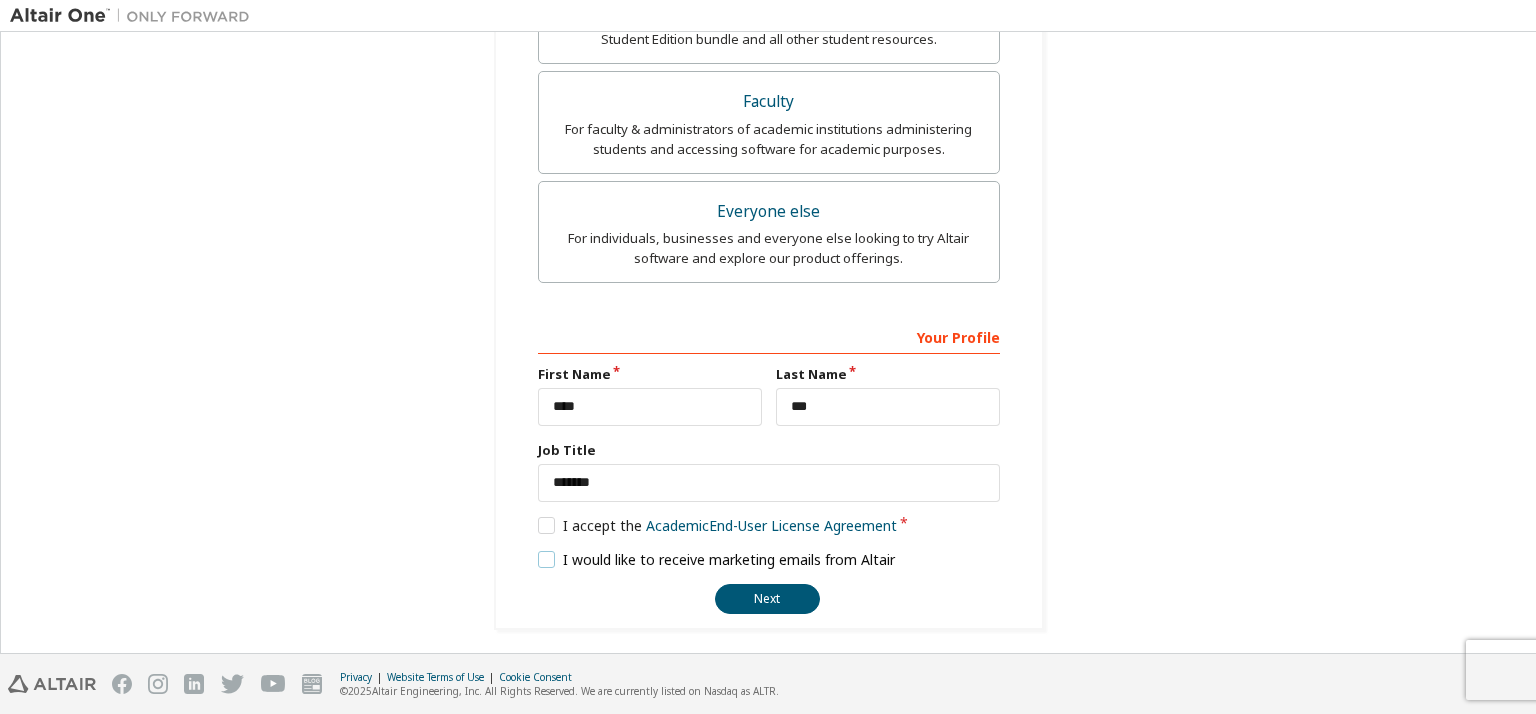 click on "I would like to receive marketing emails from Altair" at bounding box center (717, 559) 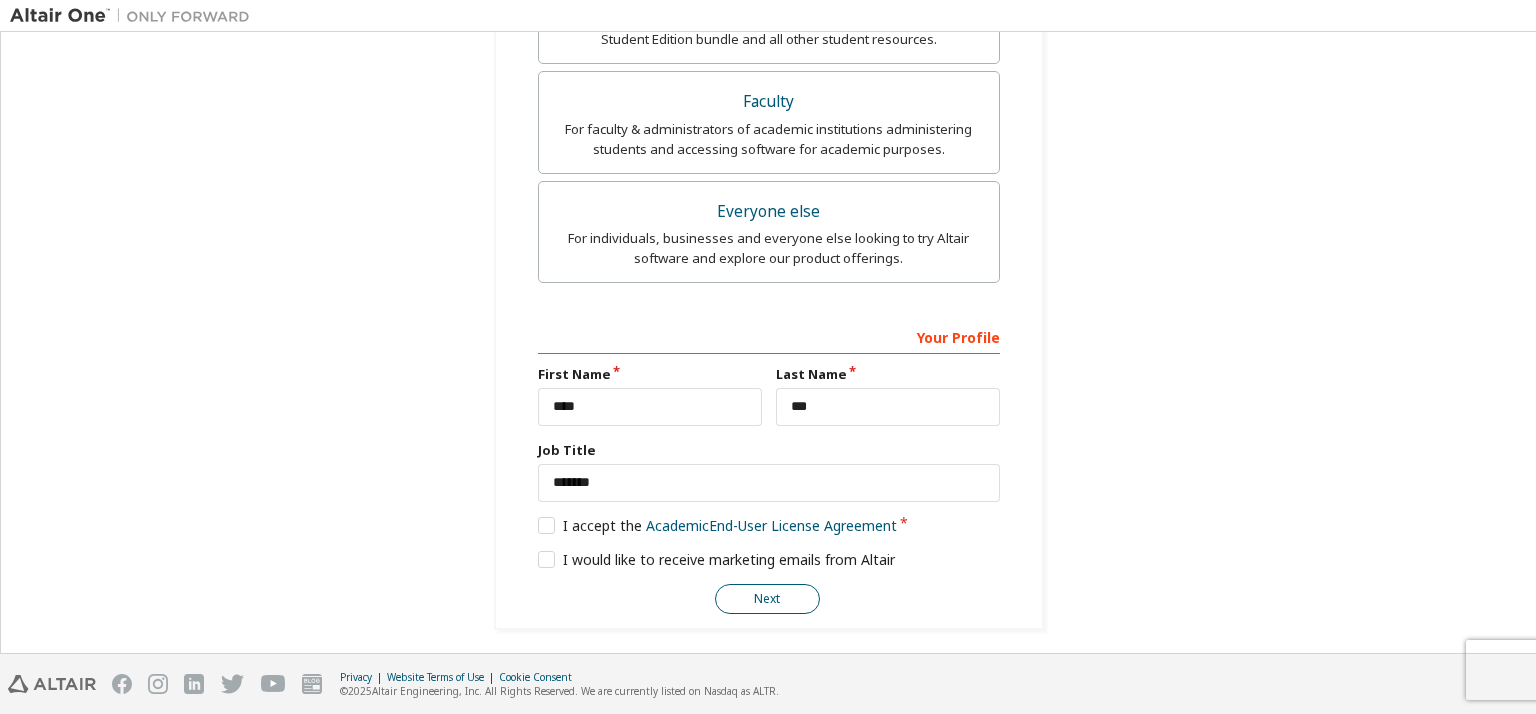 click on "Next" at bounding box center (767, 599) 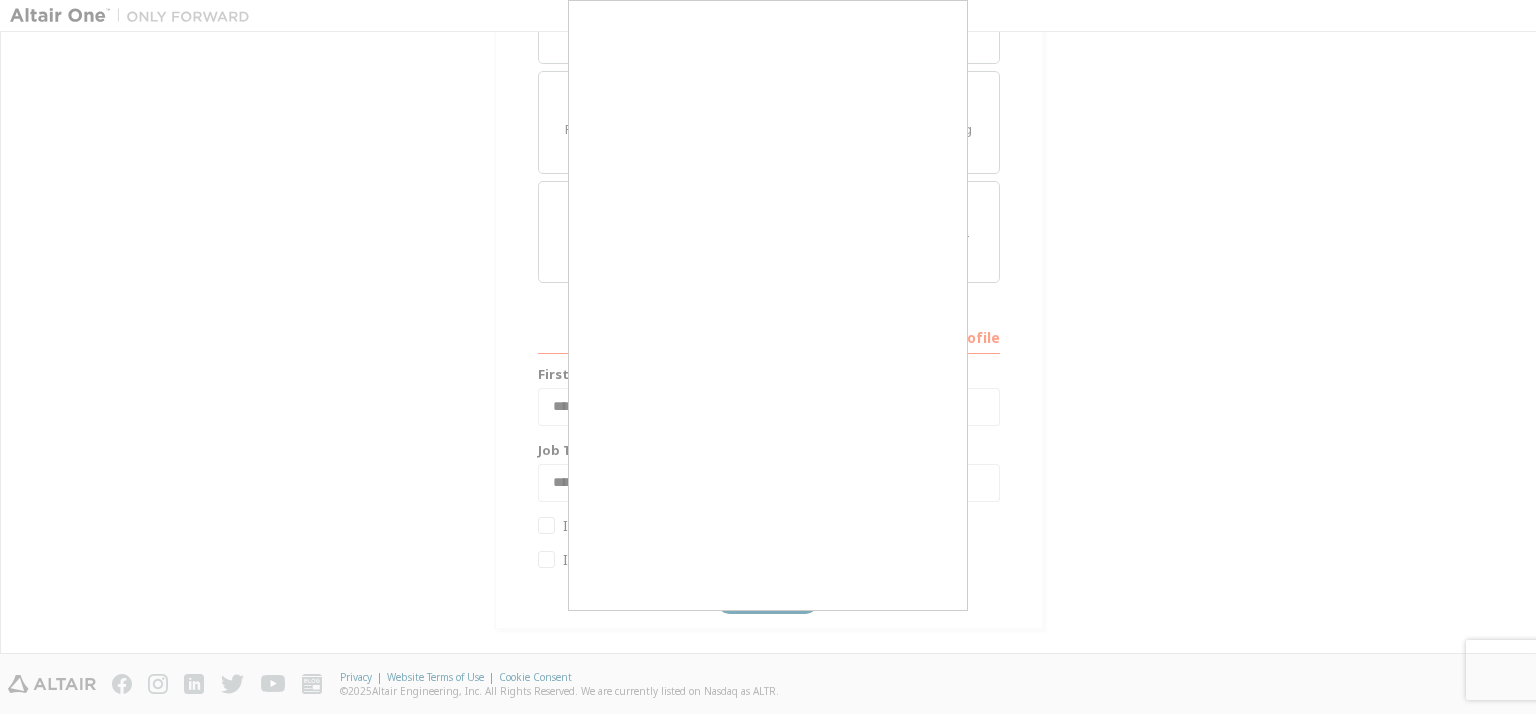 click at bounding box center (768, 357) 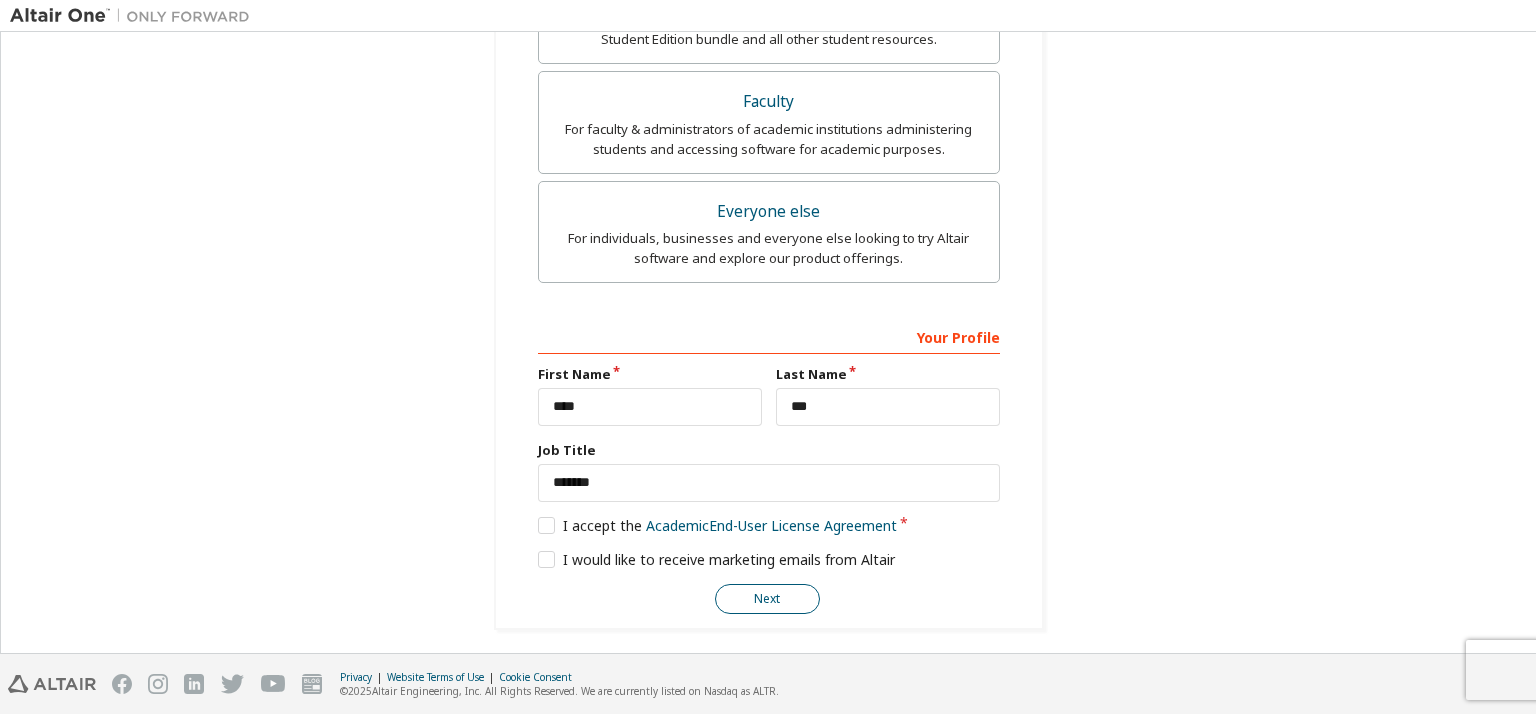 click on "Next" at bounding box center (767, 599) 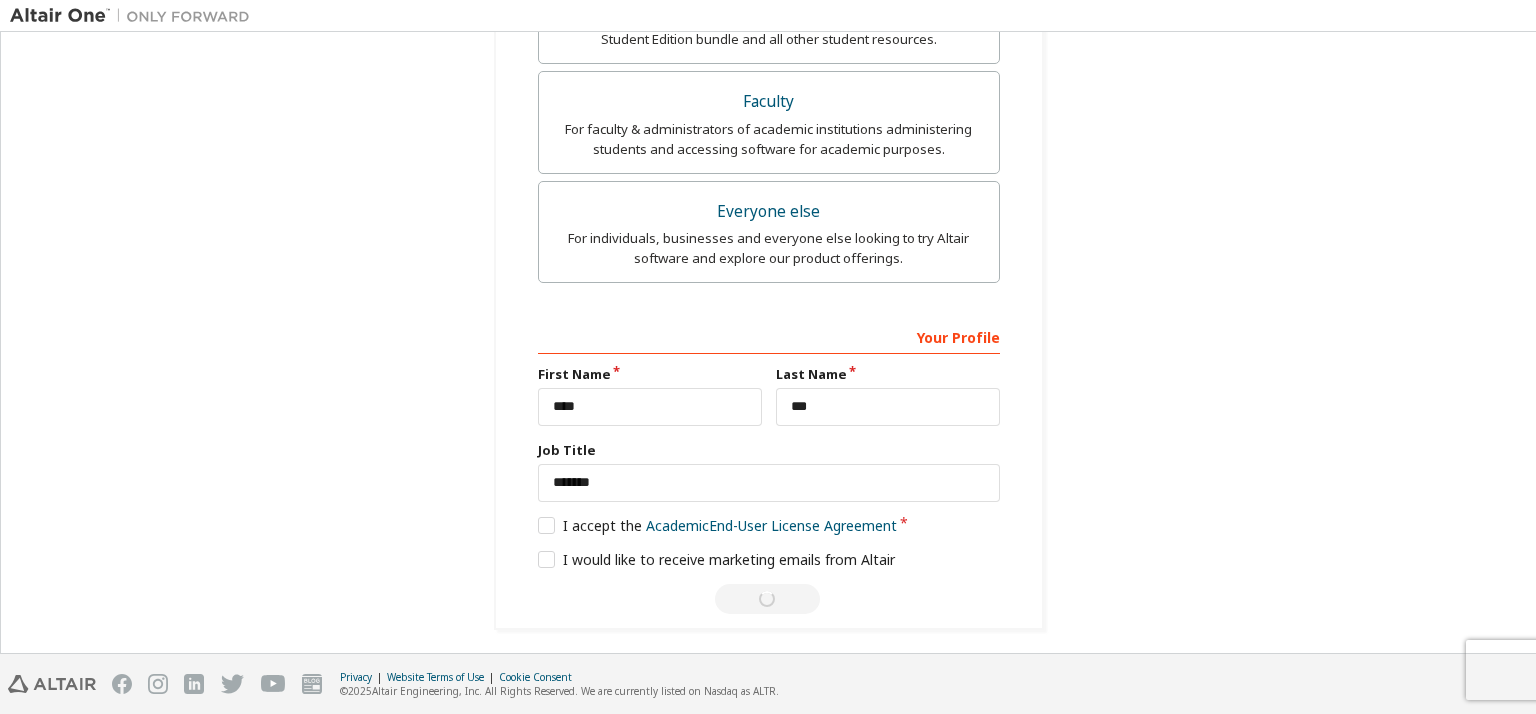 scroll, scrollTop: 0, scrollLeft: 0, axis: both 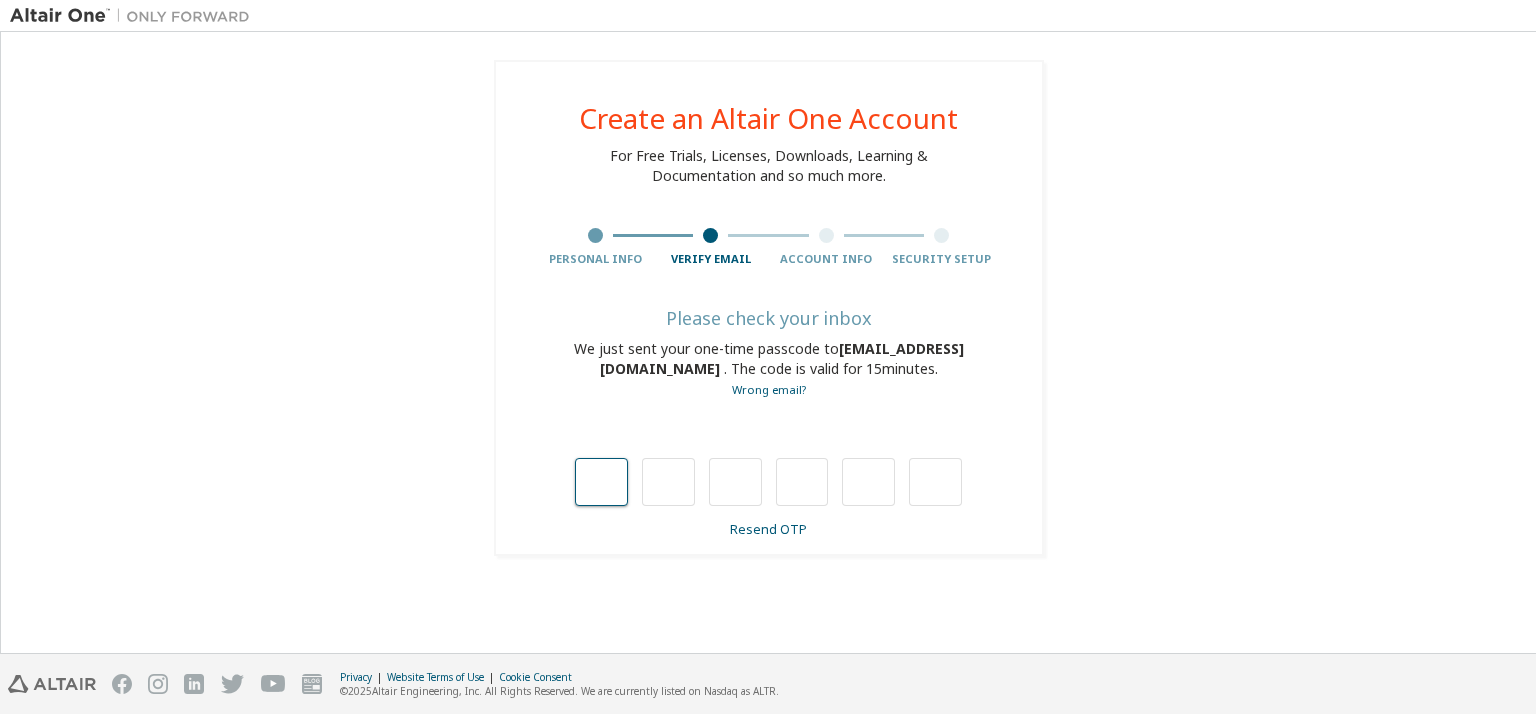 type on "*" 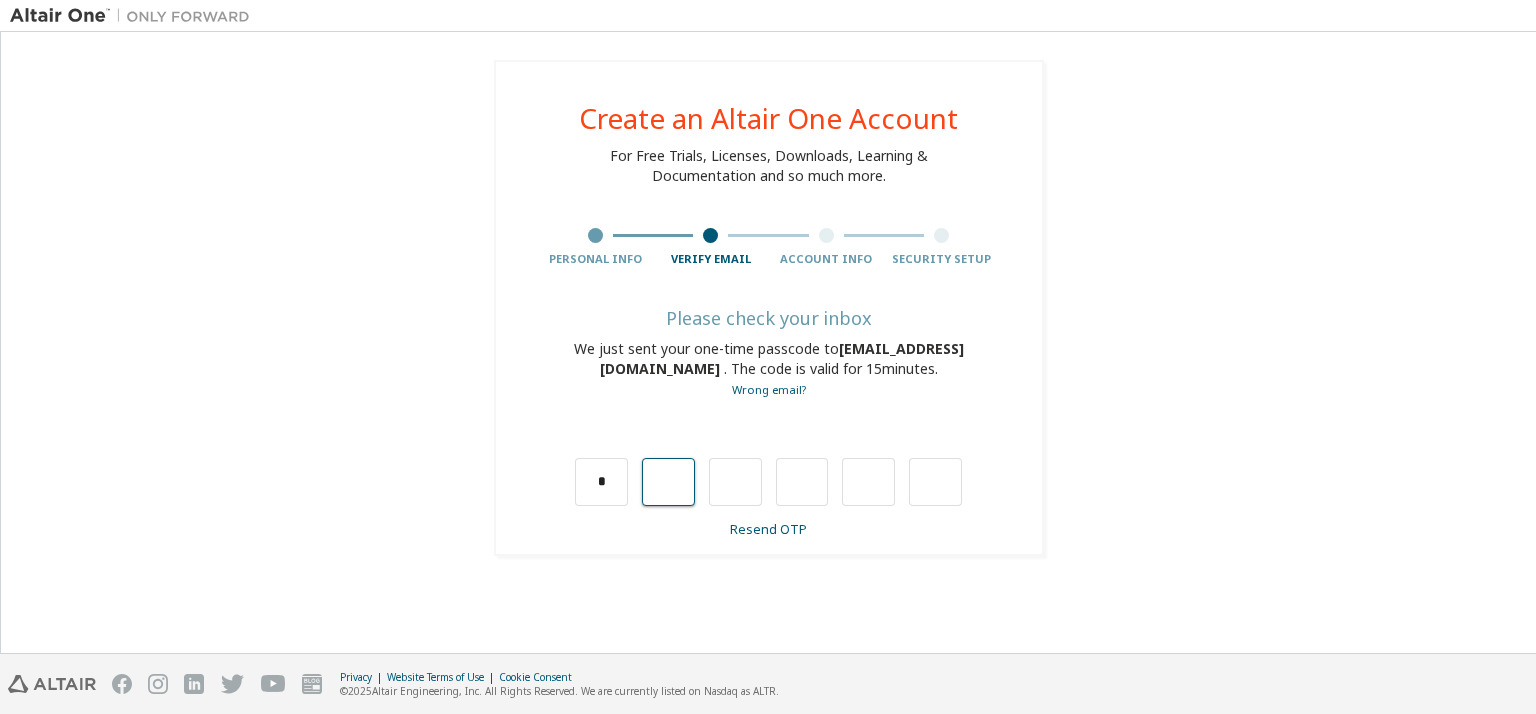 type on "*" 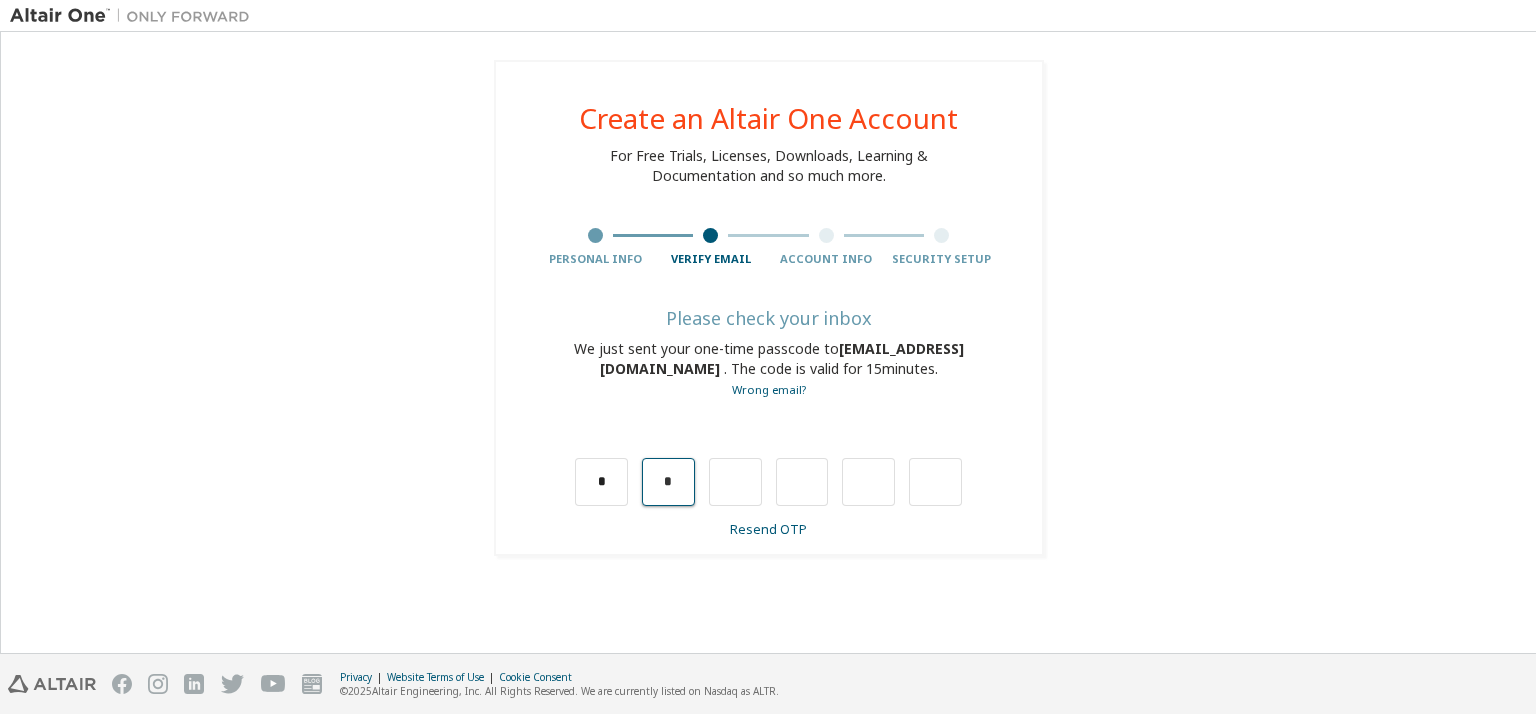 click on "*" at bounding box center [668, 482] 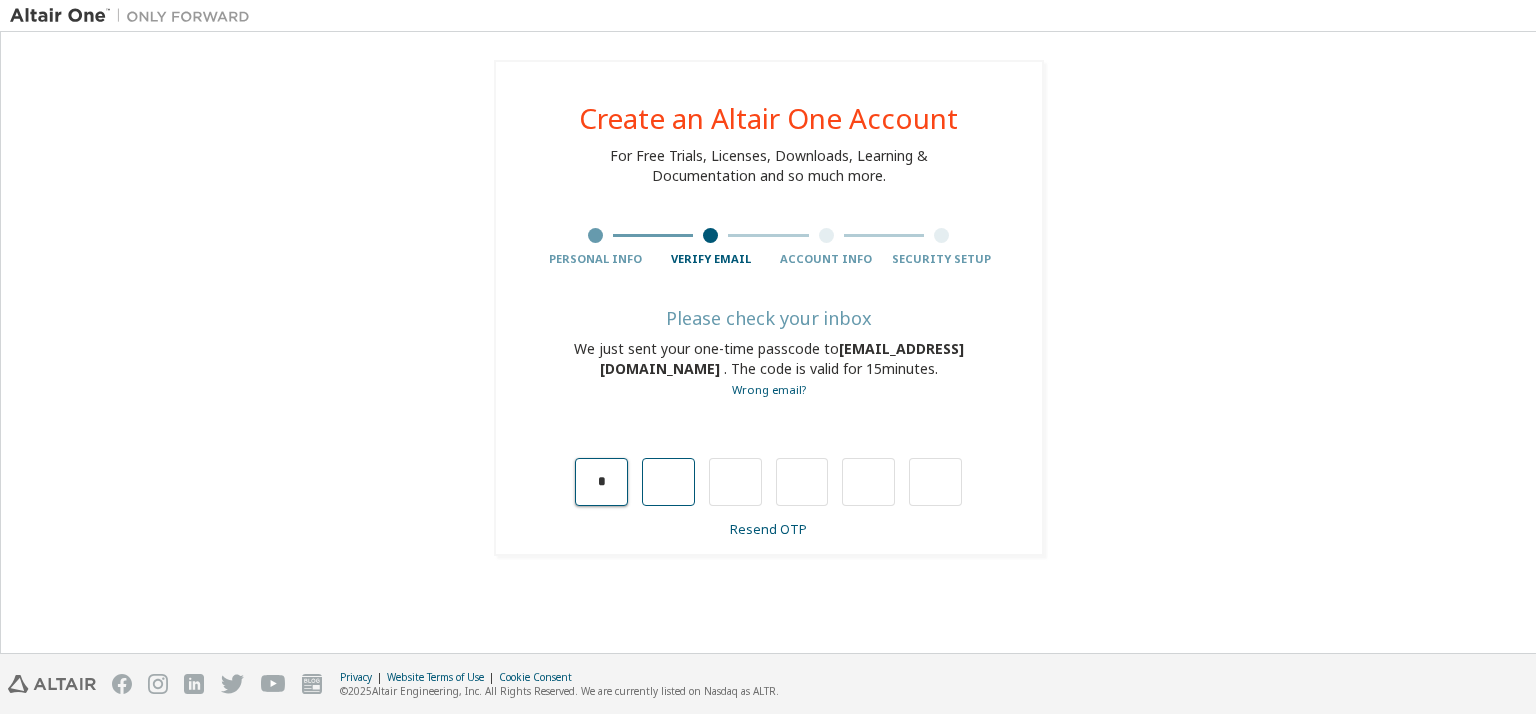 type 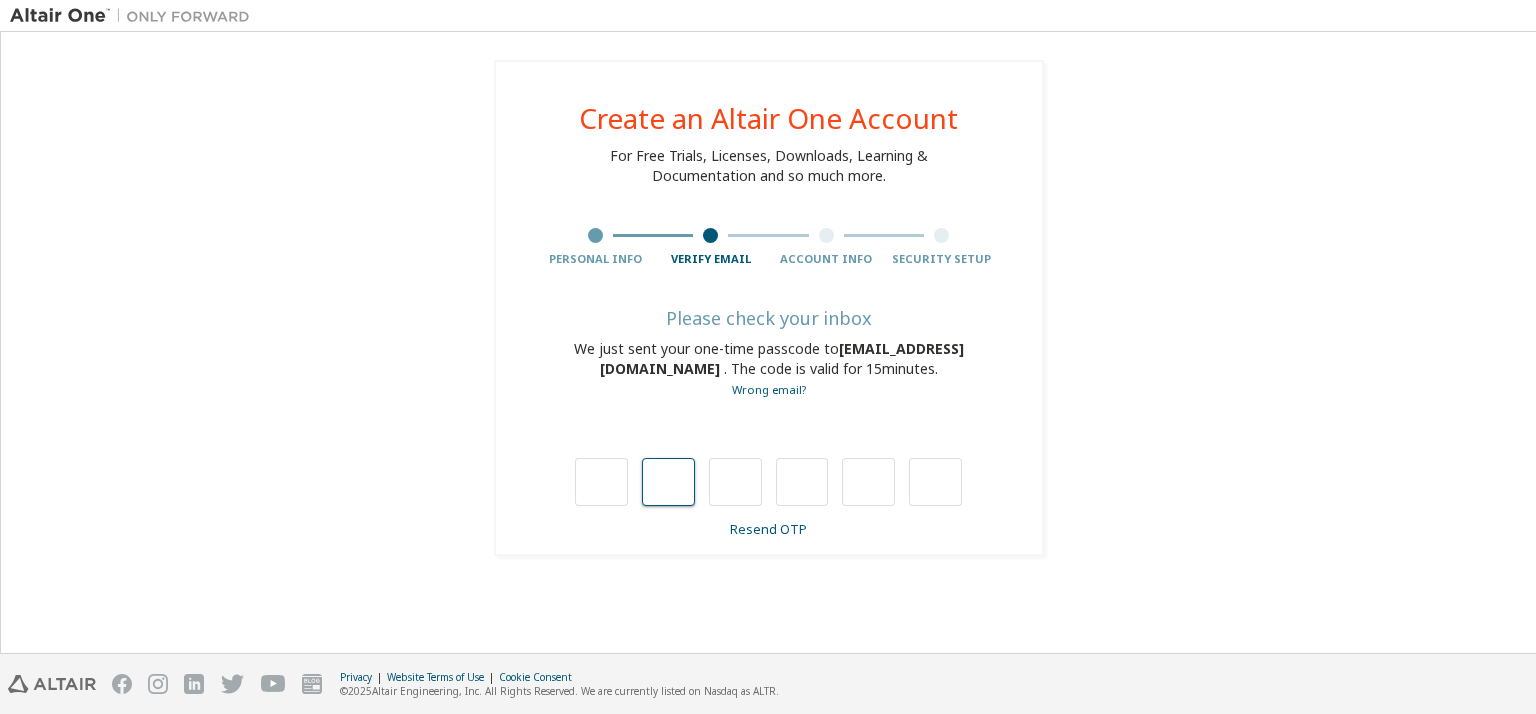 type on "*" 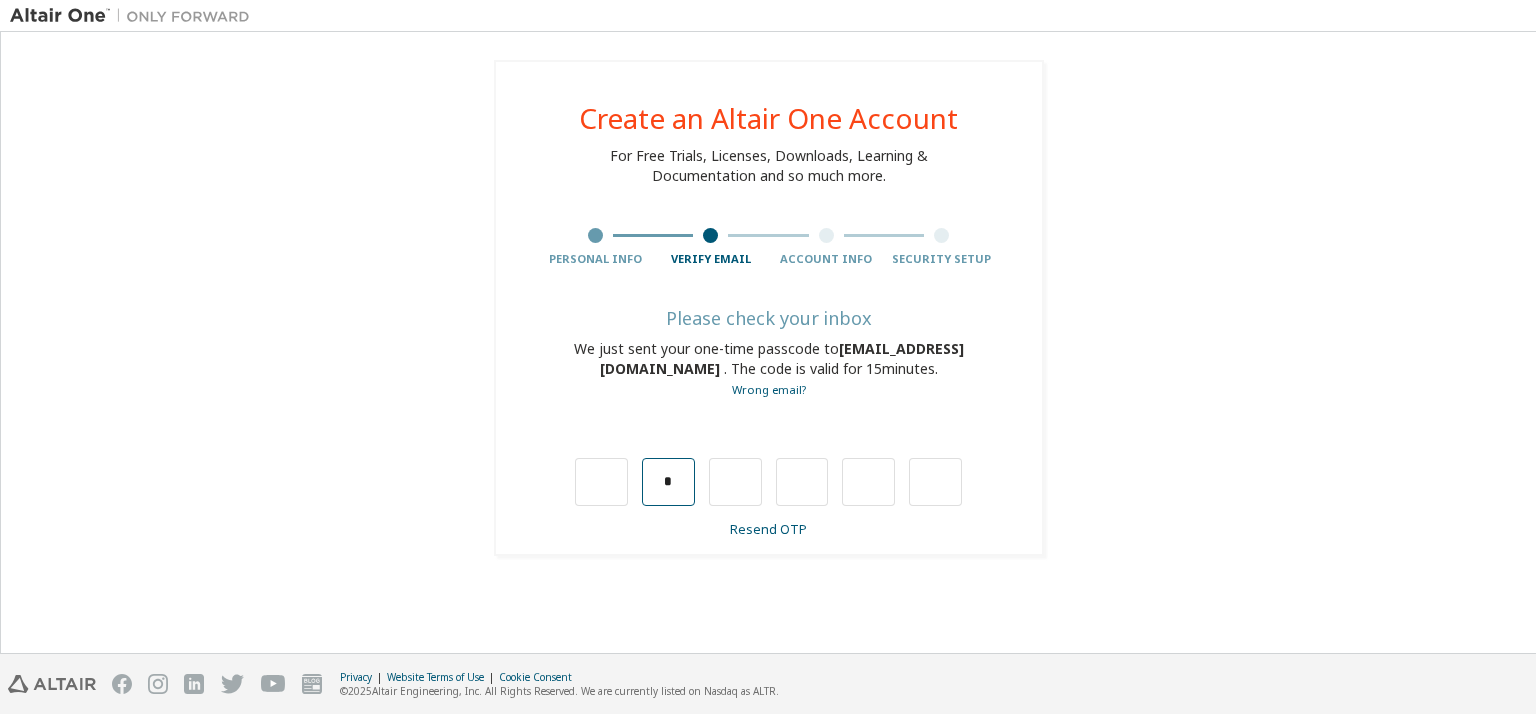 type on "*" 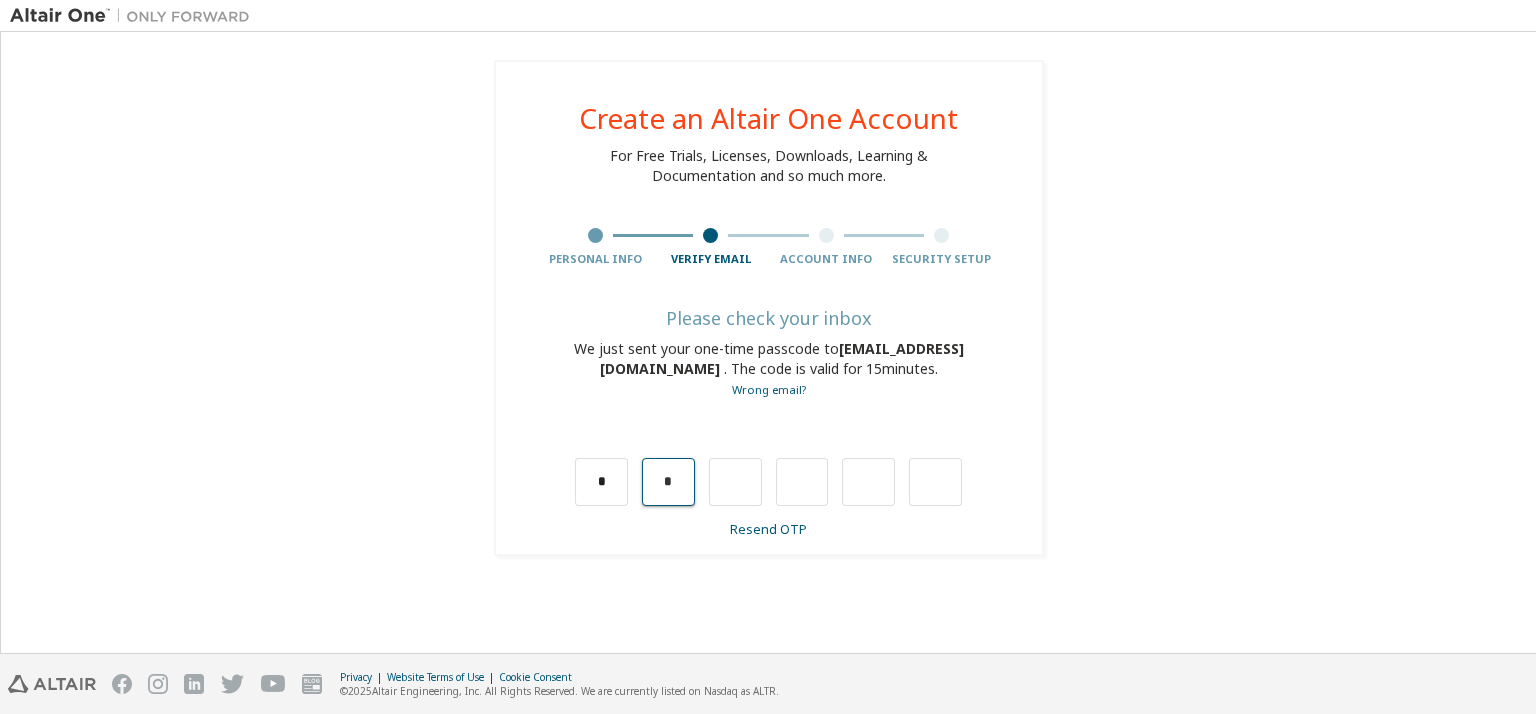 click on "*" at bounding box center [668, 482] 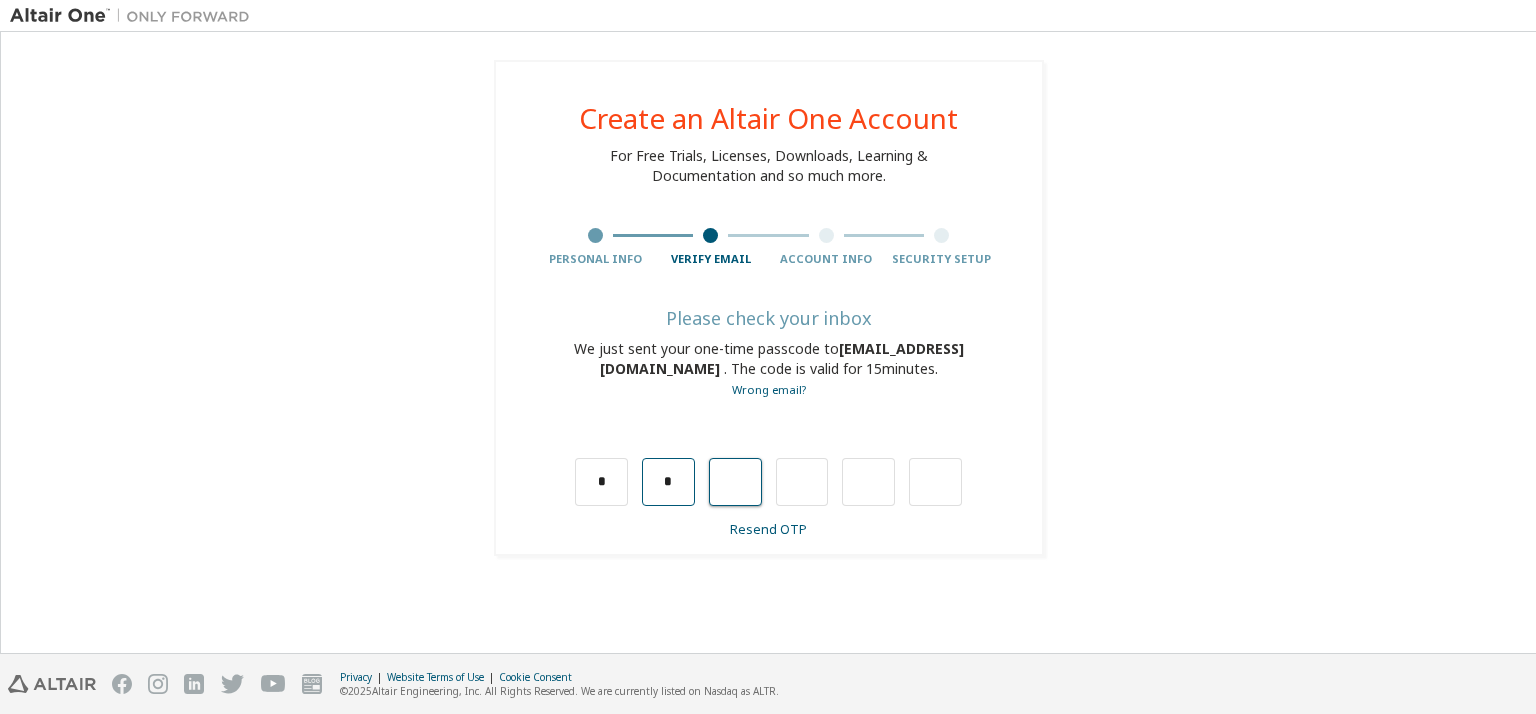 type on "*" 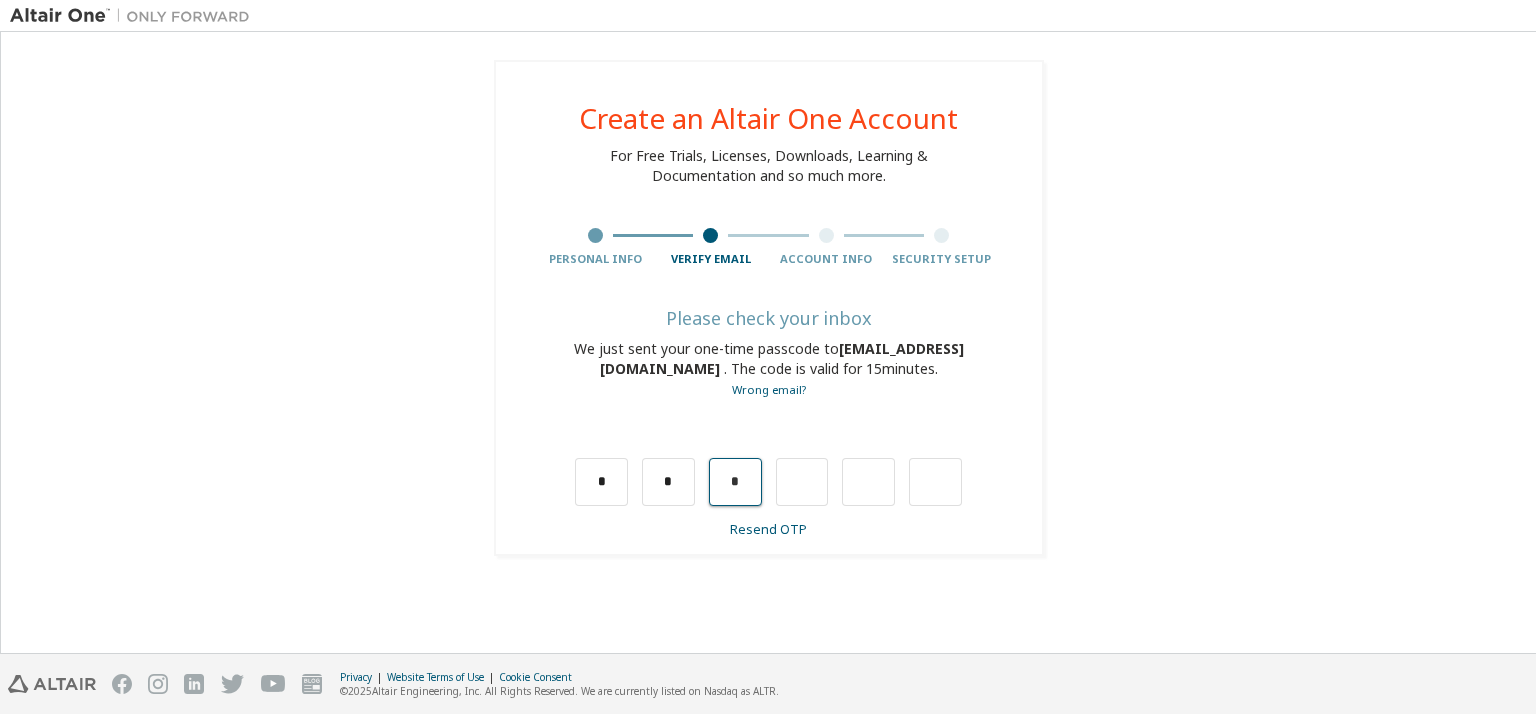 click on "*" at bounding box center (735, 482) 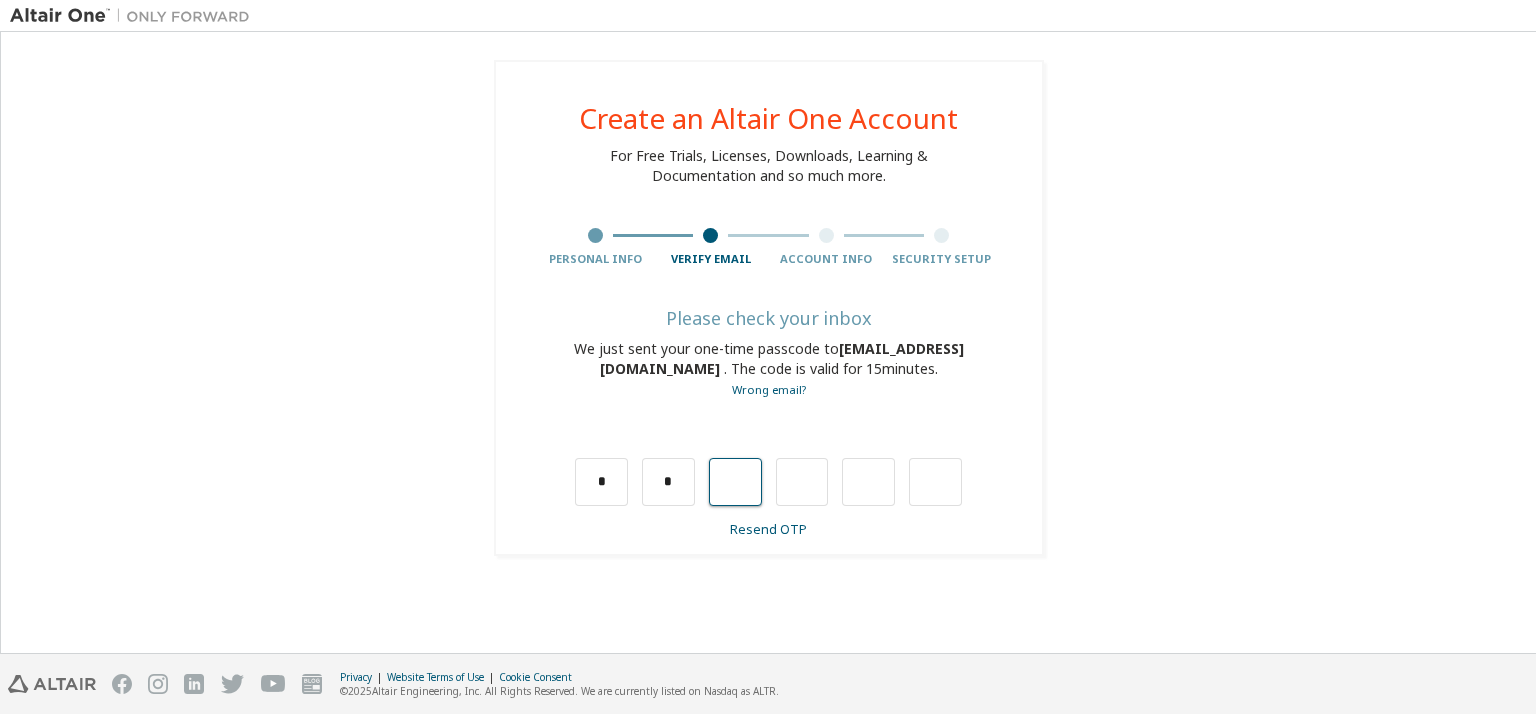 type on "*" 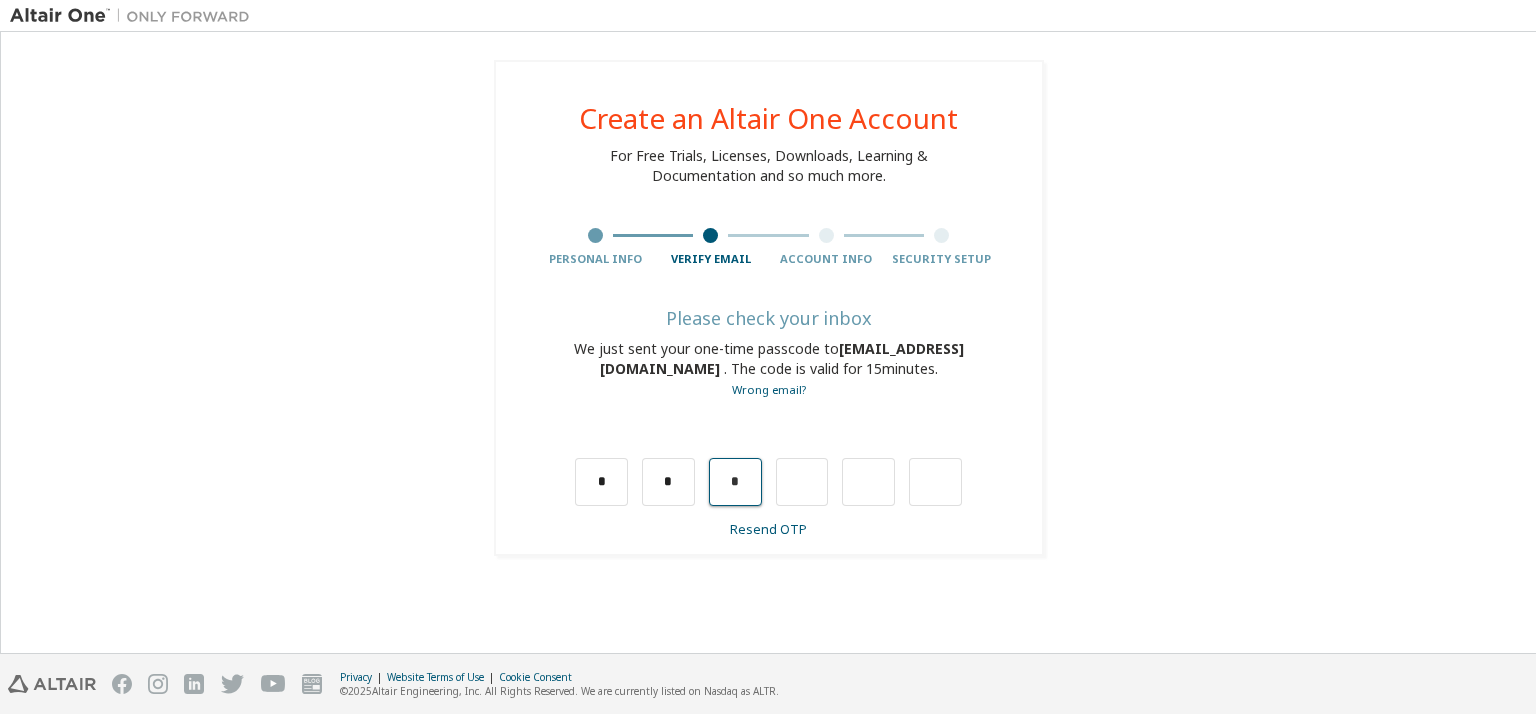 click on "*" at bounding box center (735, 482) 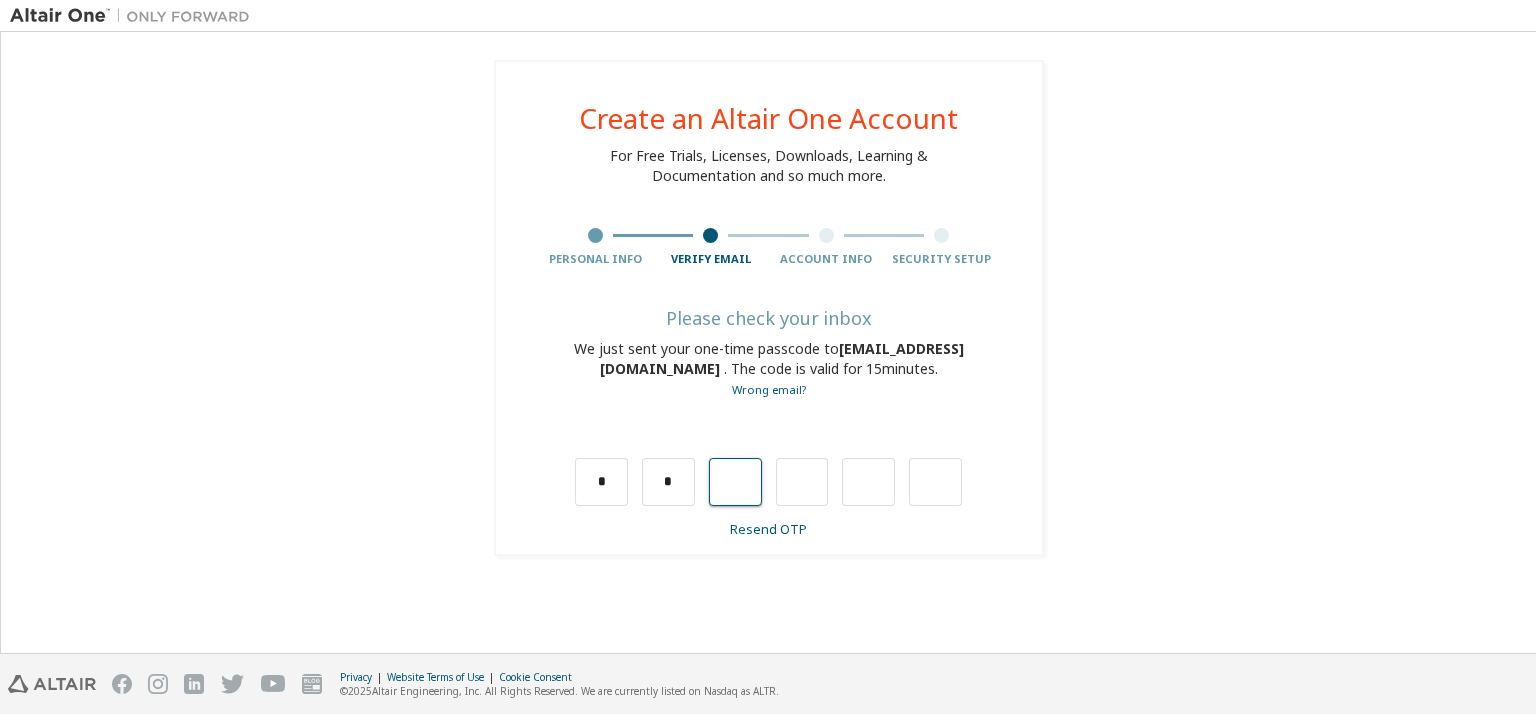 click at bounding box center (735, 482) 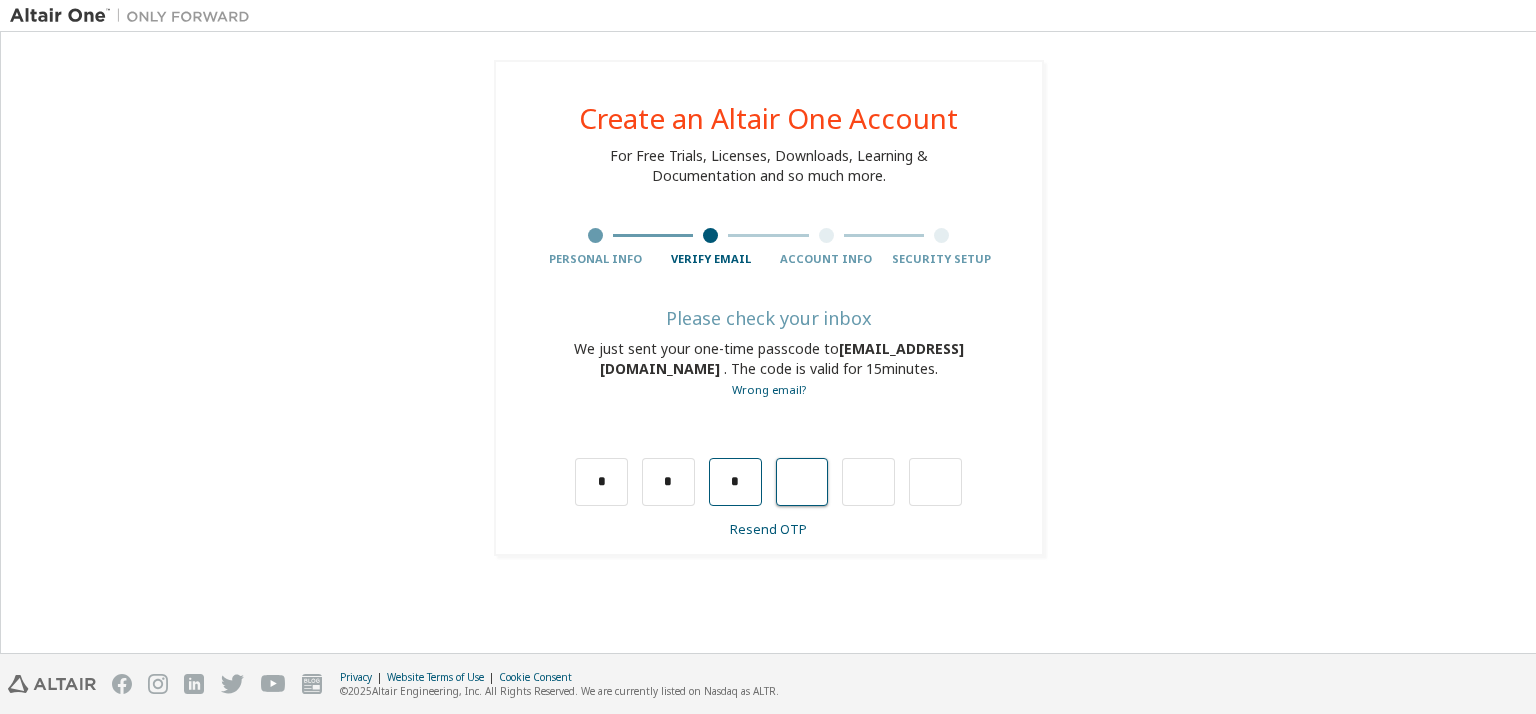type on "*" 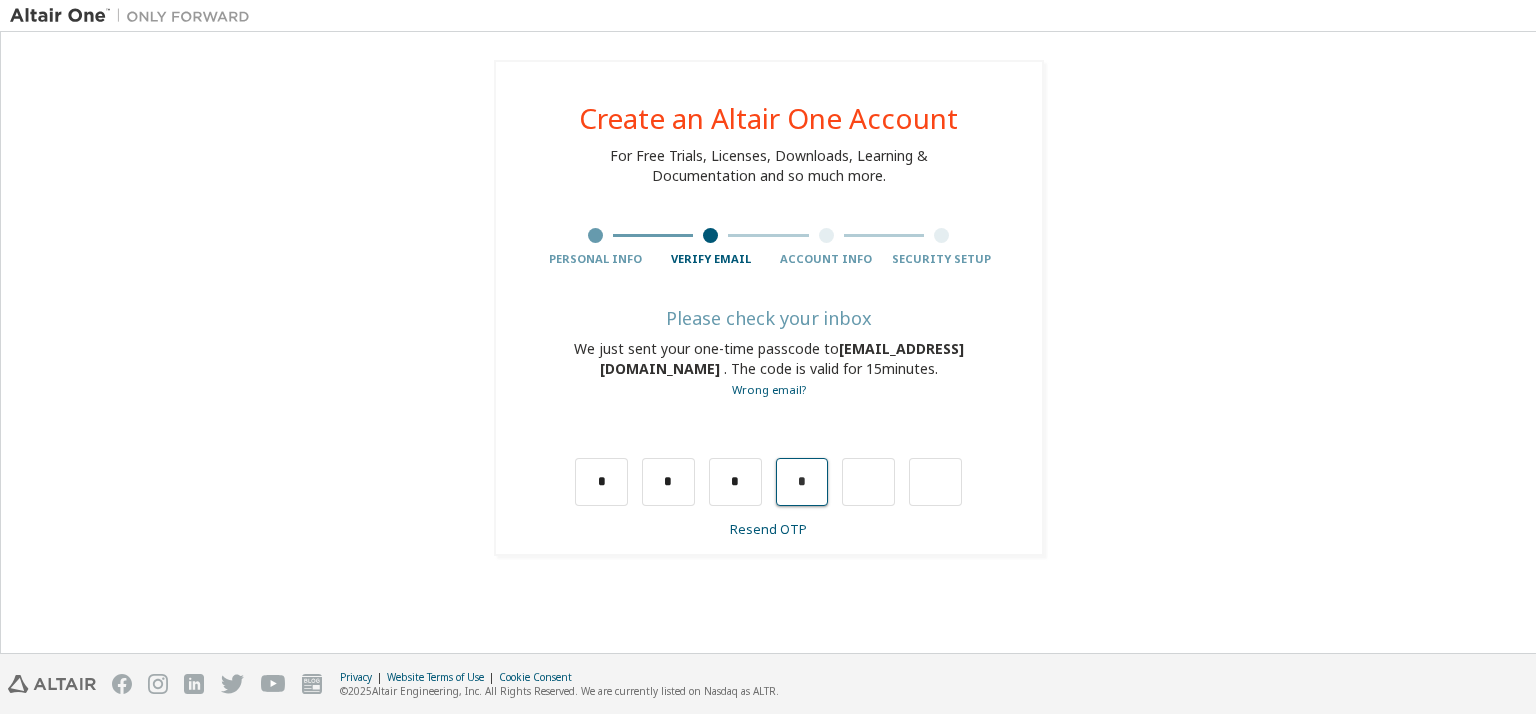 click on "*" at bounding box center (802, 482) 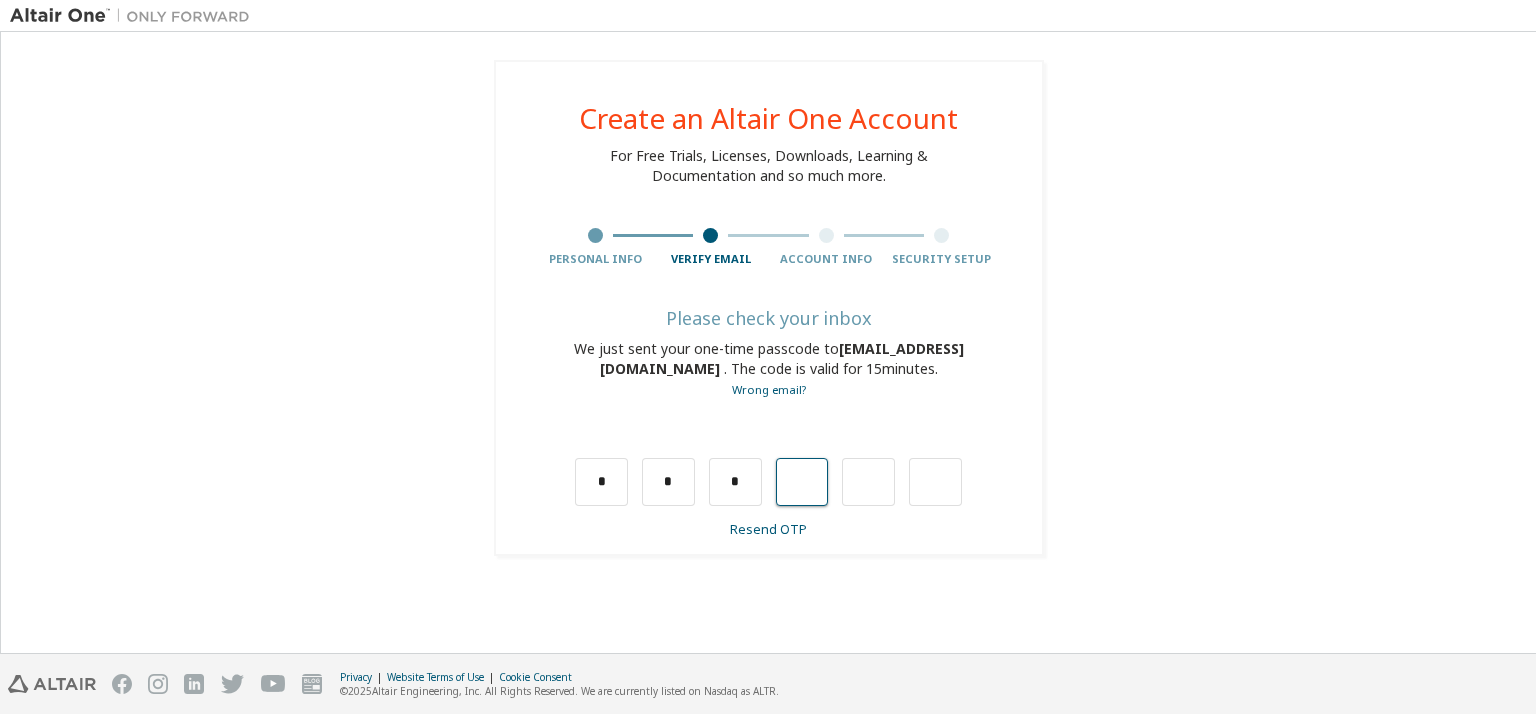 click at bounding box center (802, 482) 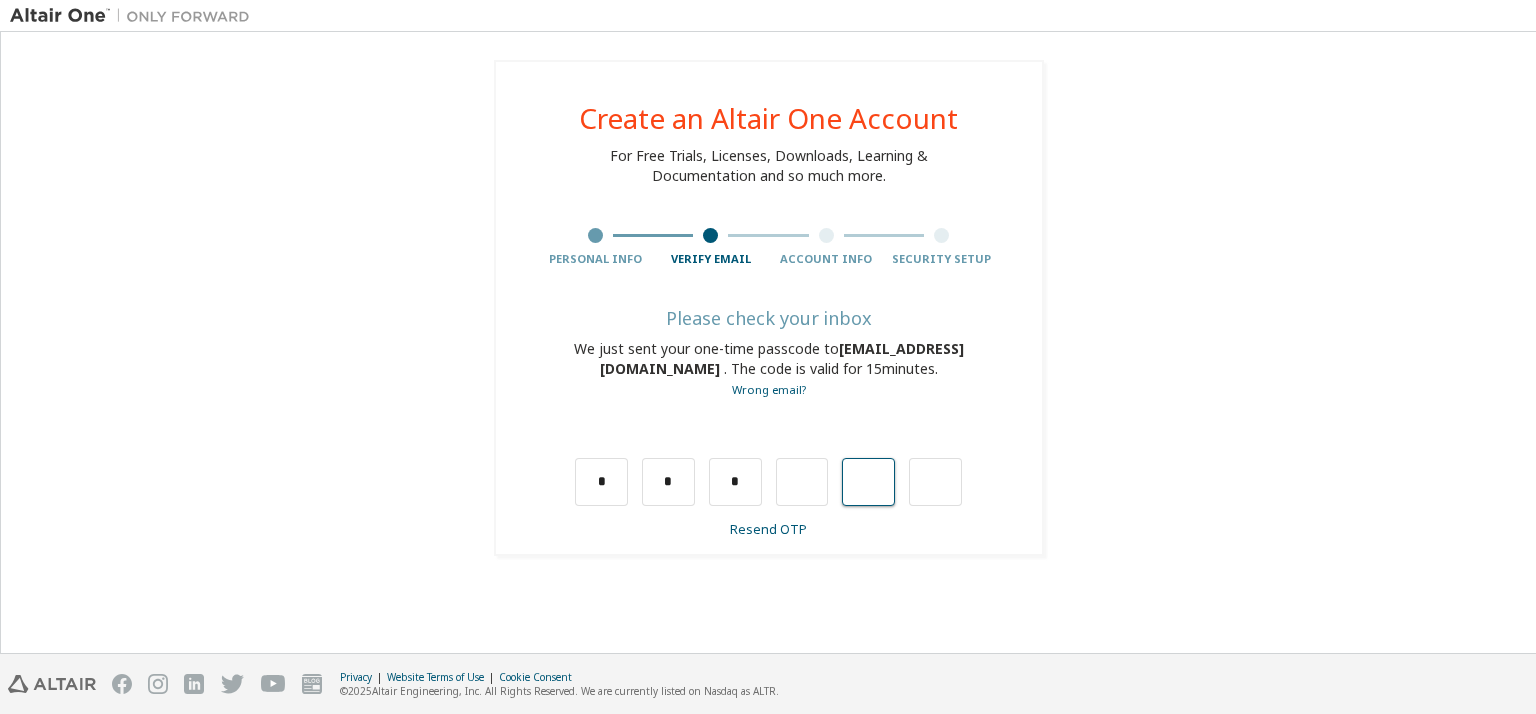 click at bounding box center (868, 482) 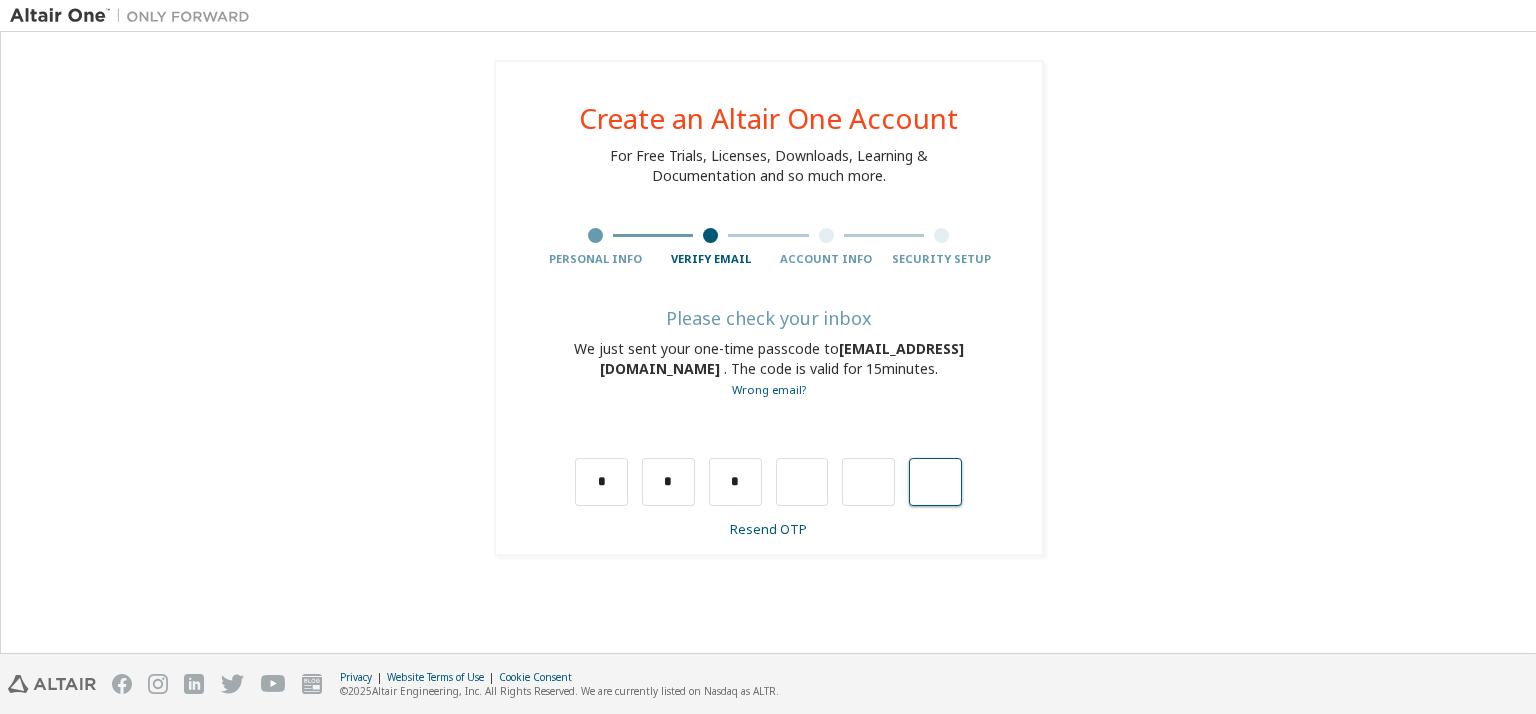 click at bounding box center [935, 482] 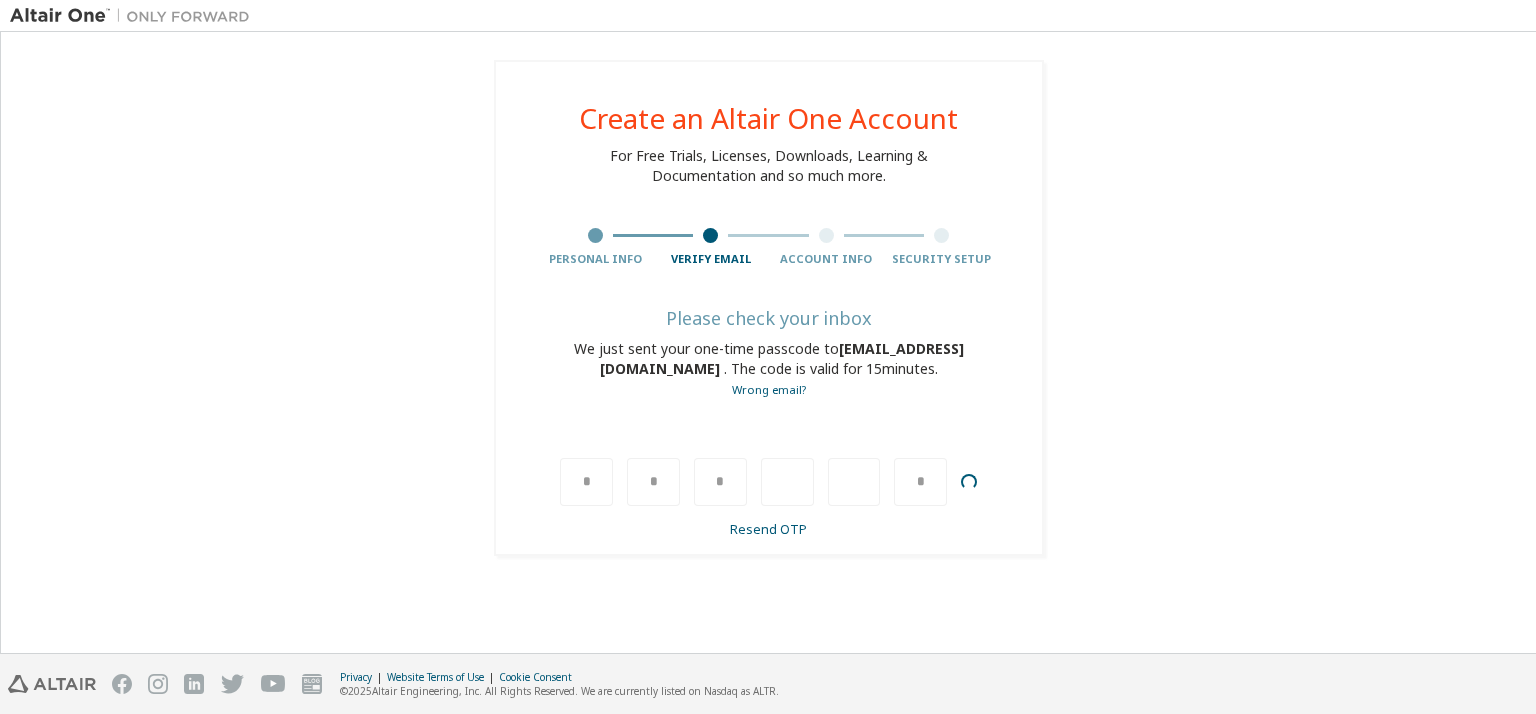 type 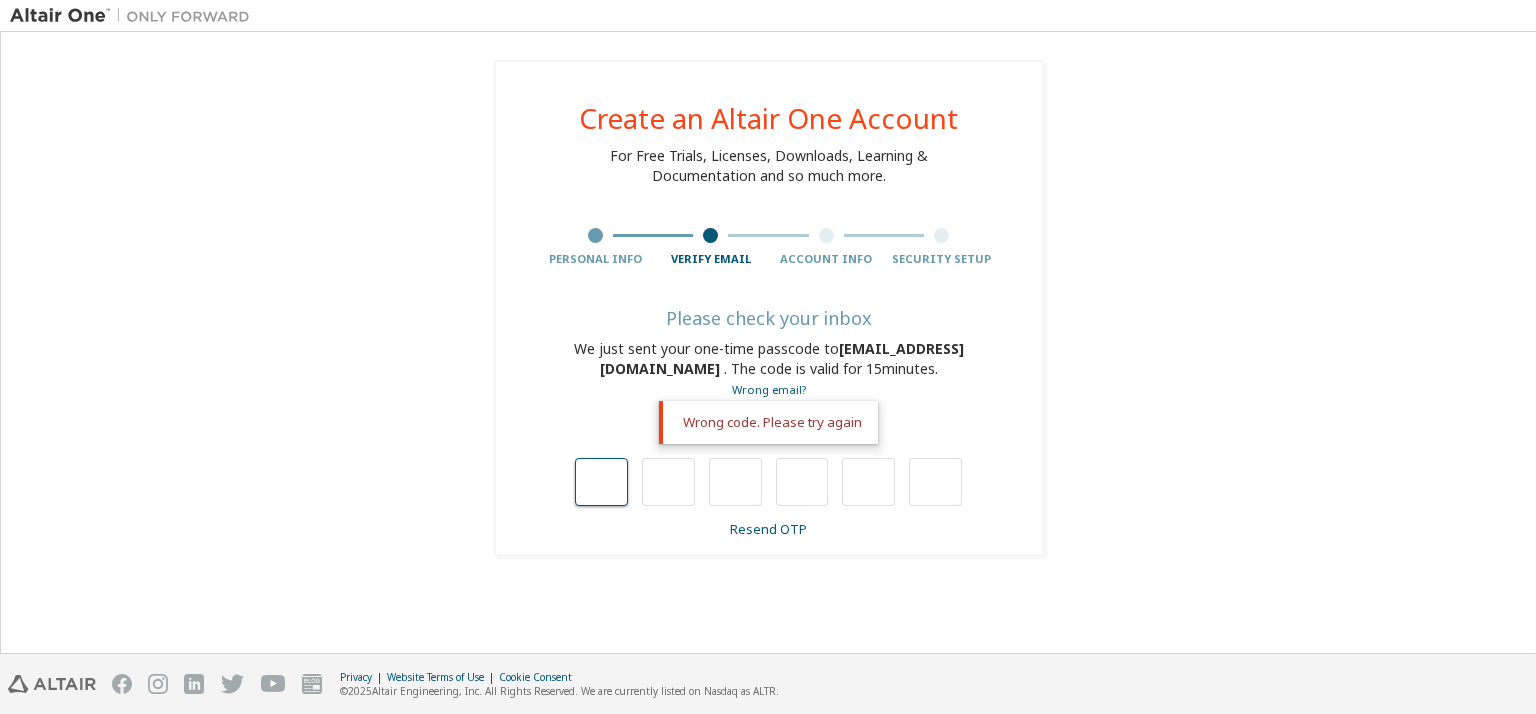 click at bounding box center (601, 482) 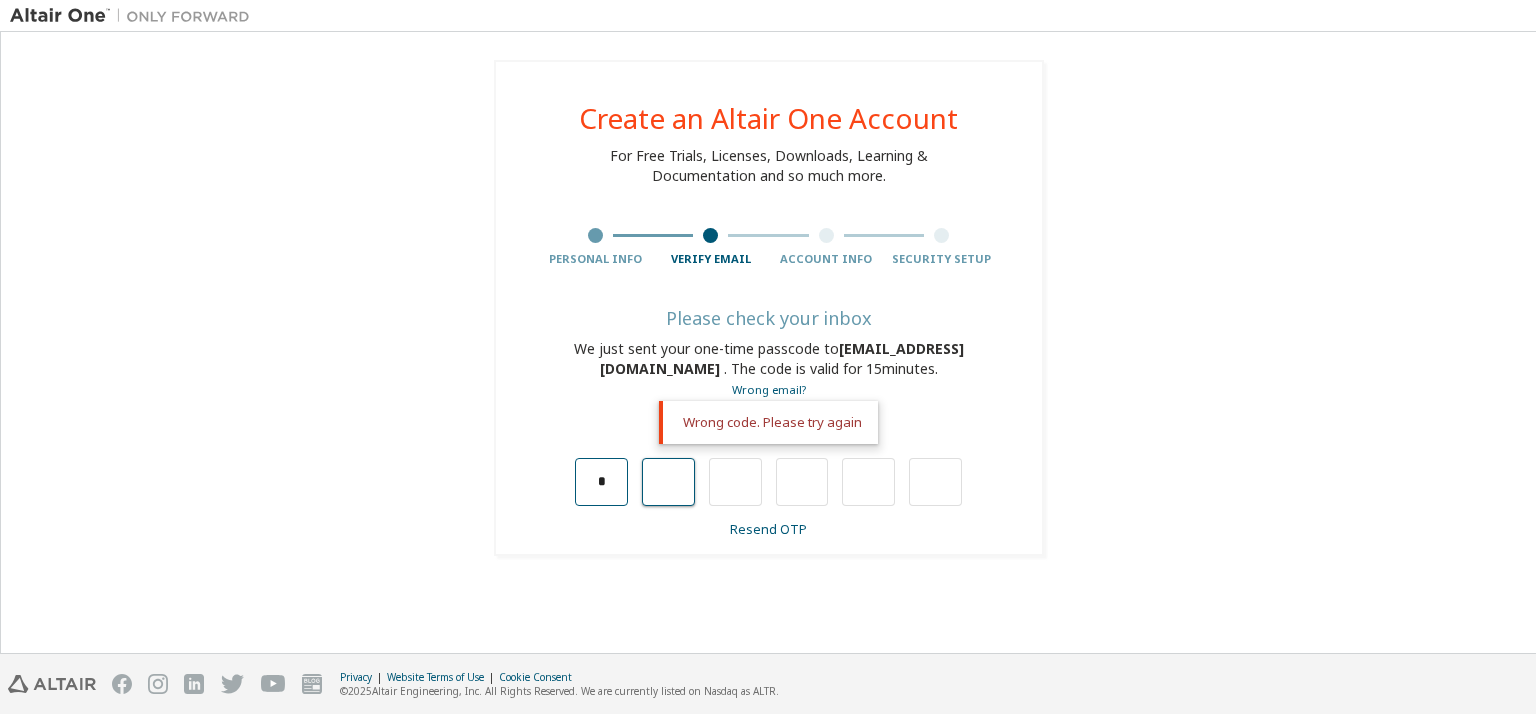 type on "*" 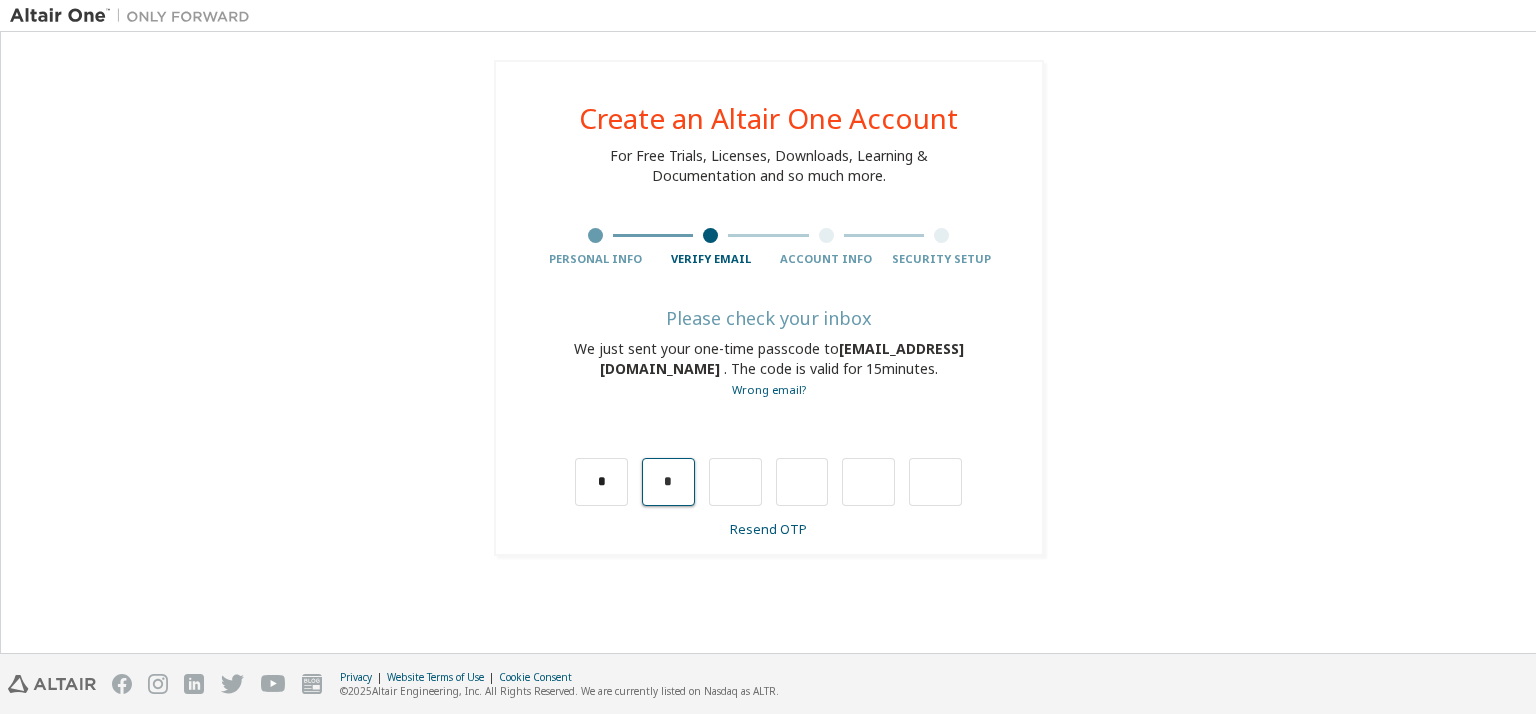 click on "*" at bounding box center (668, 482) 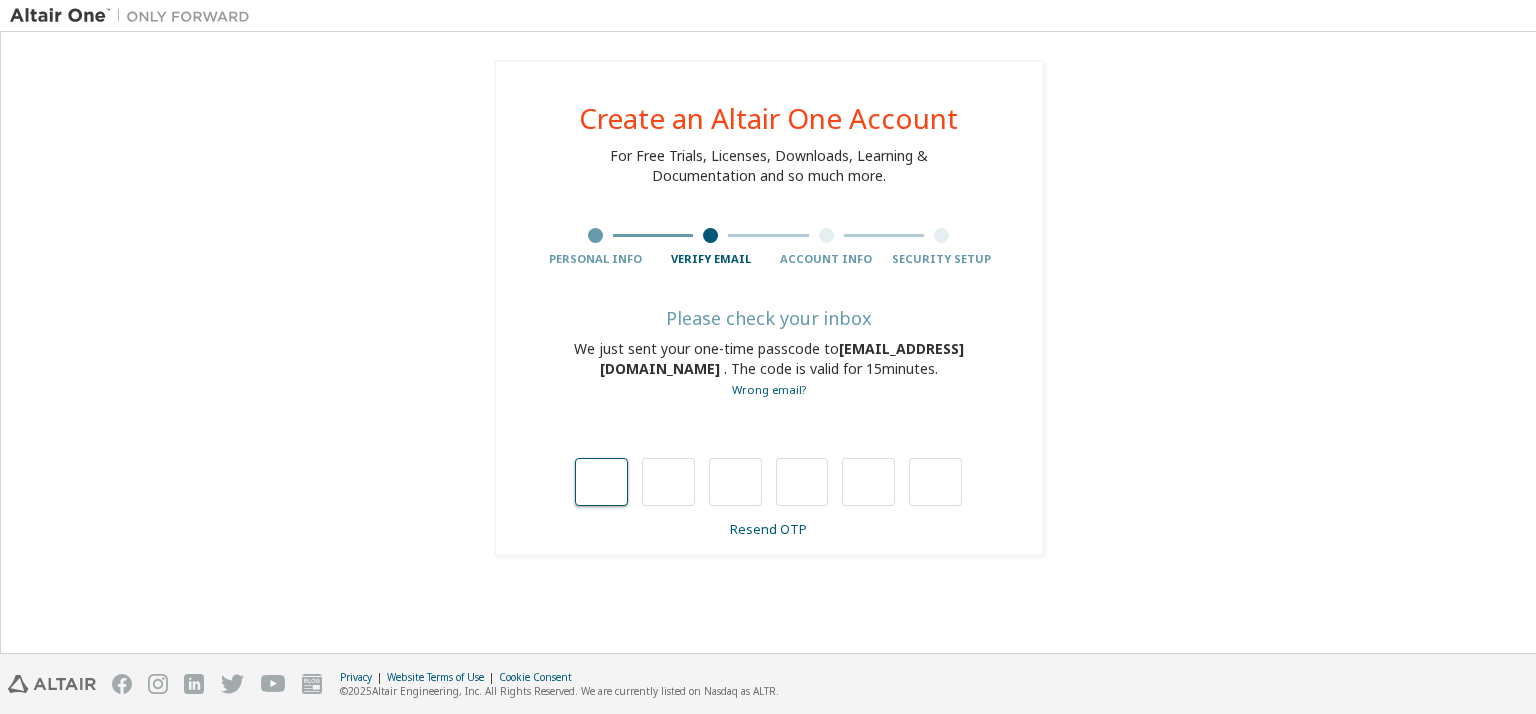 type on "*" 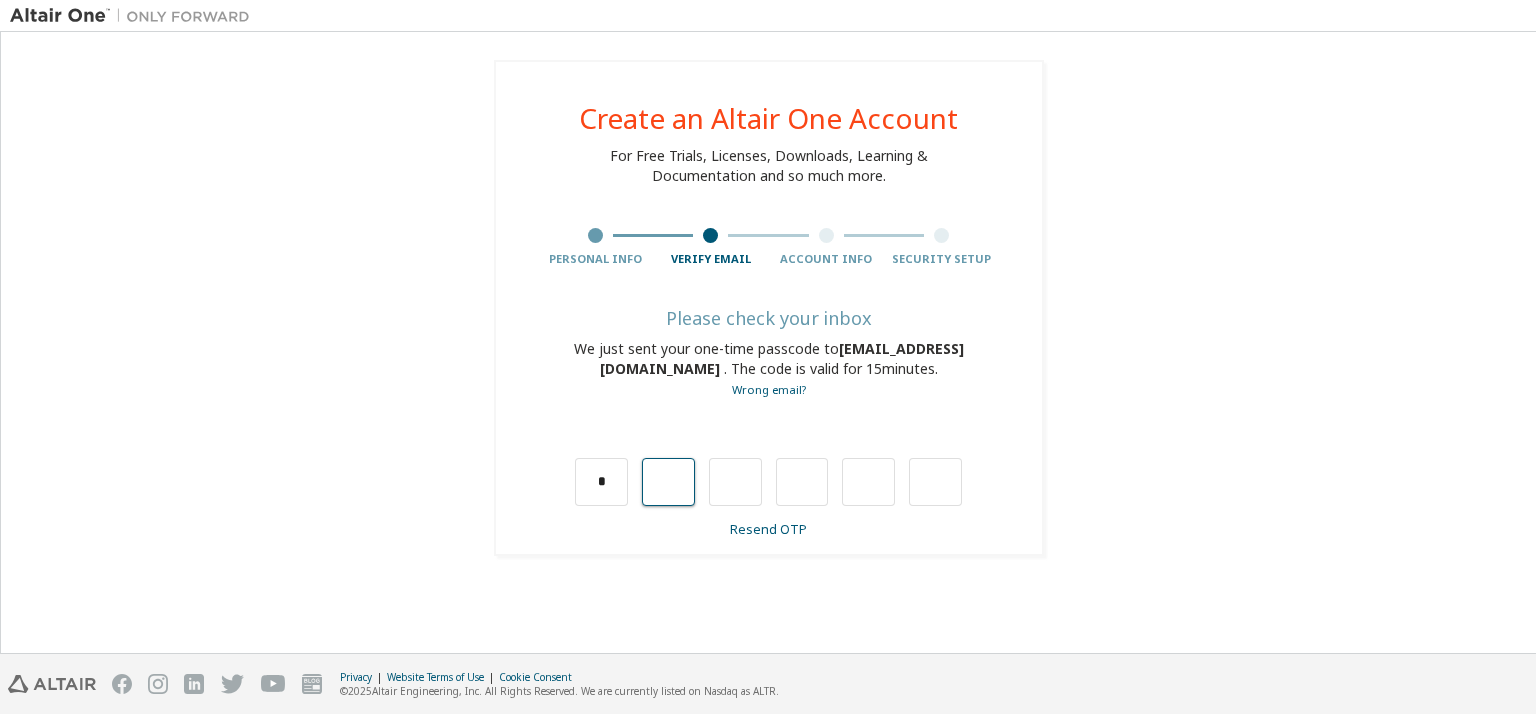 type on "*" 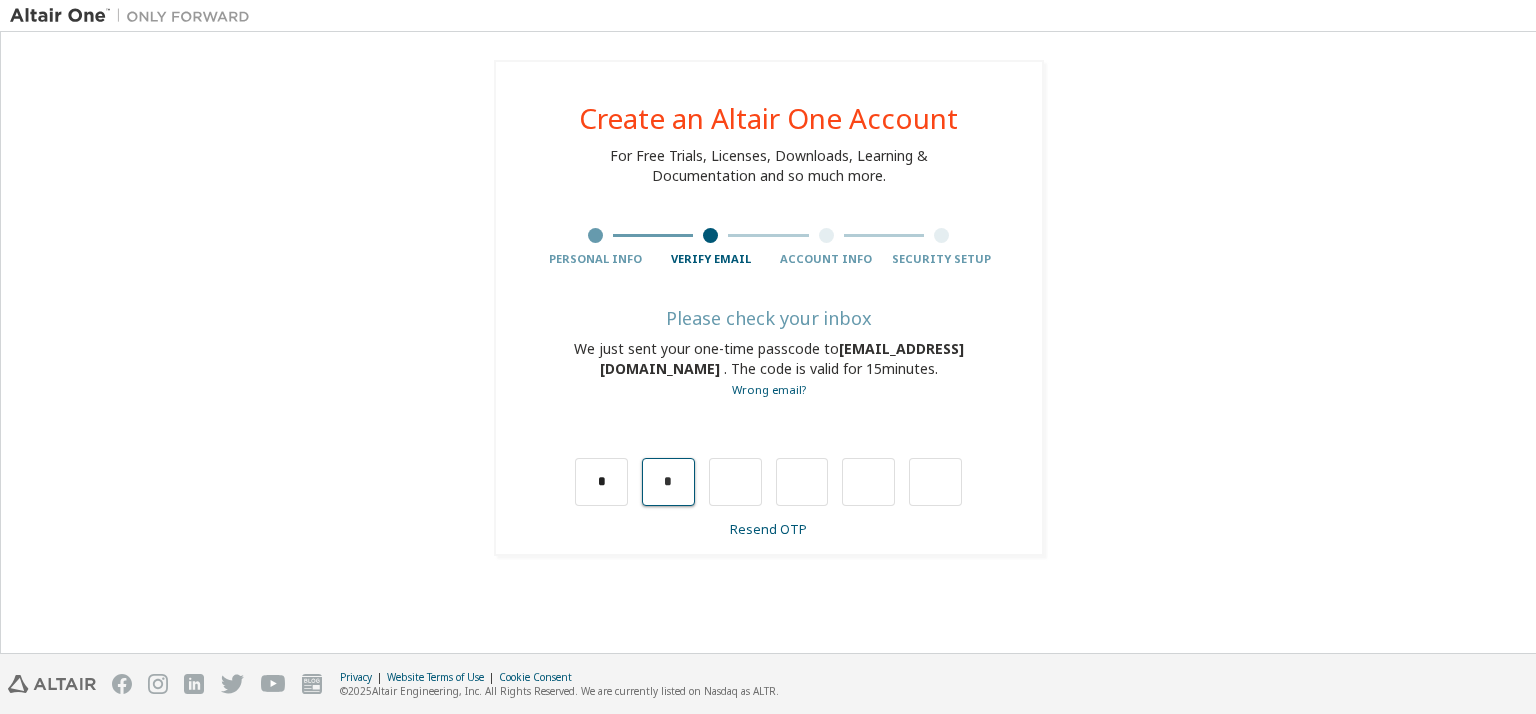 click on "*" at bounding box center [668, 482] 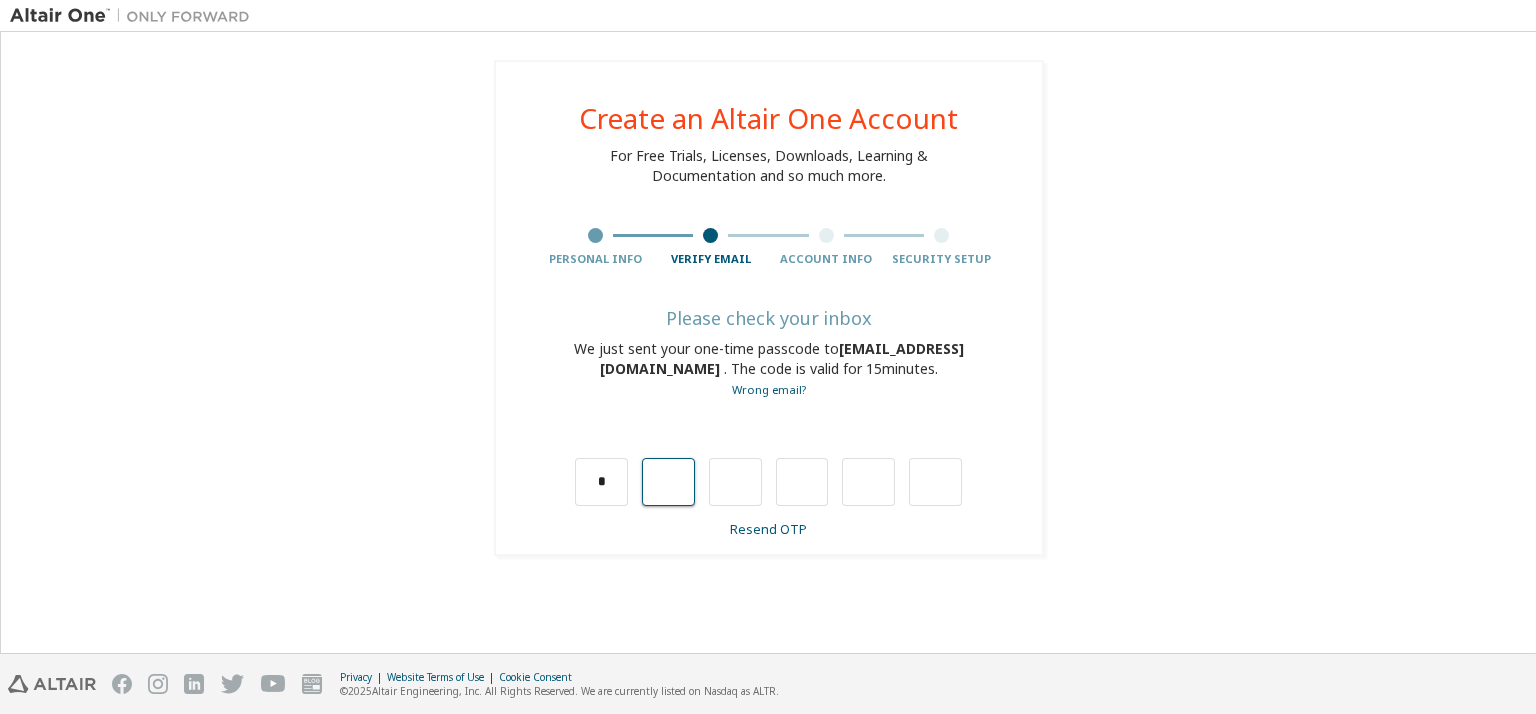 type on "*" 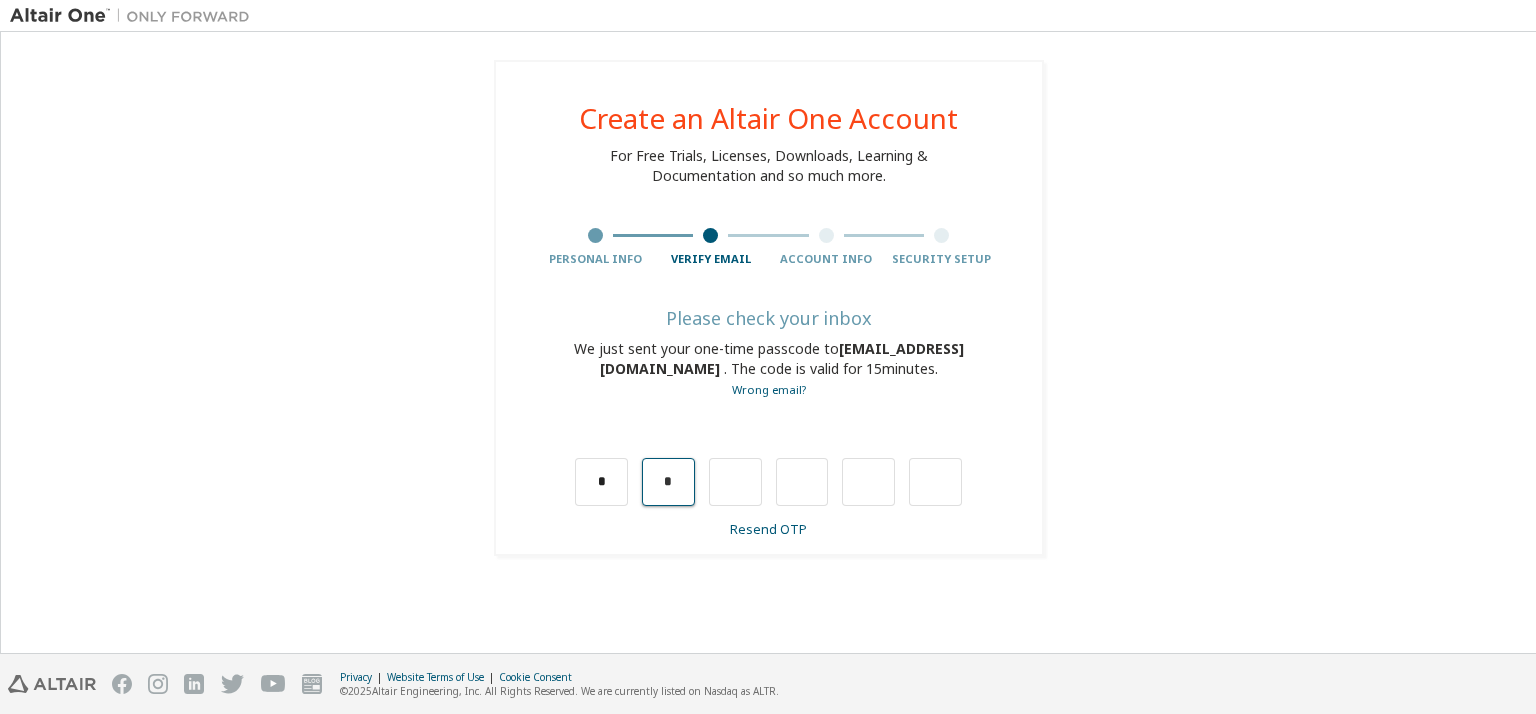 click on "*" at bounding box center [668, 482] 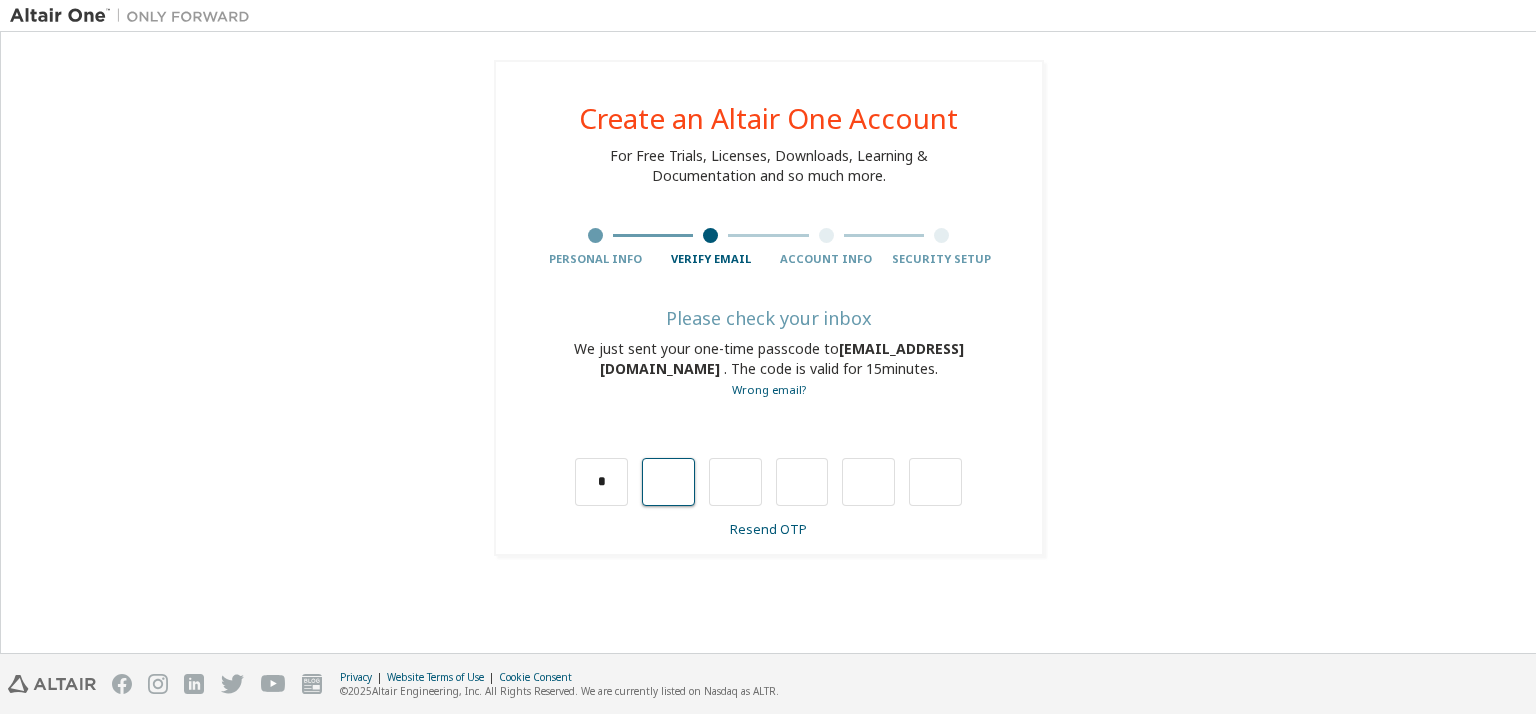 type on "*" 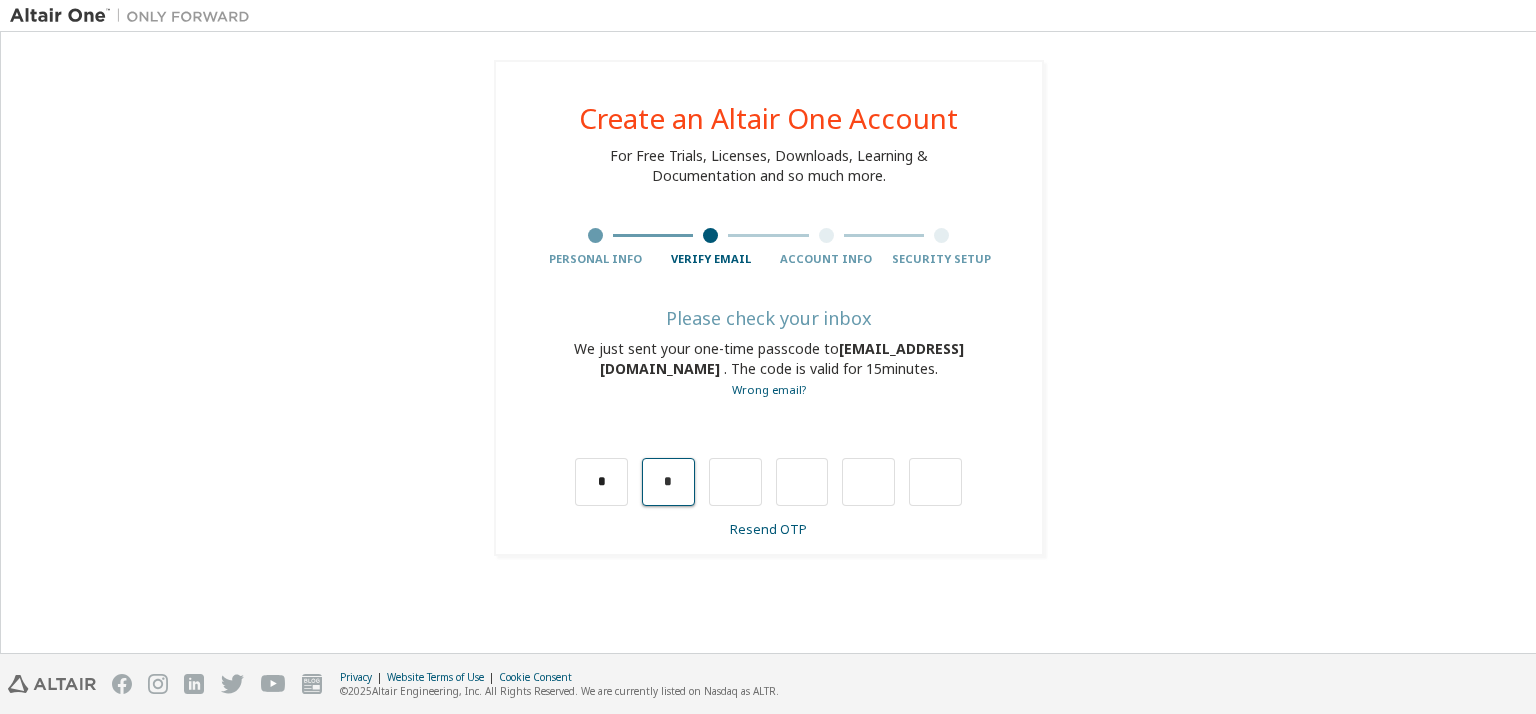 click on "*" at bounding box center (668, 482) 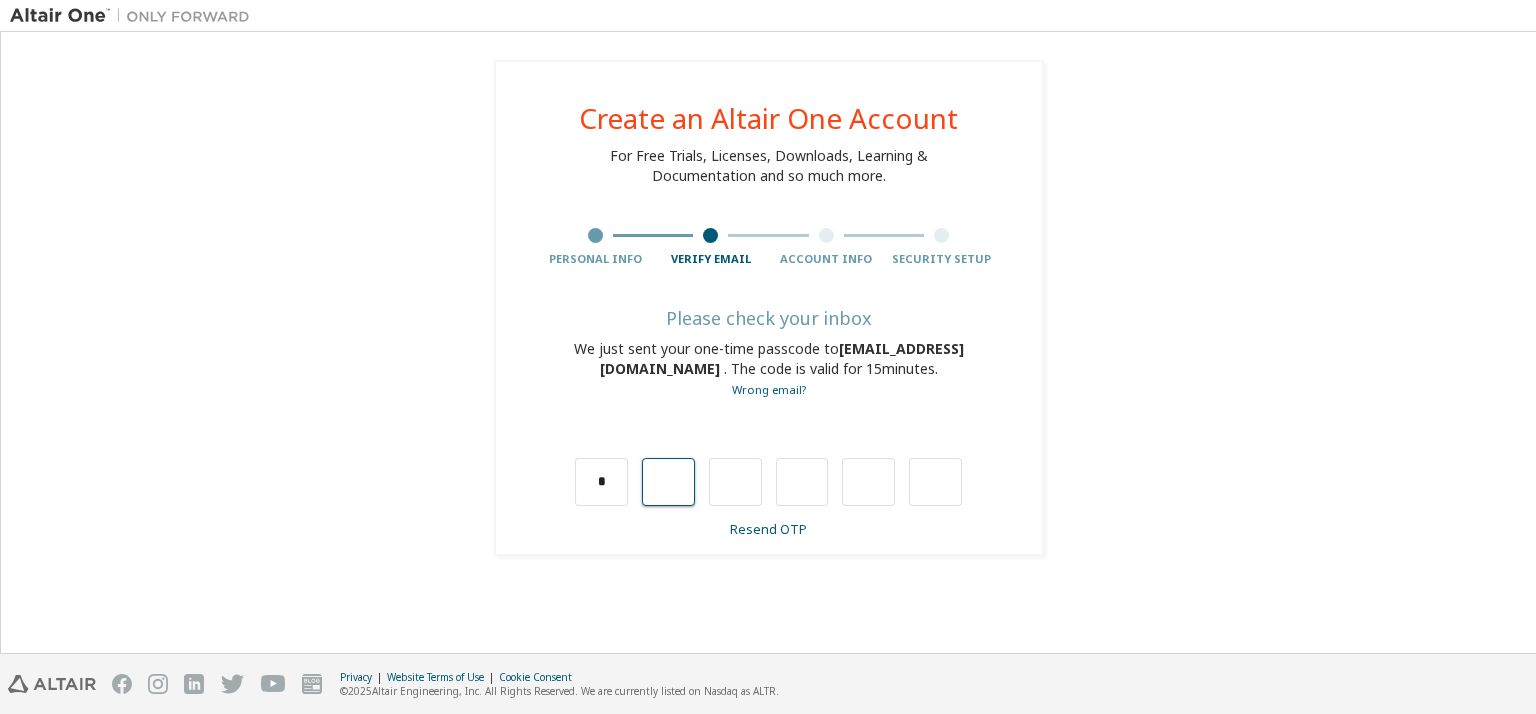 click at bounding box center (668, 482) 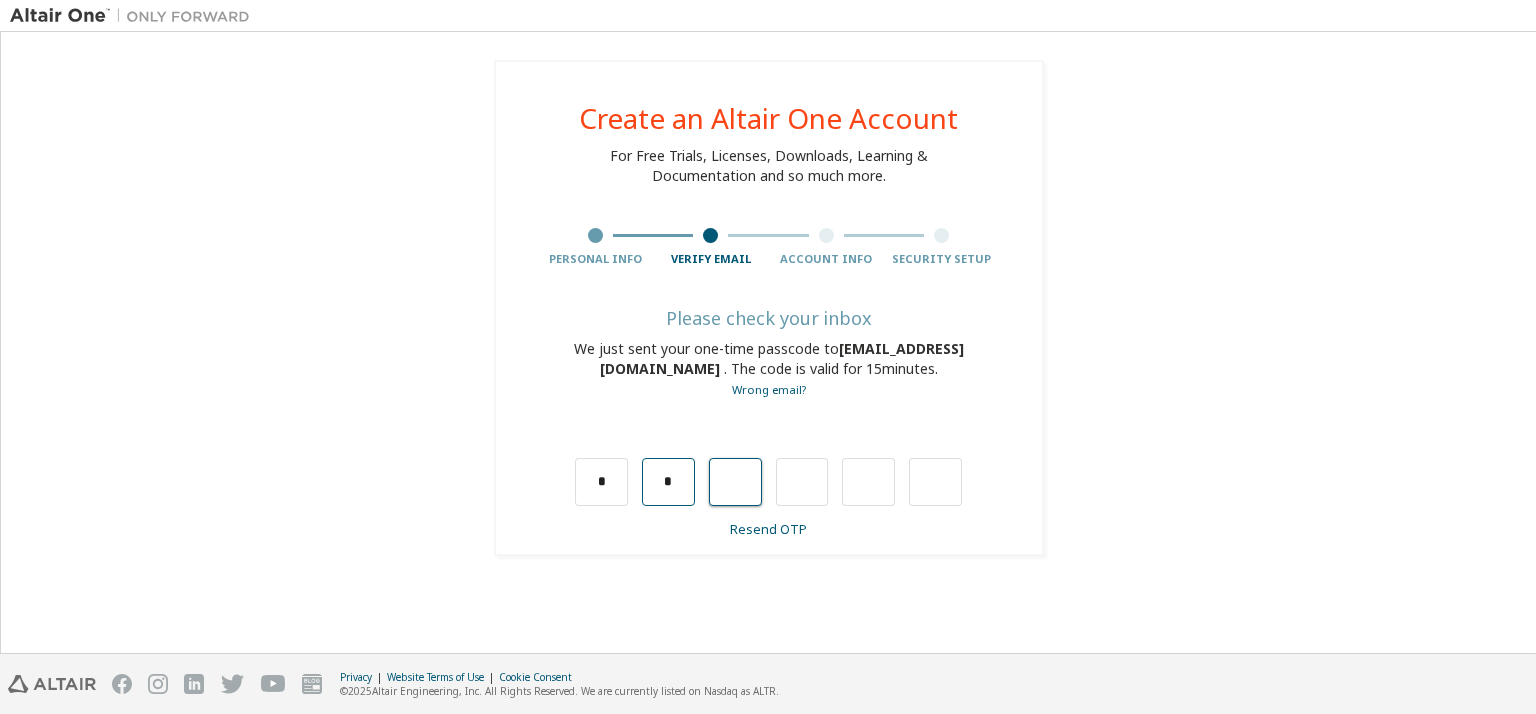 type on "*" 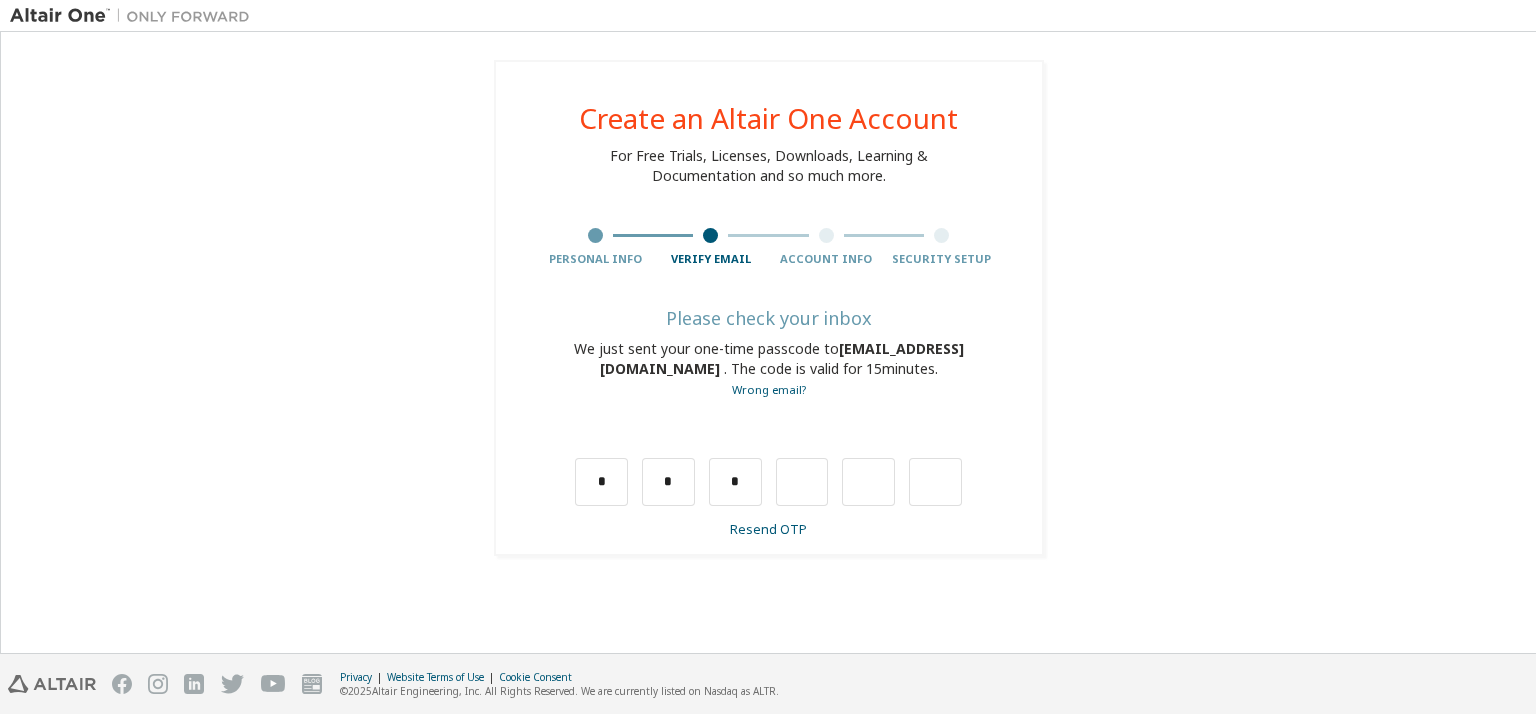 click on "* * *" at bounding box center (768, 482) 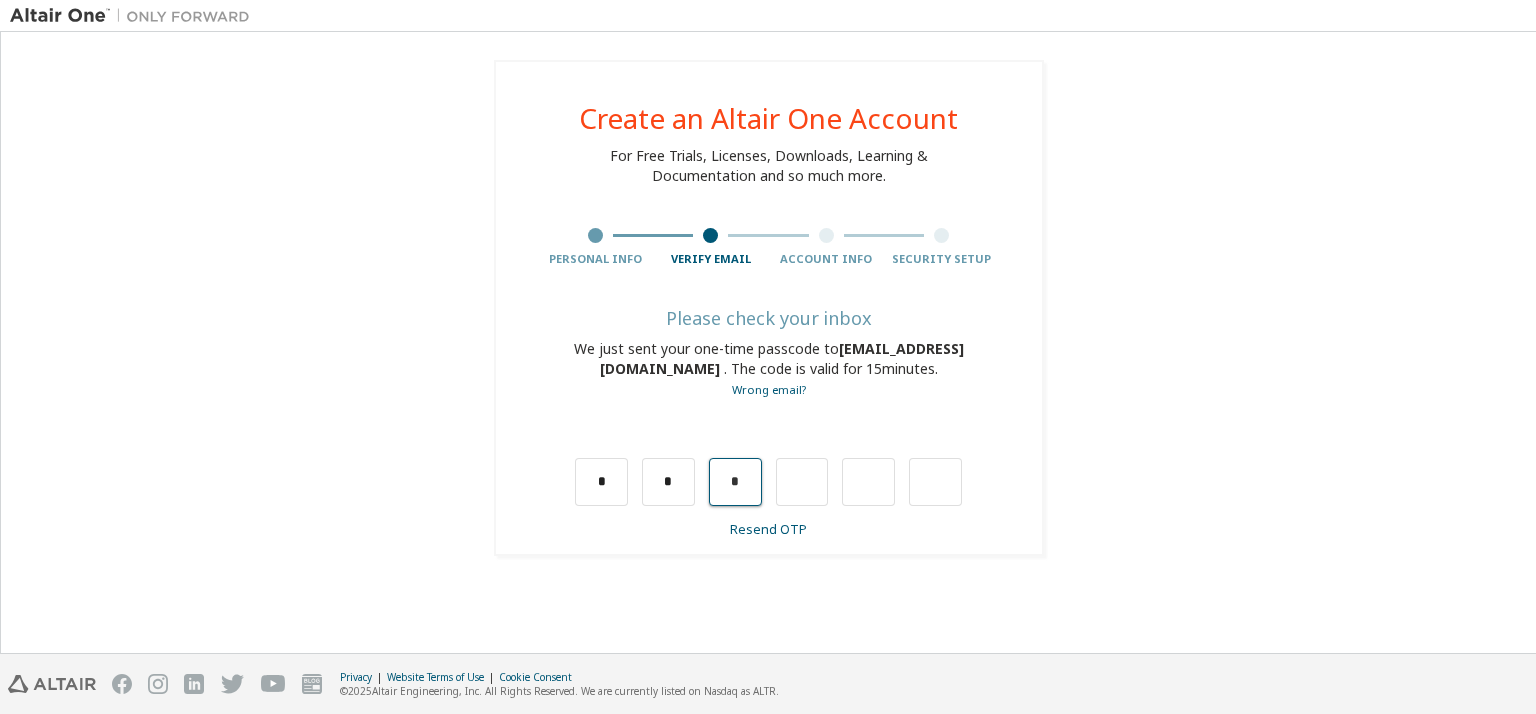 click on "*" at bounding box center (735, 482) 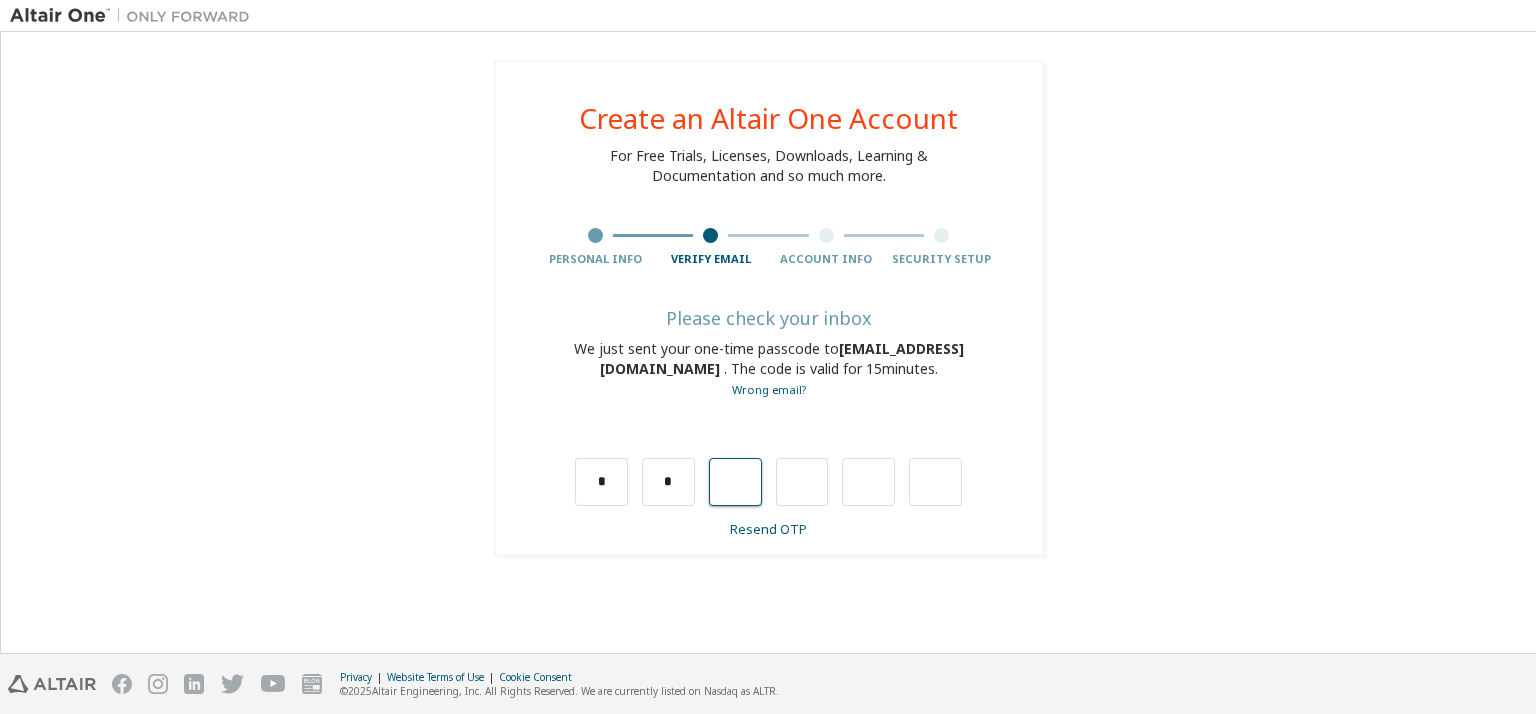 click at bounding box center (735, 482) 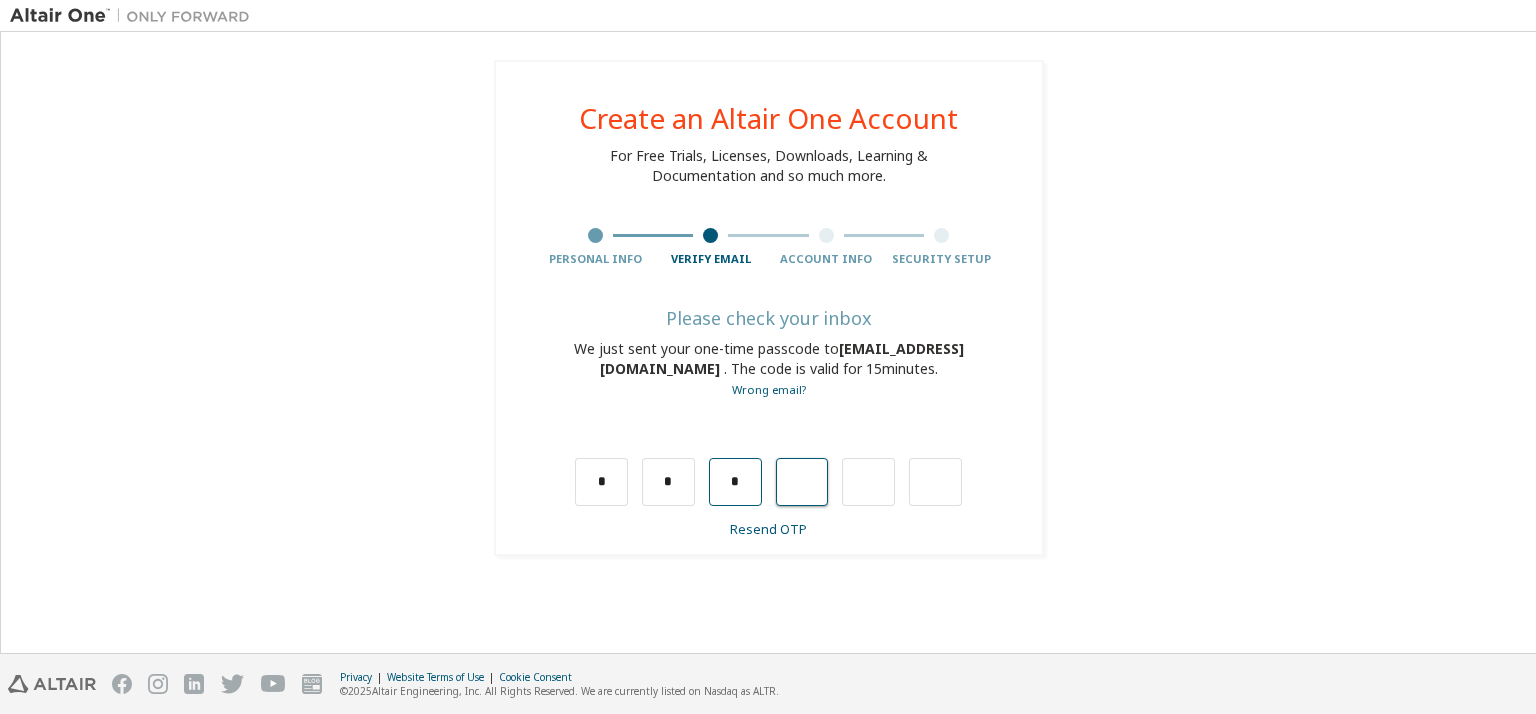 type on "*" 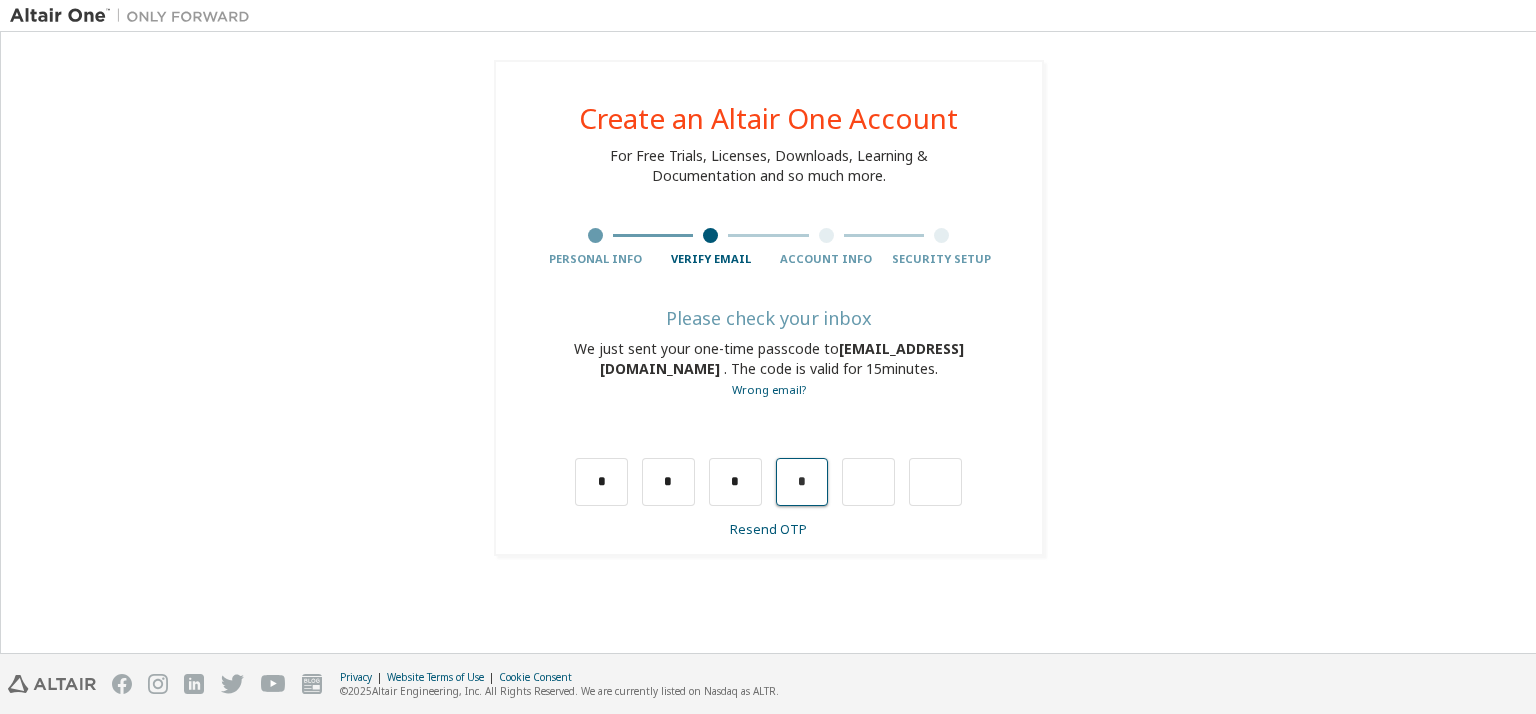 click on "*" at bounding box center (802, 482) 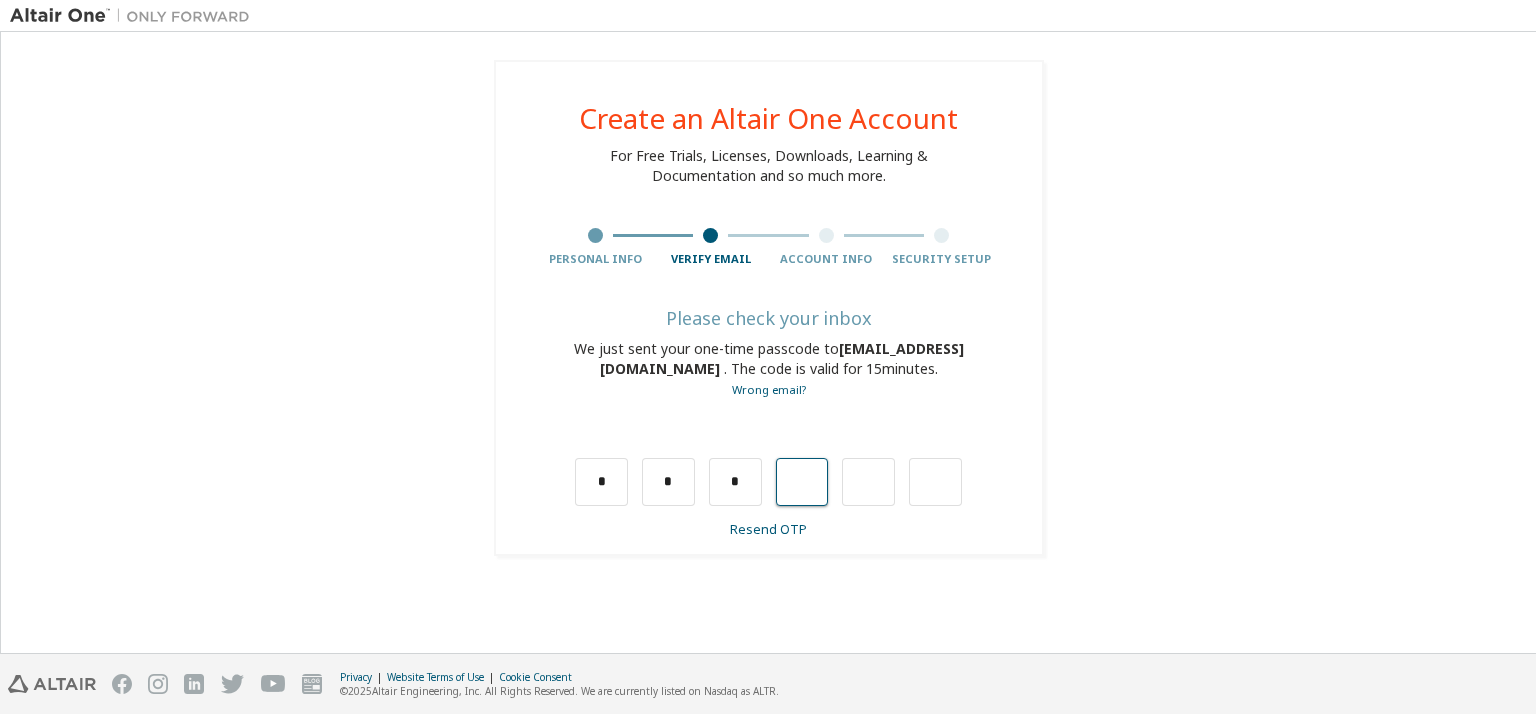 click at bounding box center [802, 482] 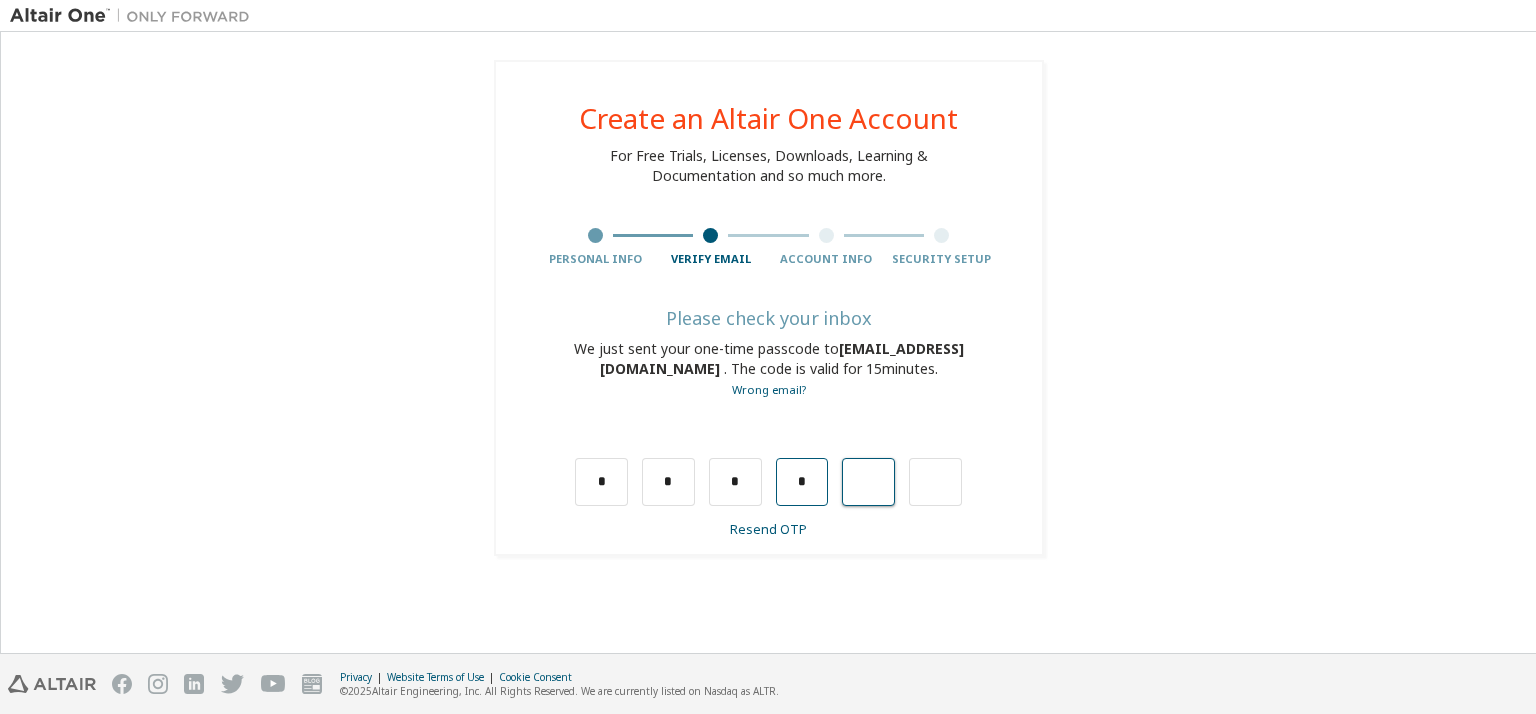 type on "*" 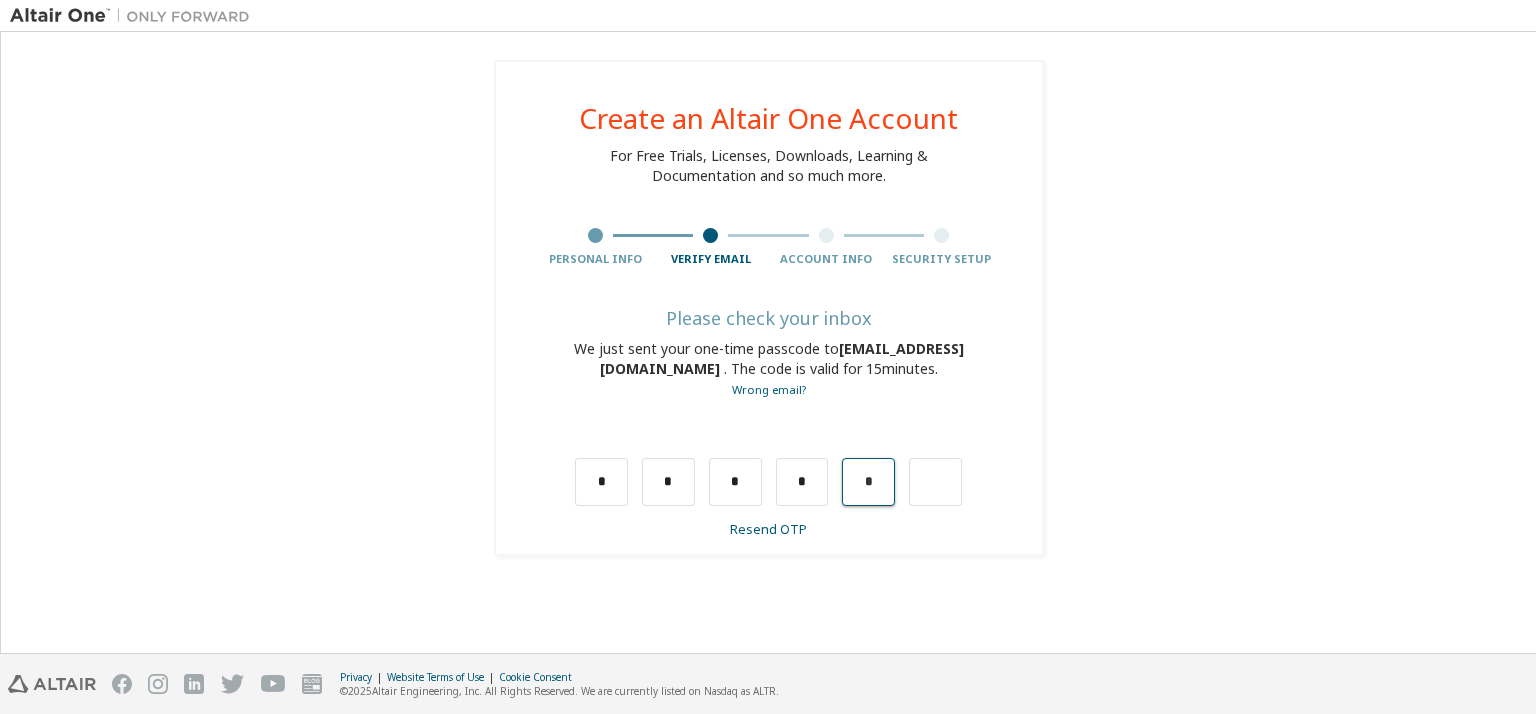 click on "*" at bounding box center [868, 482] 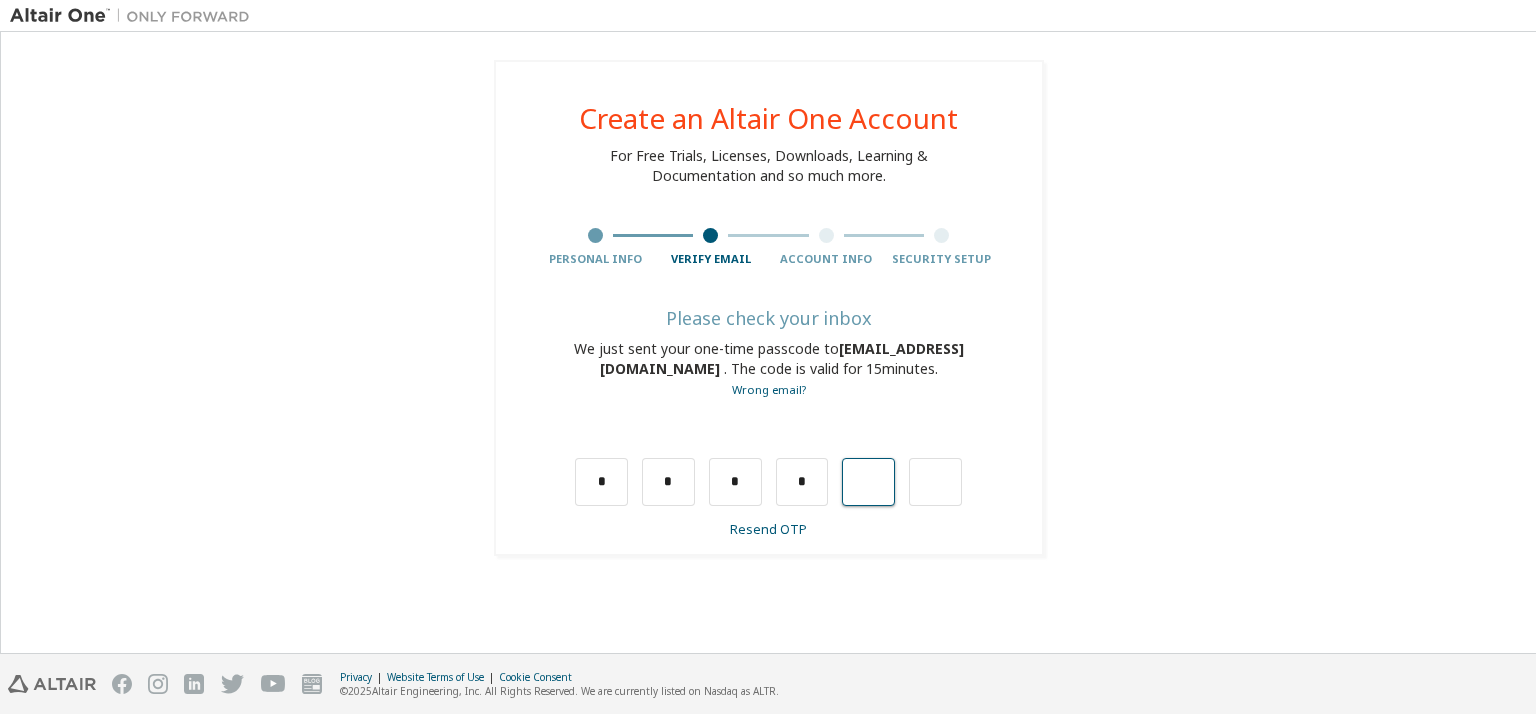 click at bounding box center (868, 482) 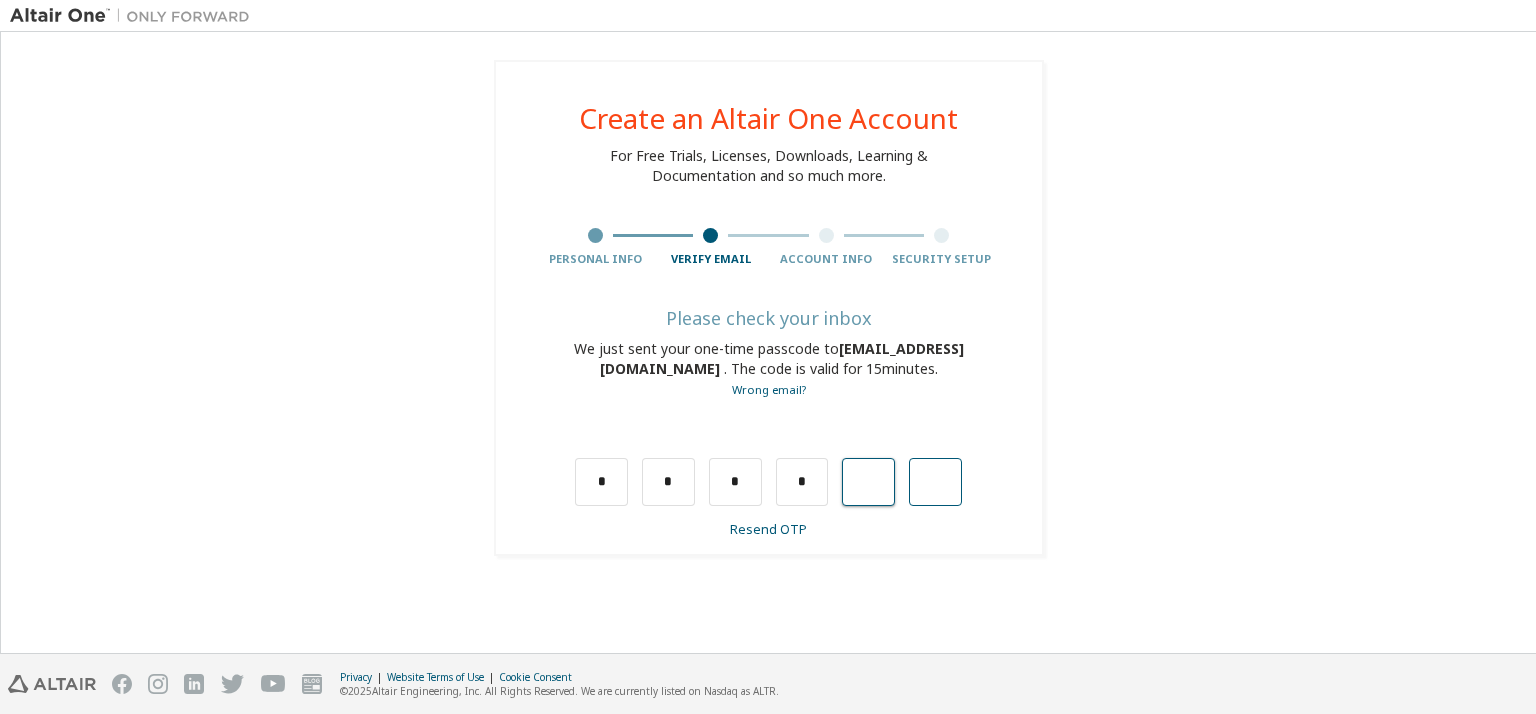 drag, startPoint x: 855, startPoint y: 473, endPoint x: 948, endPoint y: 474, distance: 93.00538 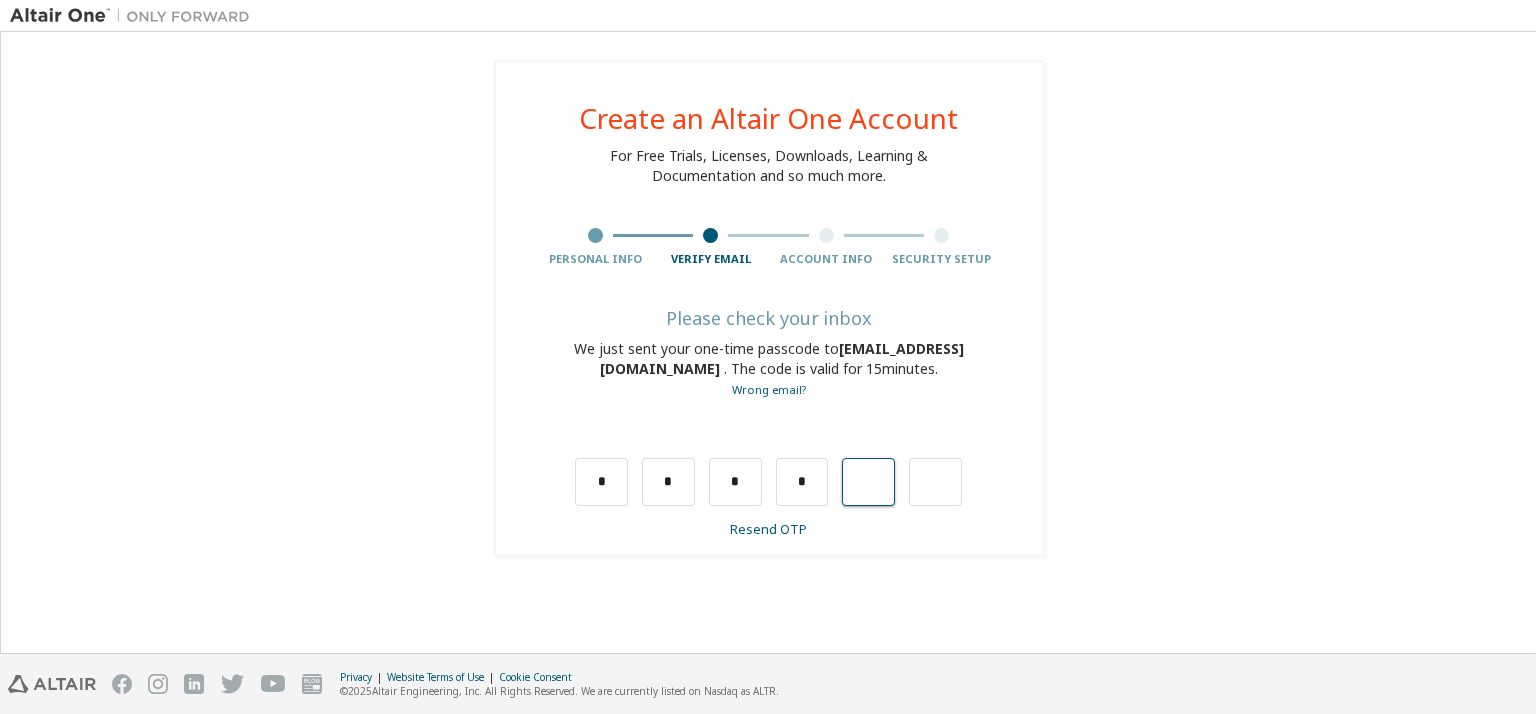 type on "*" 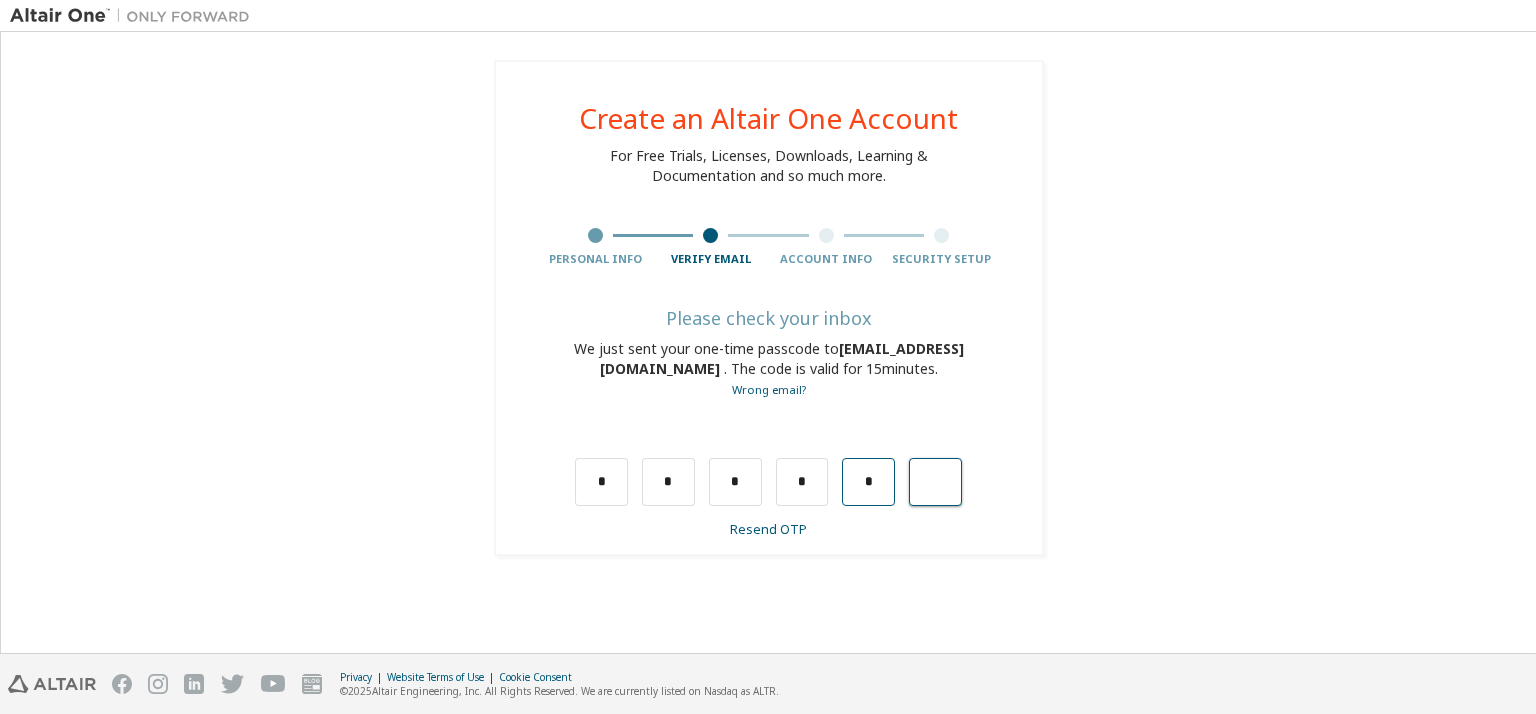 type on "*" 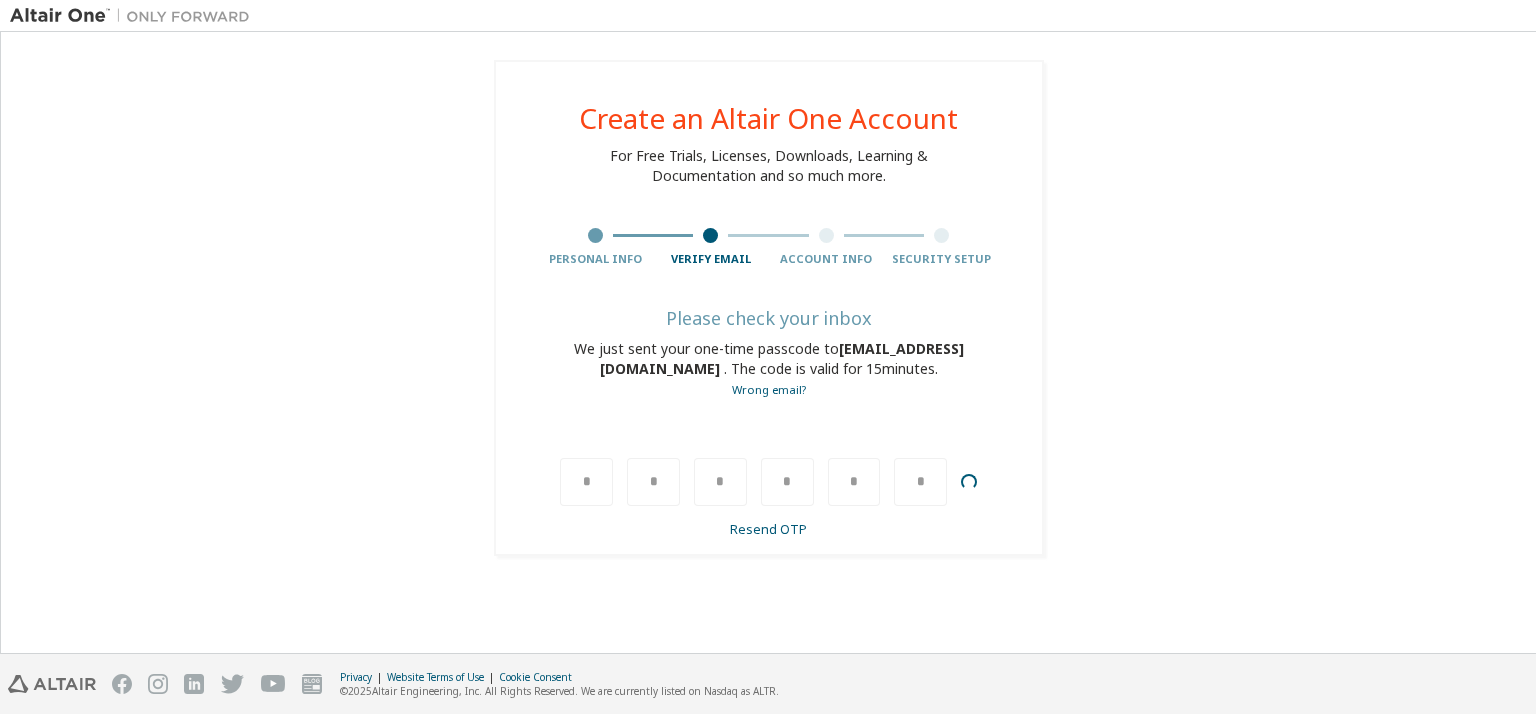 click on "*" at bounding box center [920, 482] 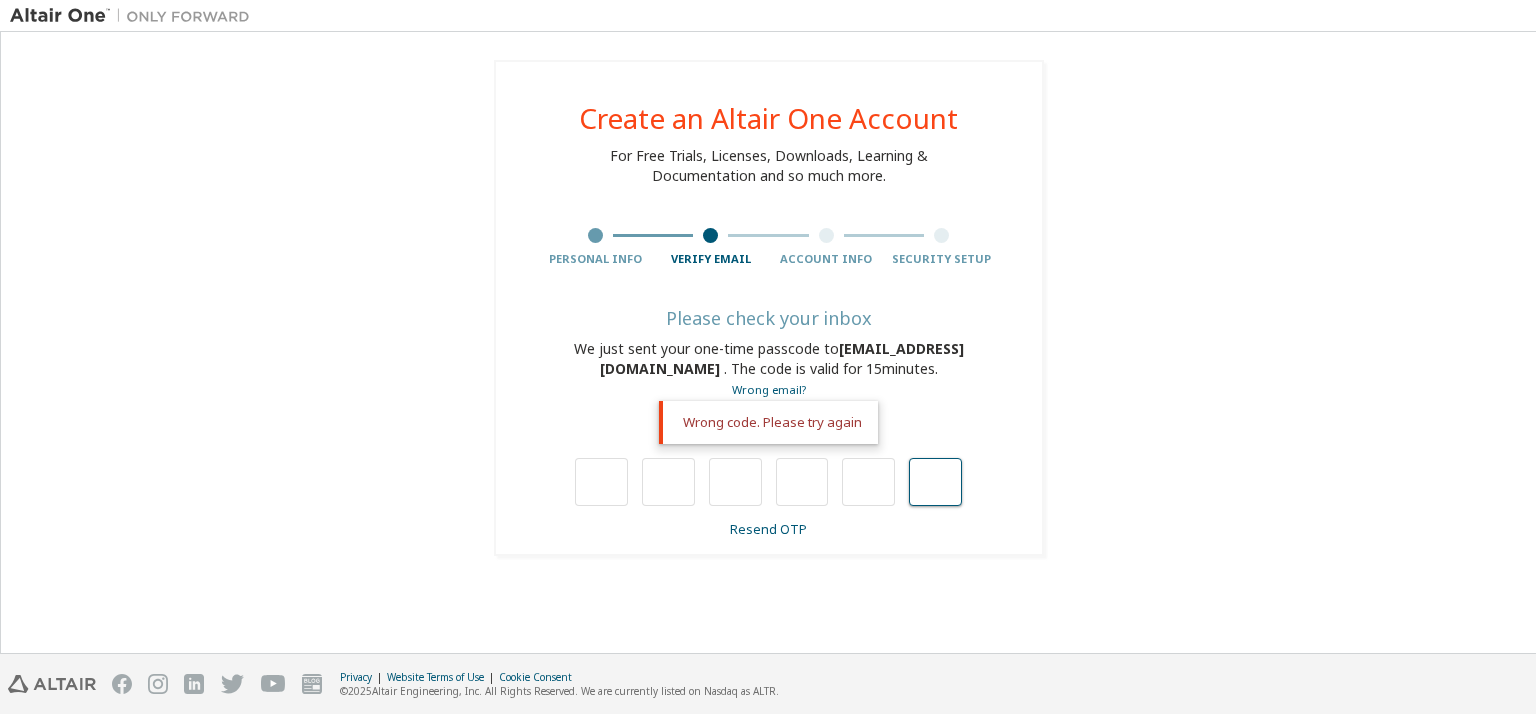 click at bounding box center (935, 482) 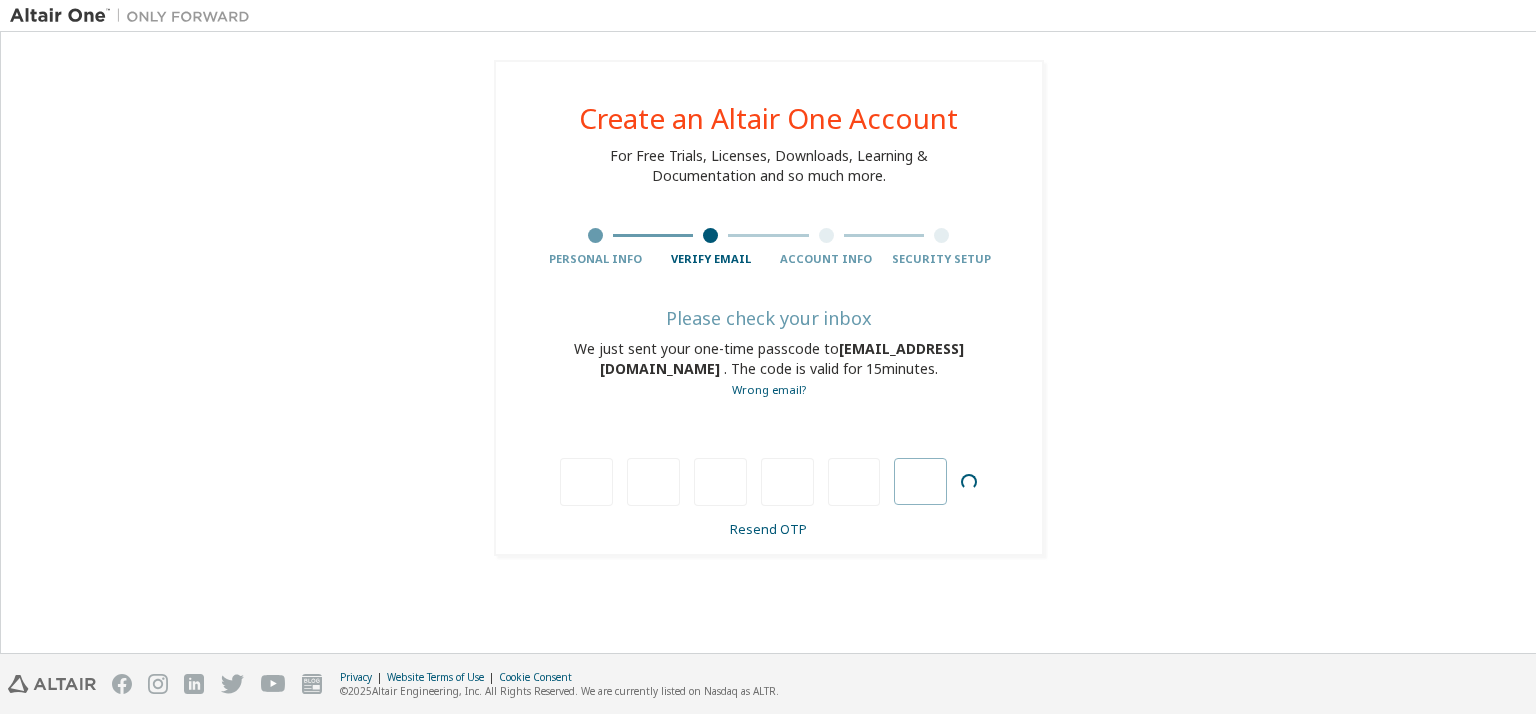 scroll, scrollTop: 0, scrollLeft: 0, axis: both 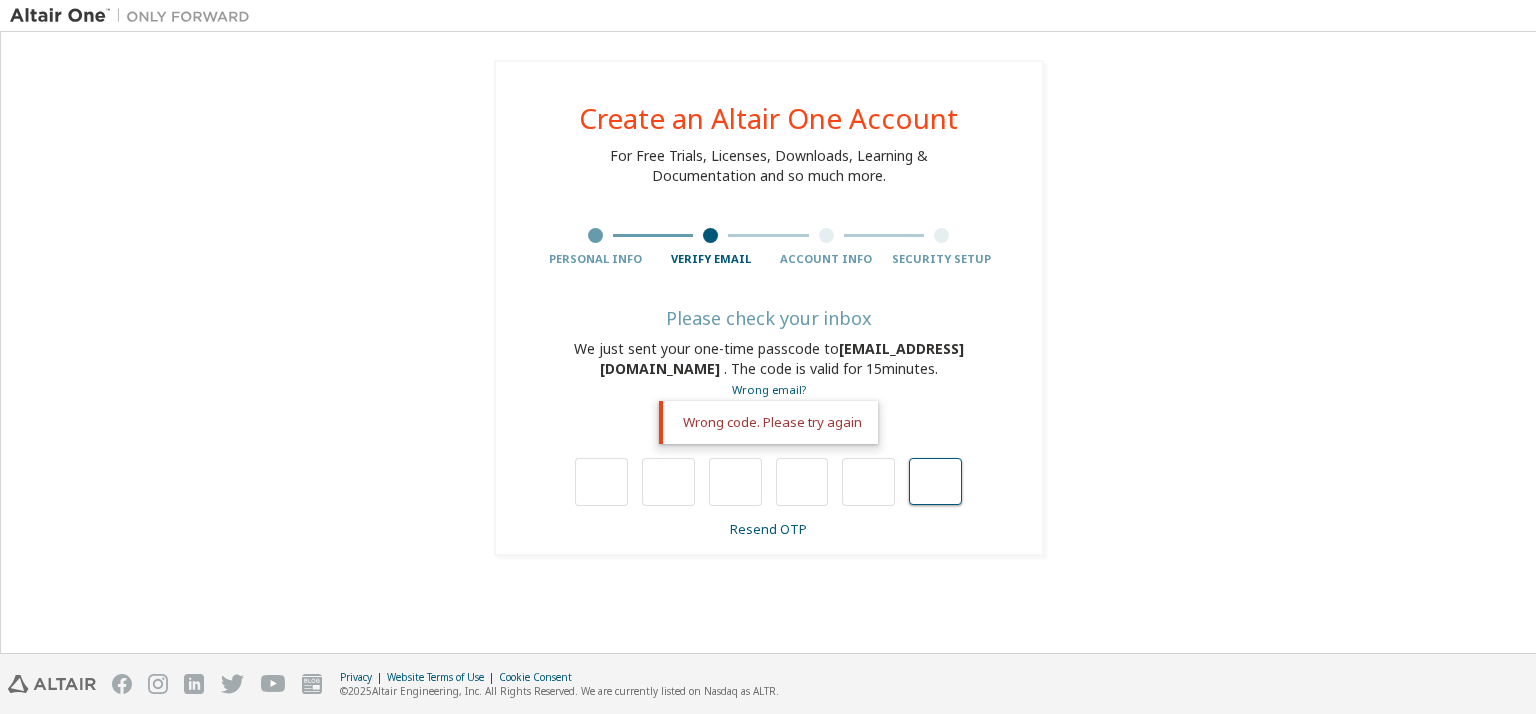 click at bounding box center (935, 482) 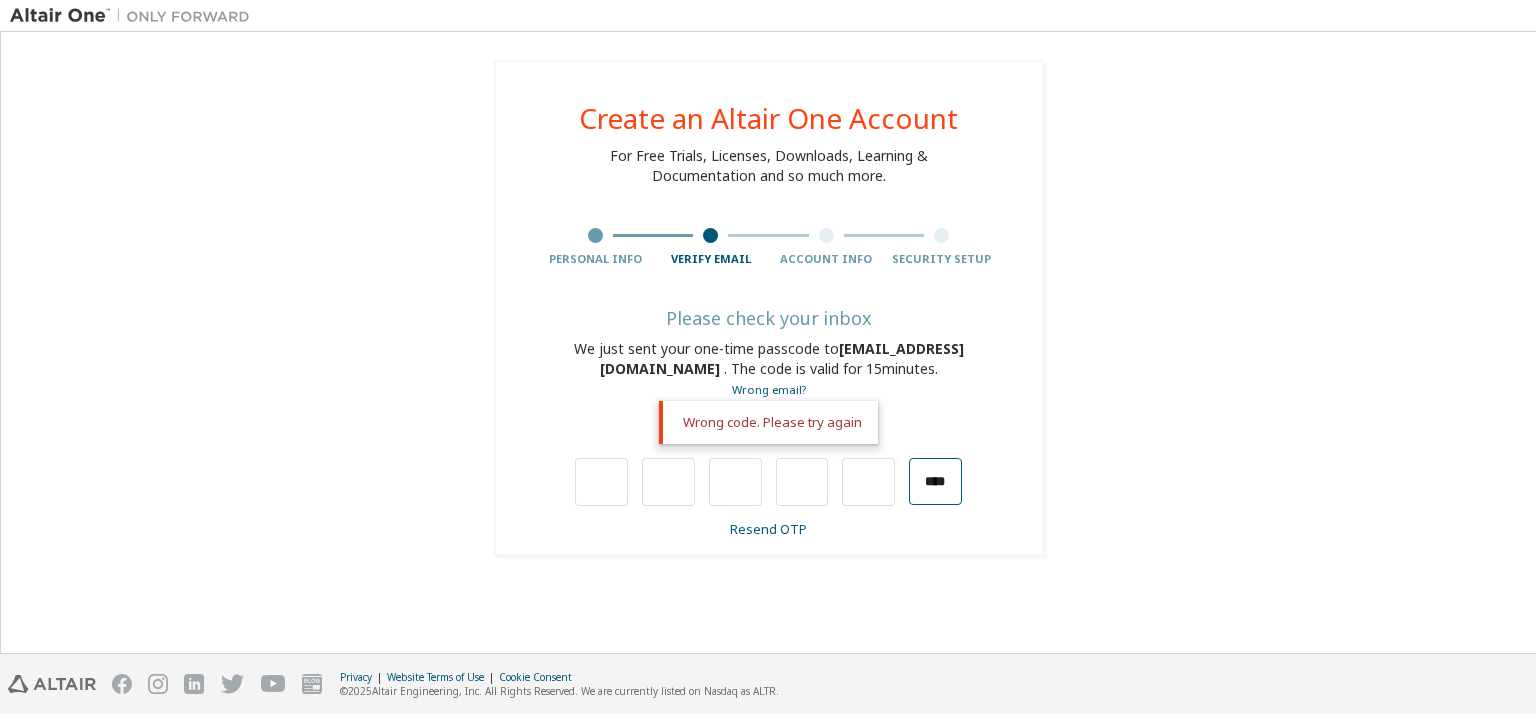 scroll, scrollTop: 0, scrollLeft: 8, axis: horizontal 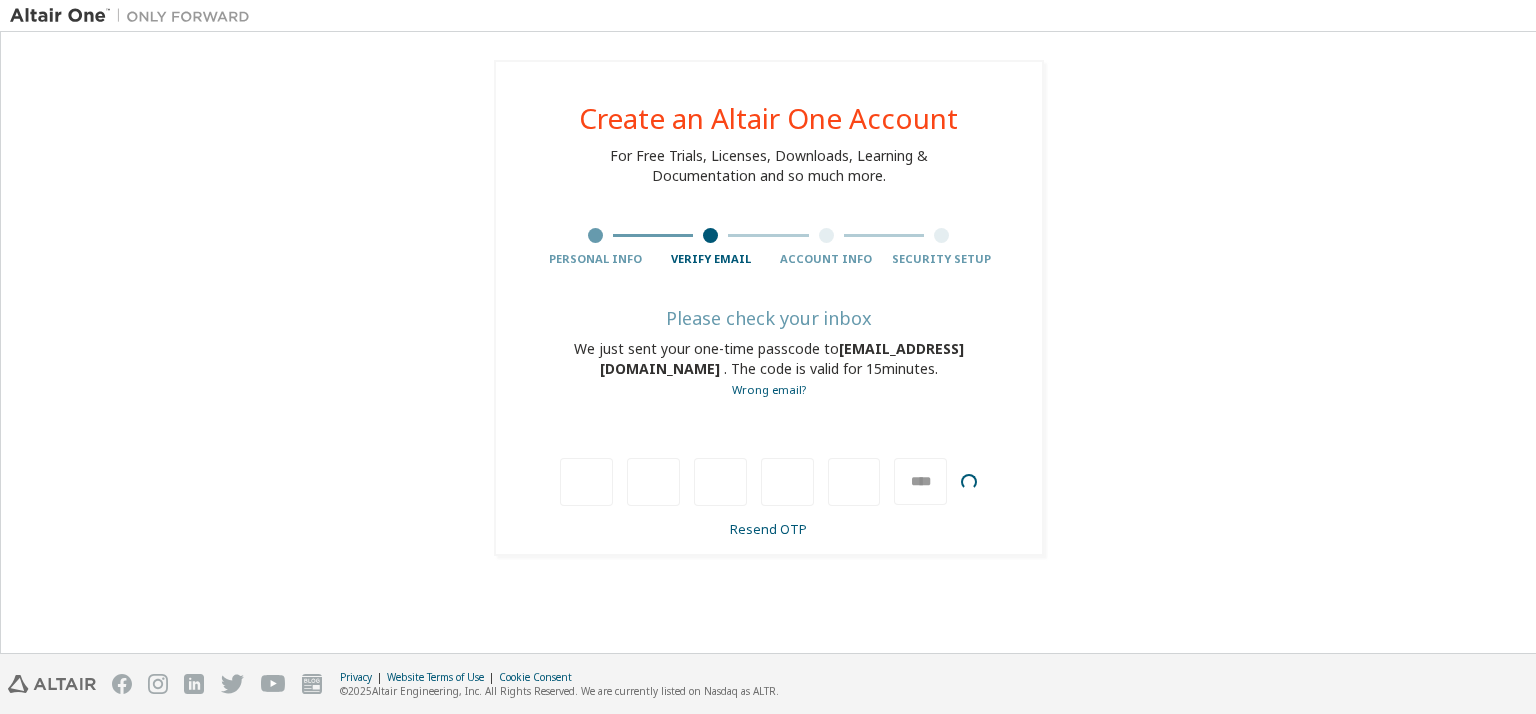 type 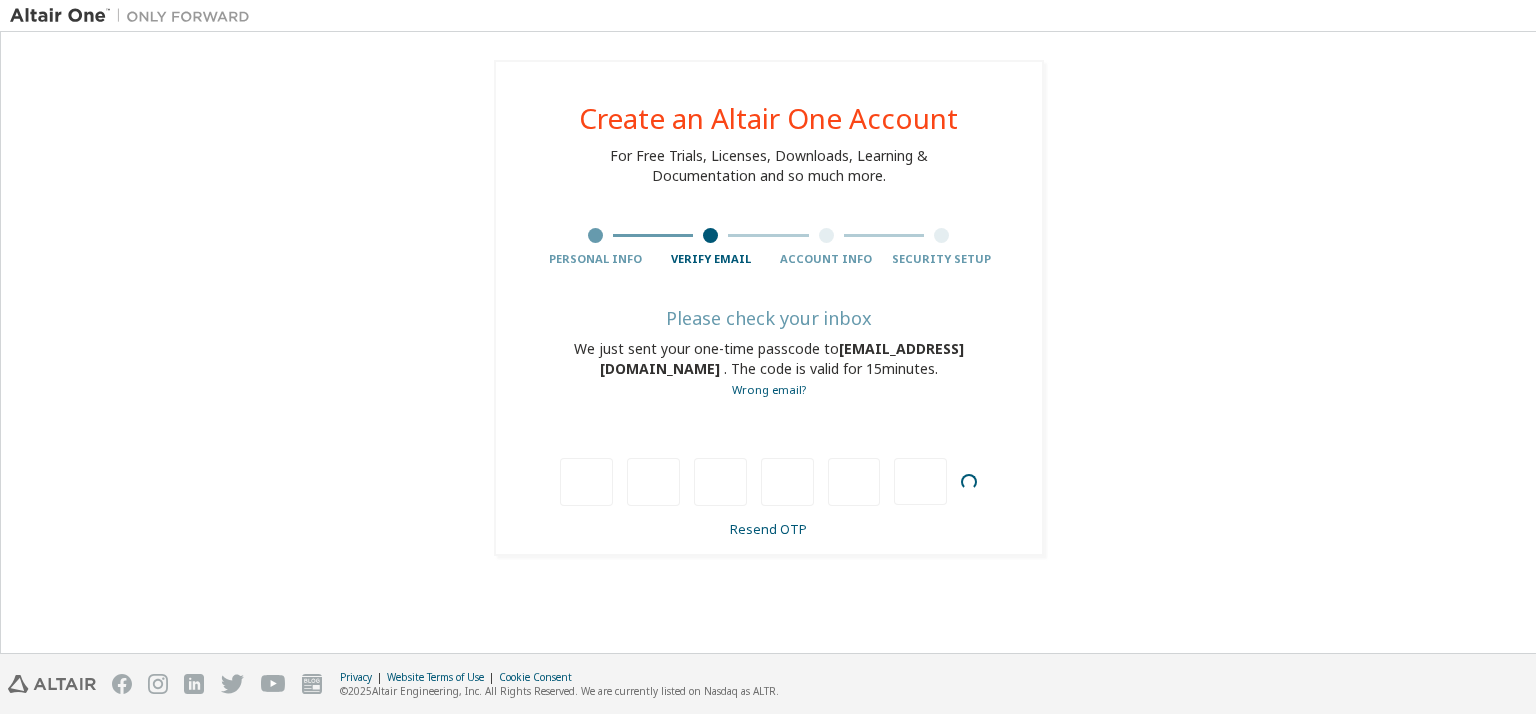 scroll, scrollTop: 0, scrollLeft: 0, axis: both 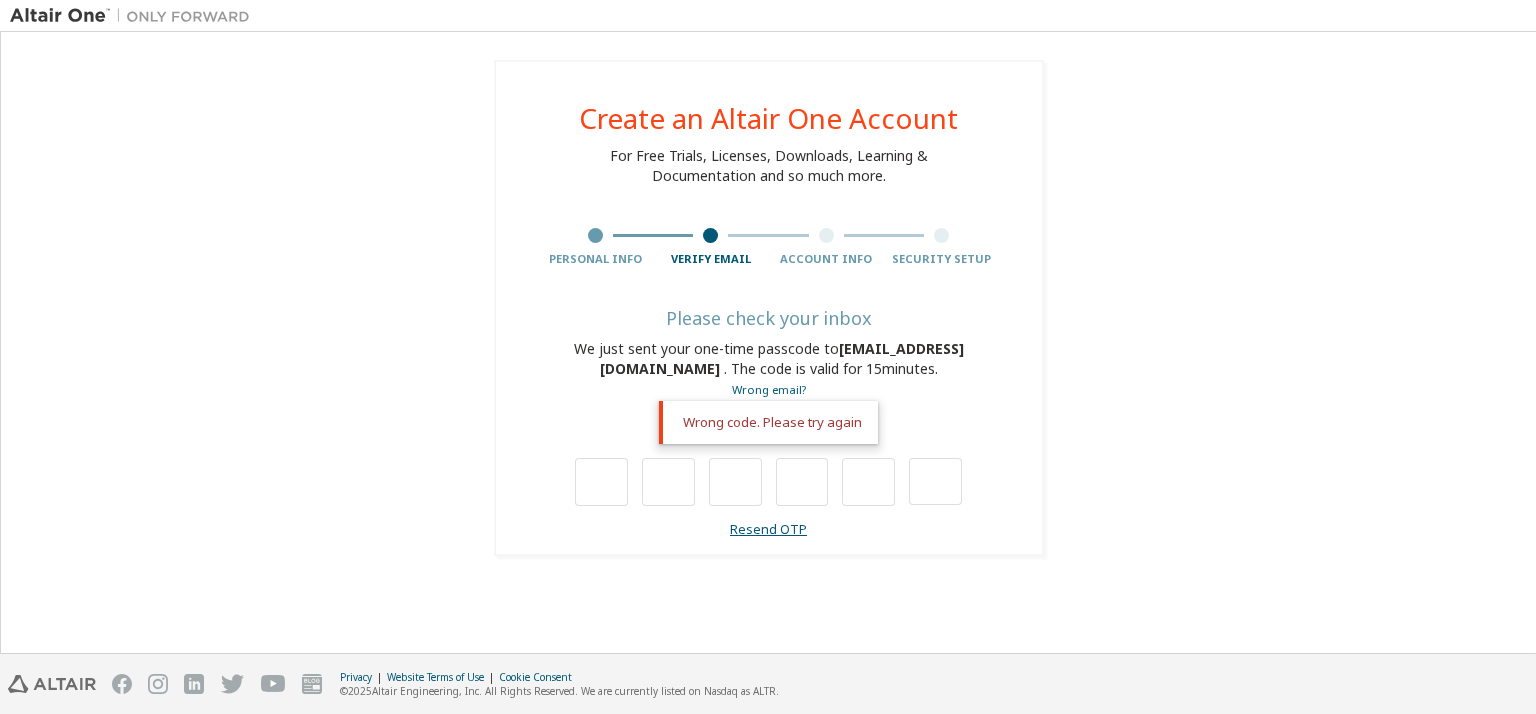 click on "Resend OTP" at bounding box center (768, 529) 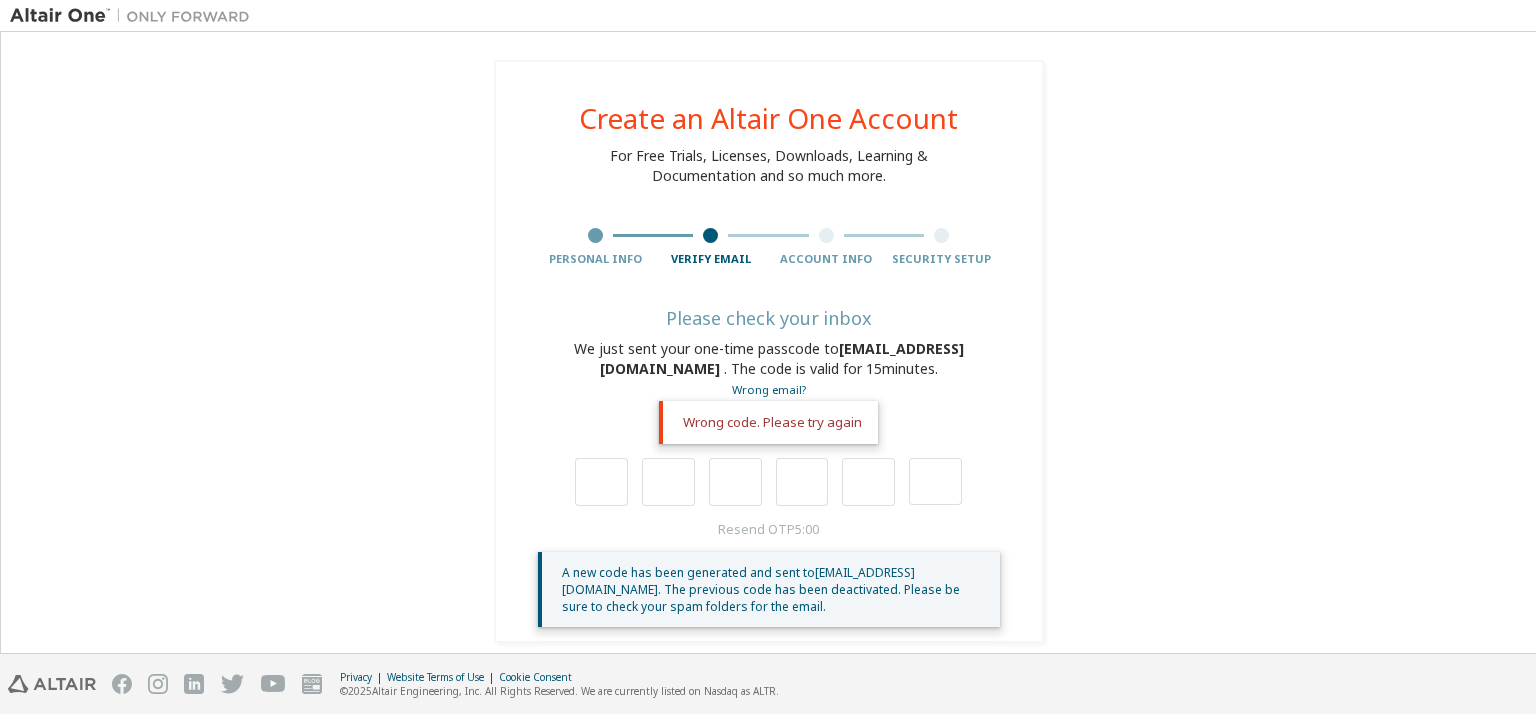 click on "**********" at bounding box center (768, 351) 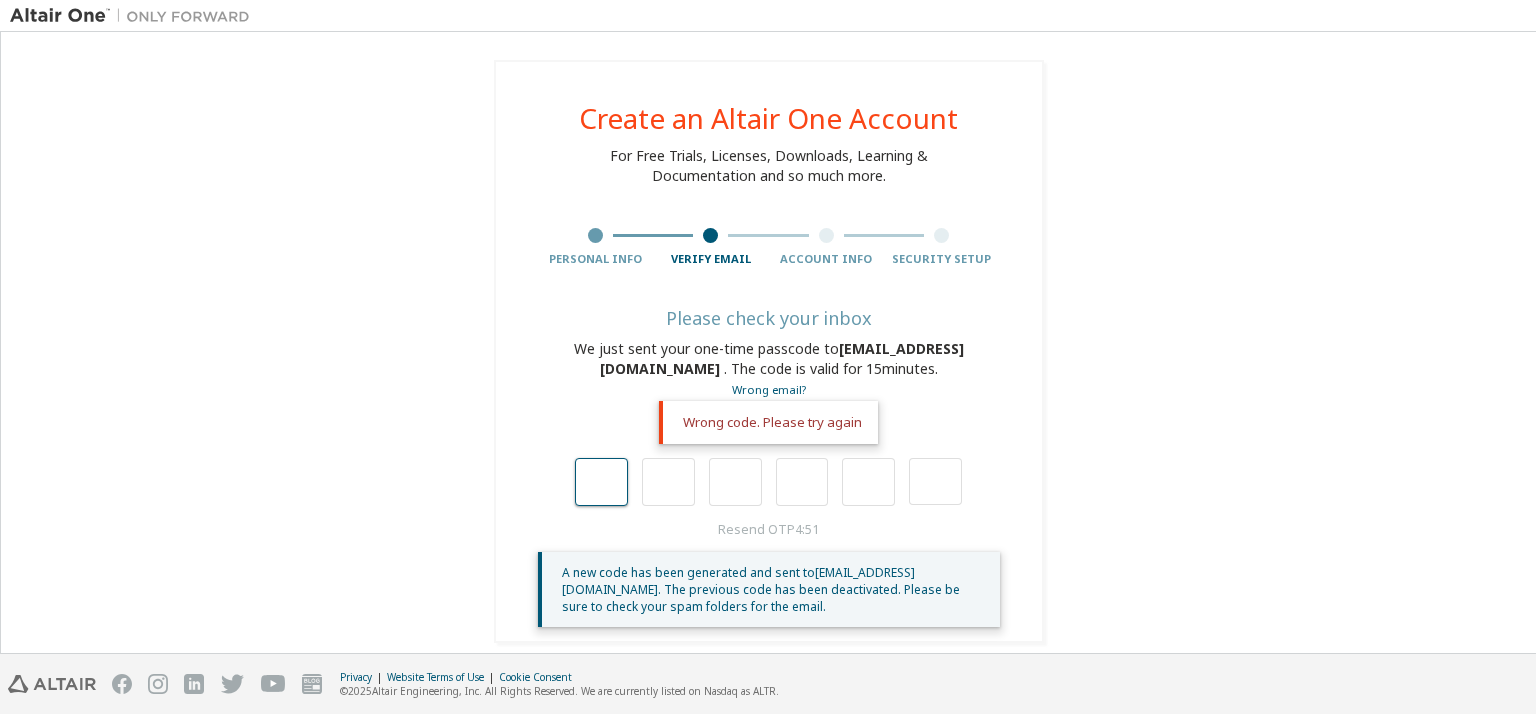 click at bounding box center (601, 482) 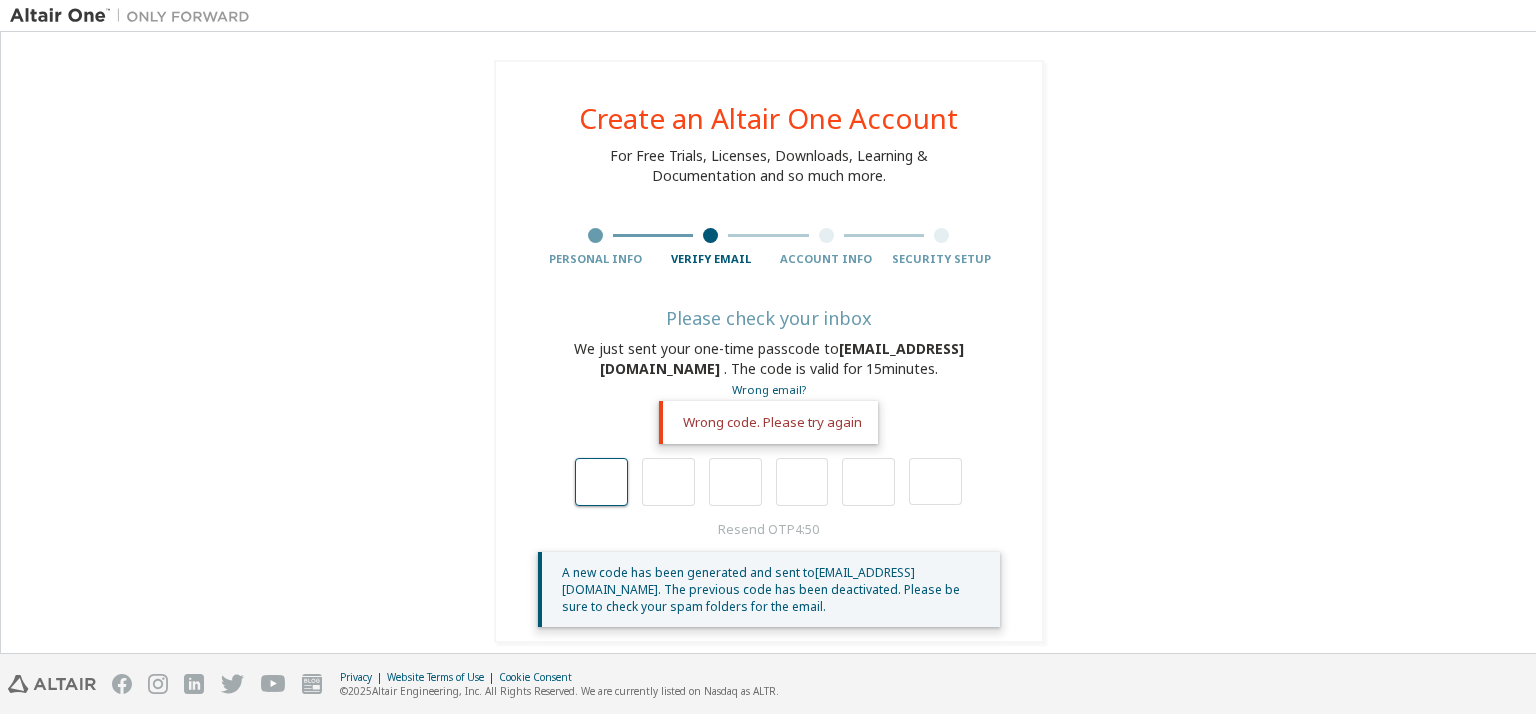 type on "*" 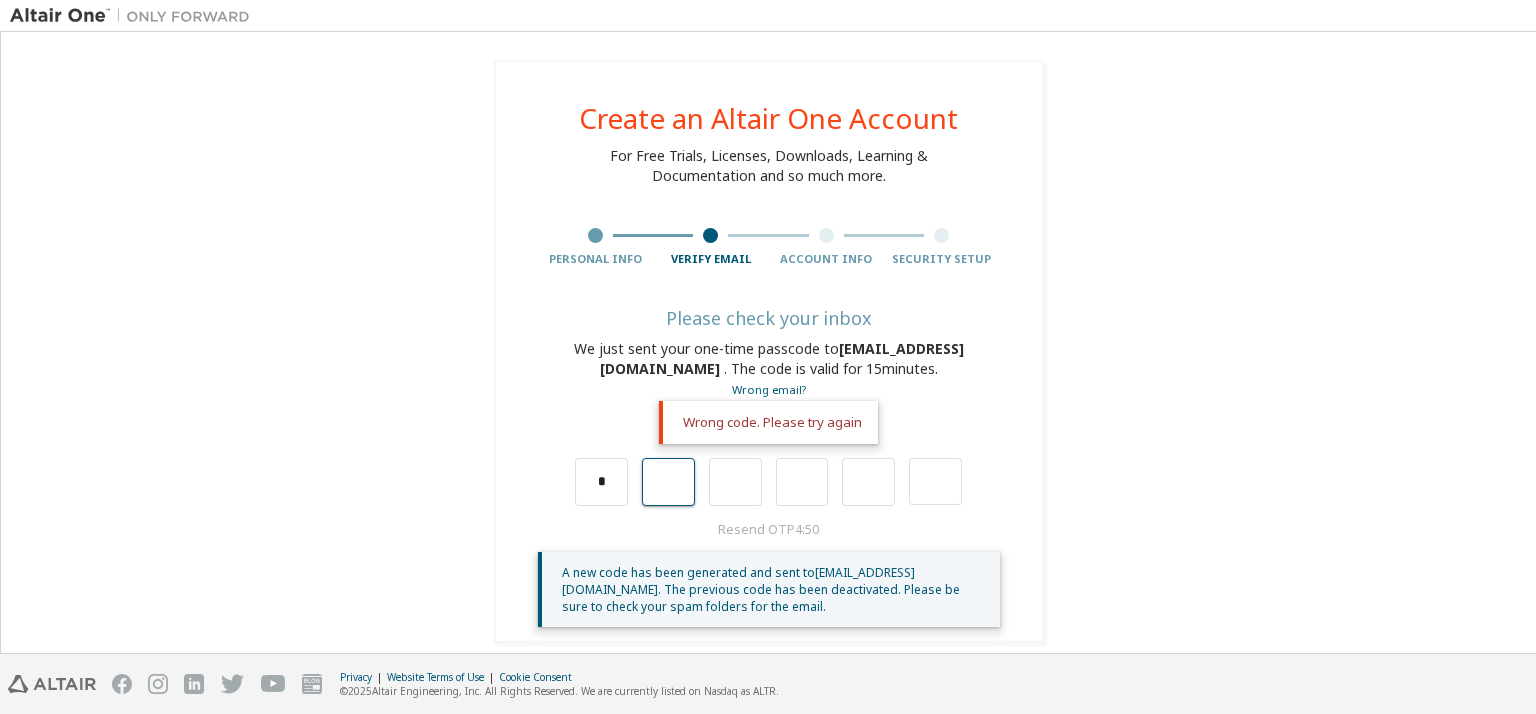 type on "*" 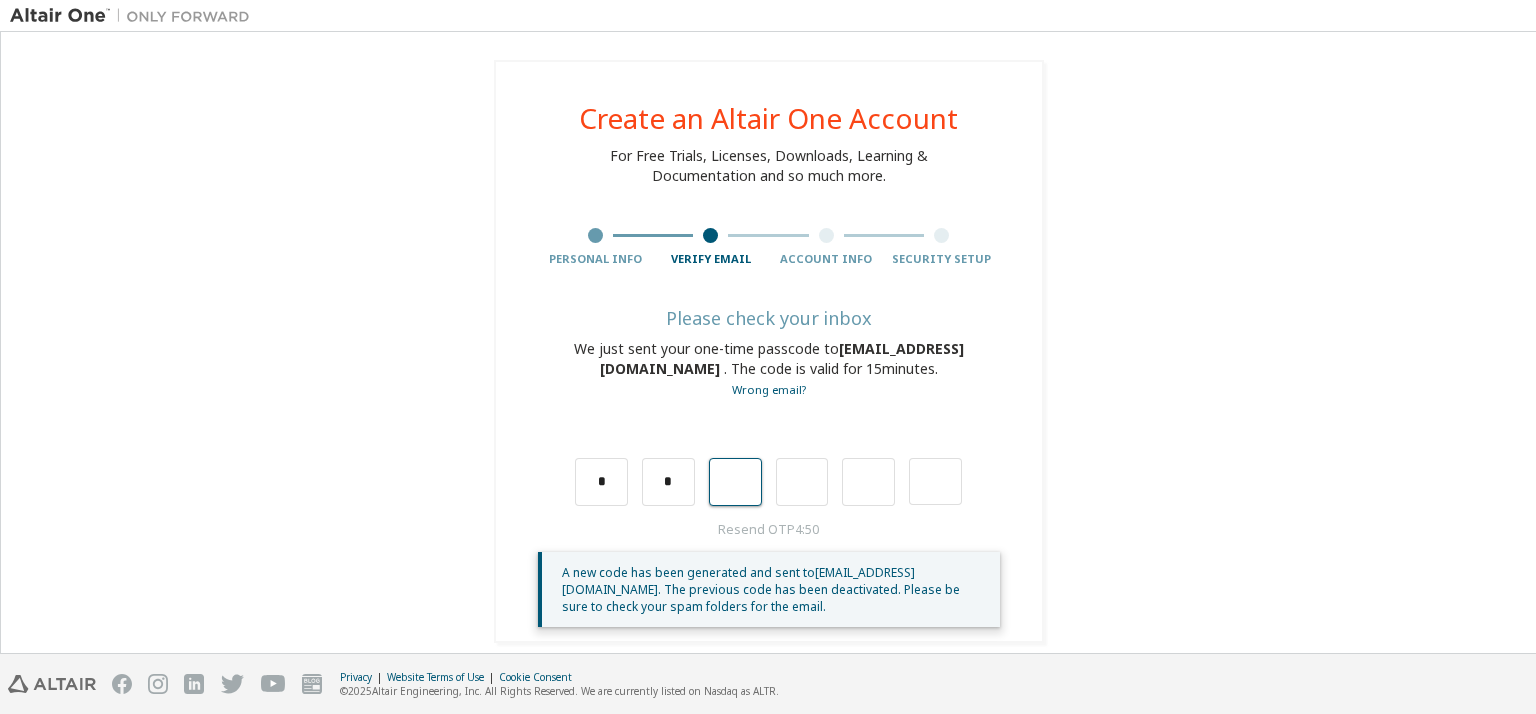type on "*" 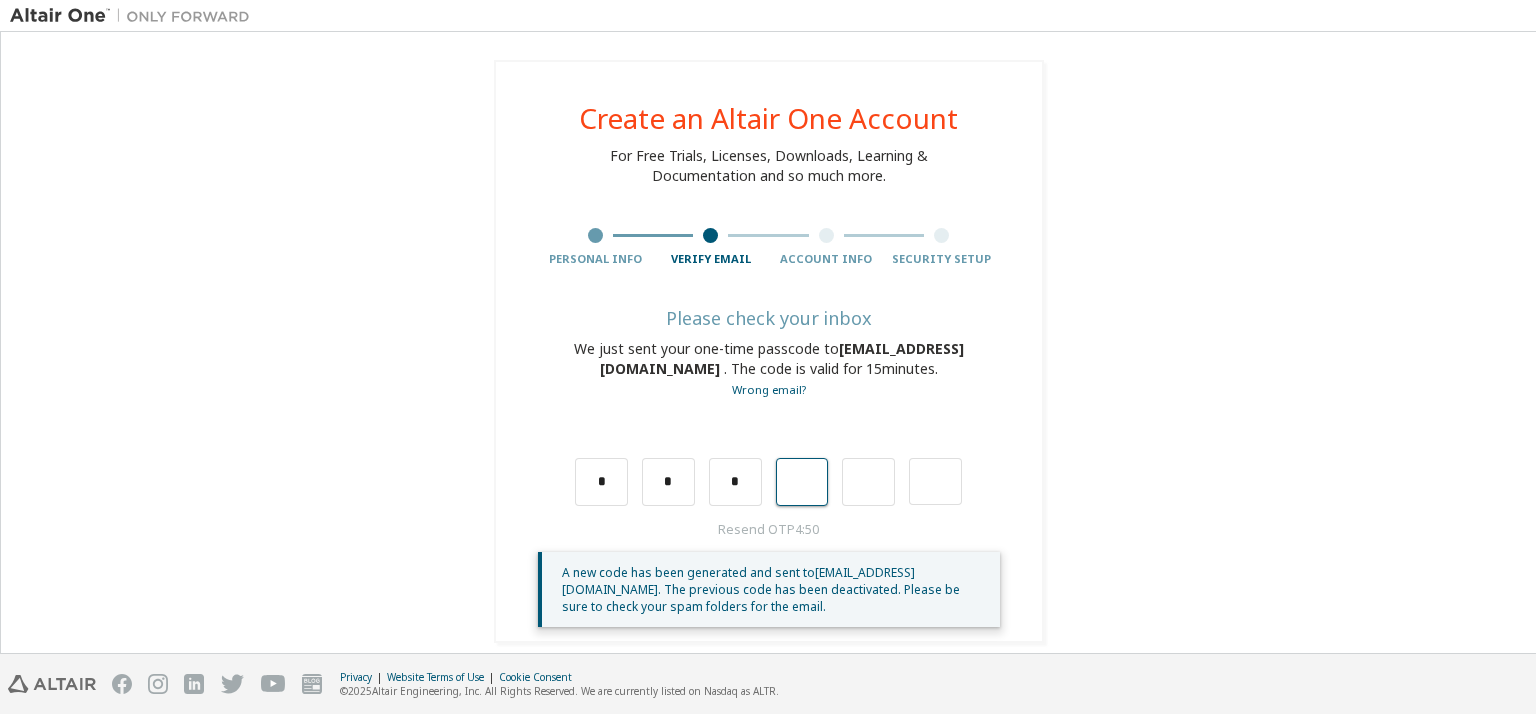 type on "*" 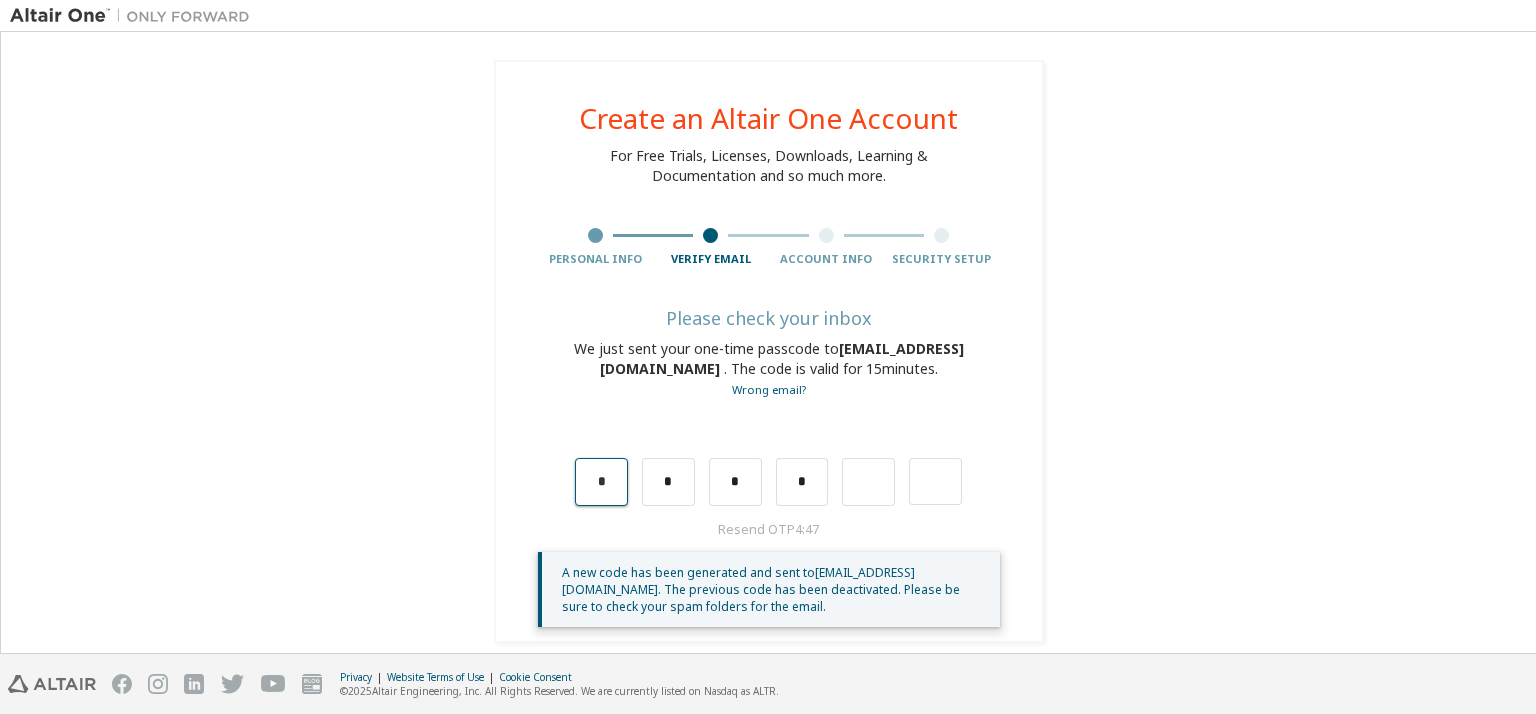 drag, startPoint x: 587, startPoint y: 472, endPoint x: 1032, endPoint y: 505, distance: 446.22192 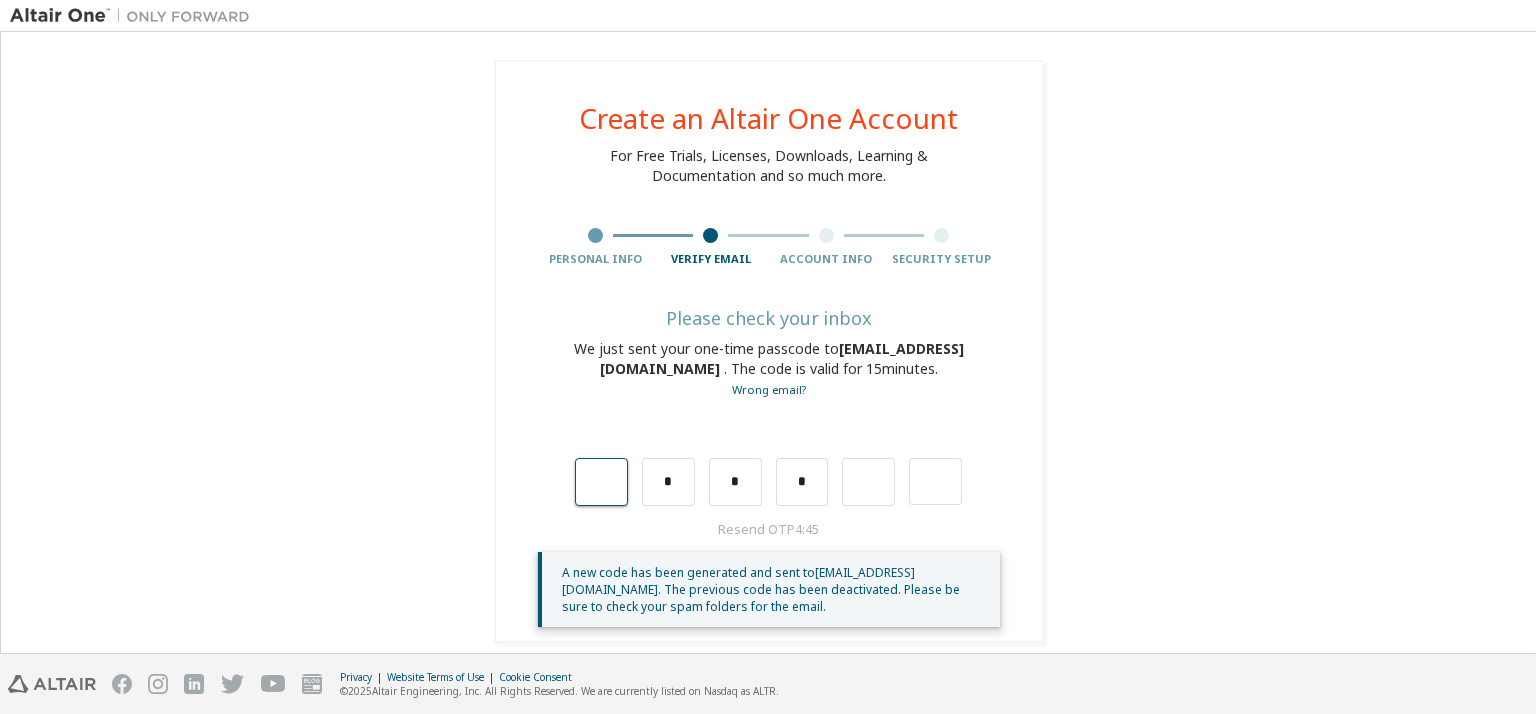 type on "*" 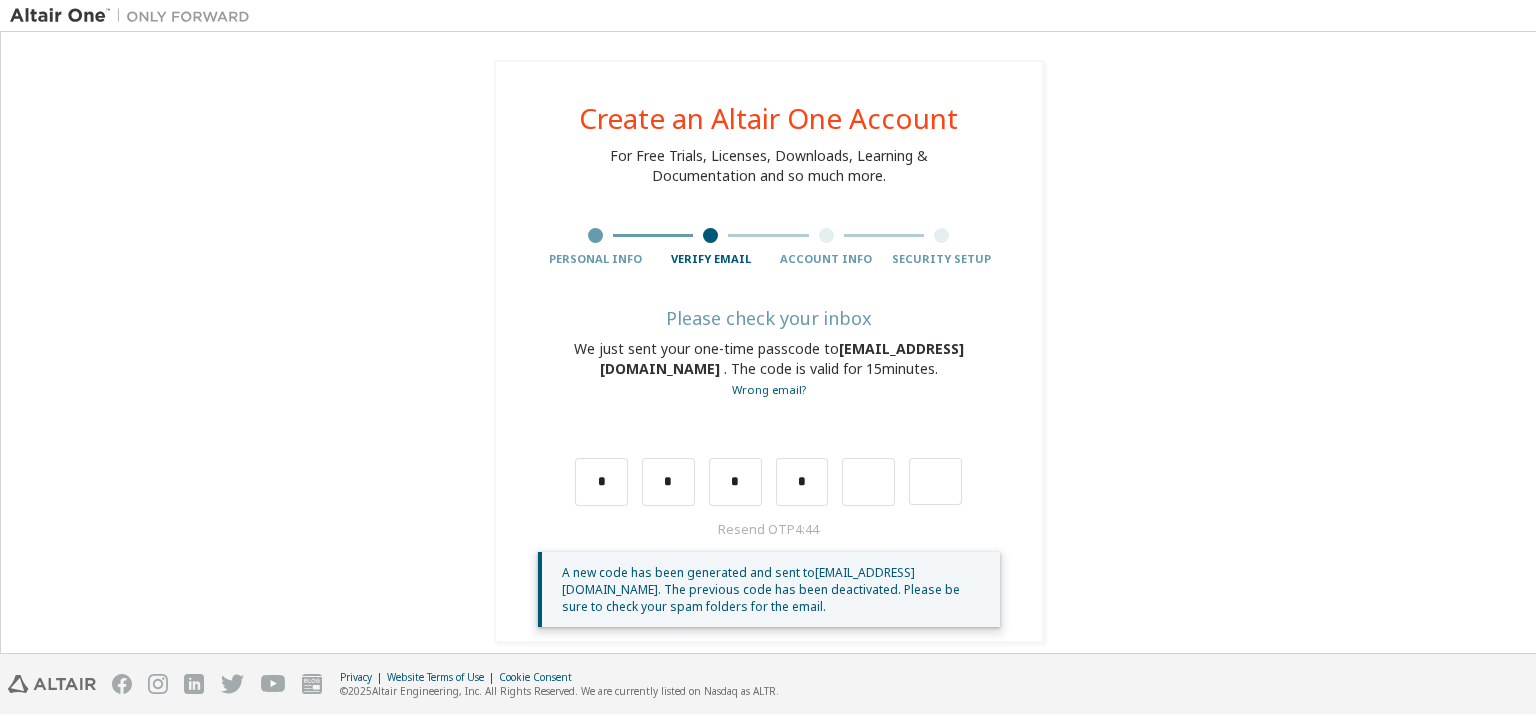click on "* * * *" at bounding box center (768, 482) 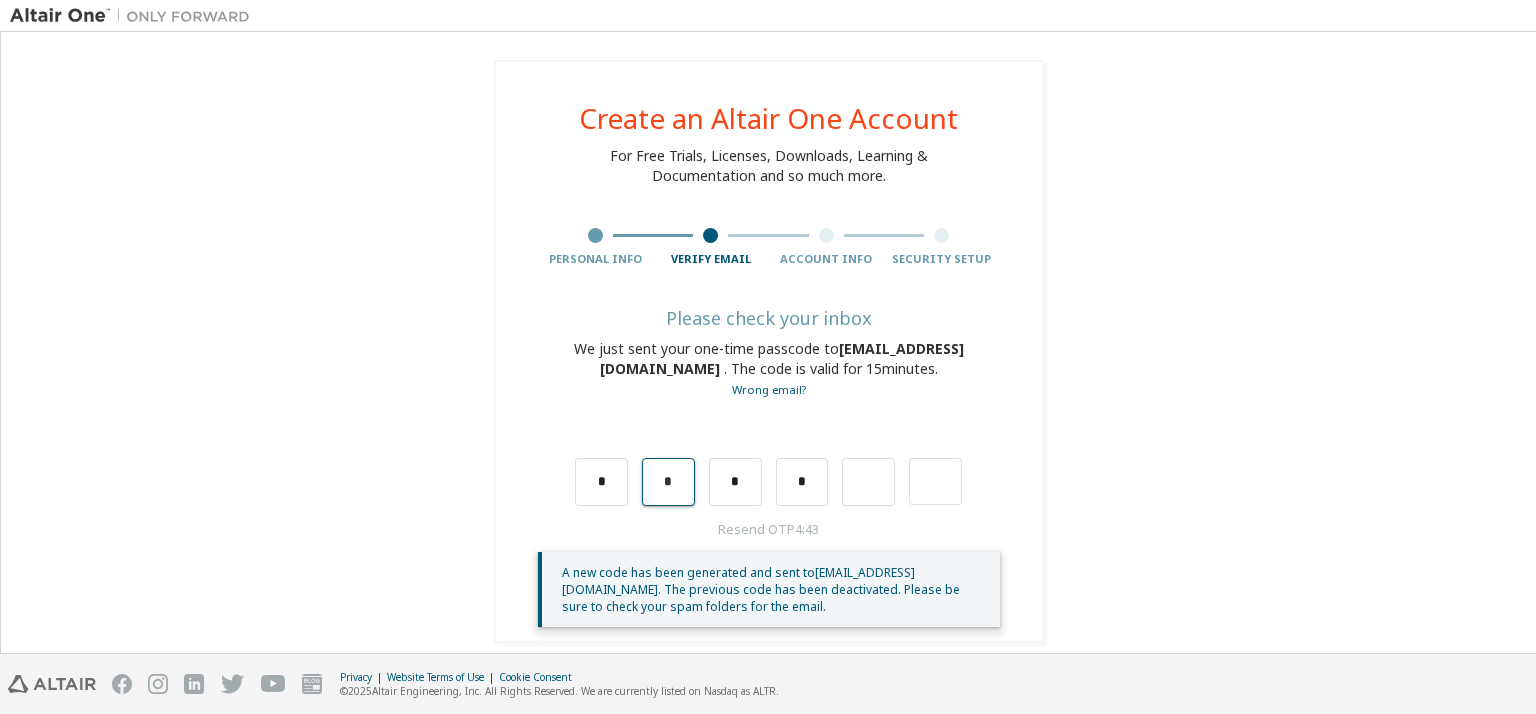 drag, startPoint x: 654, startPoint y: 476, endPoint x: 676, endPoint y: 483, distance: 23.086792 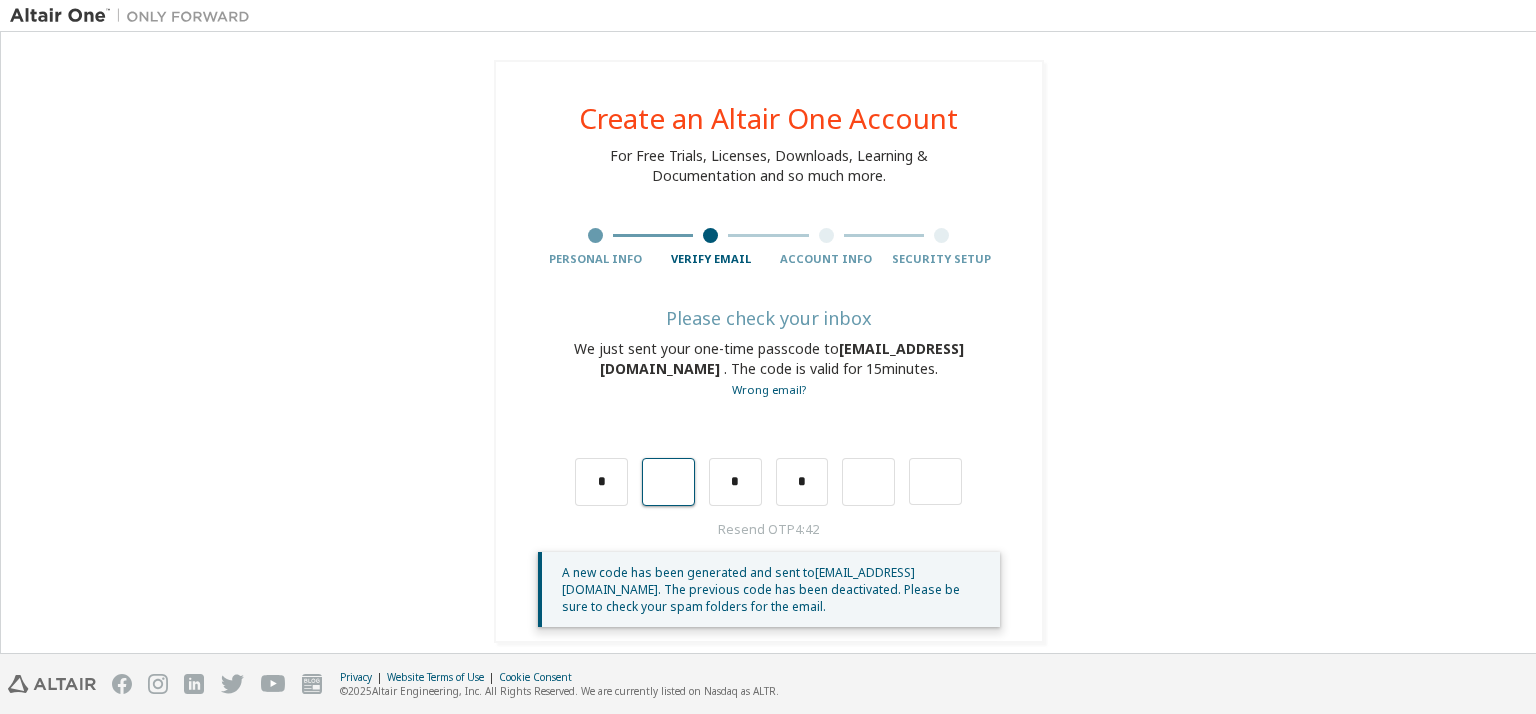 type on "*" 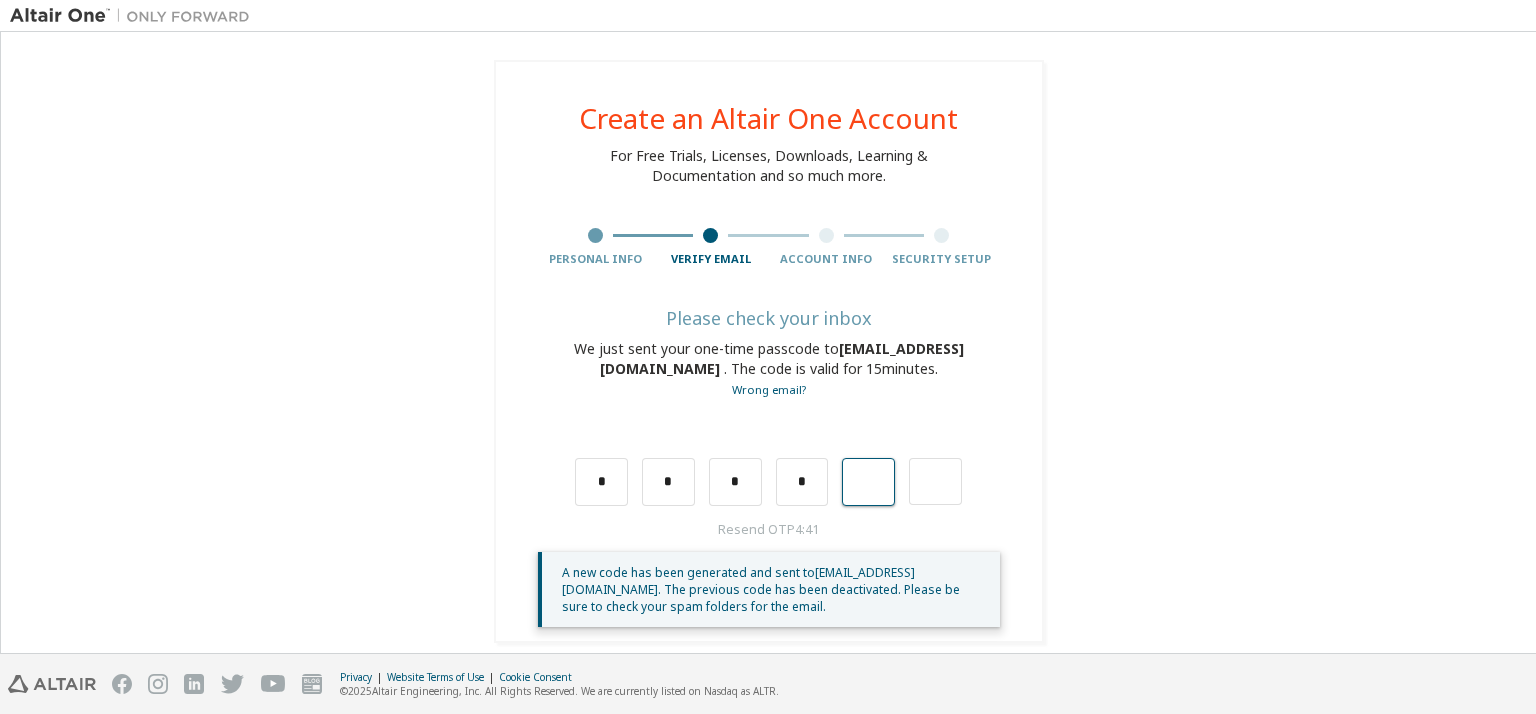 click at bounding box center (868, 482) 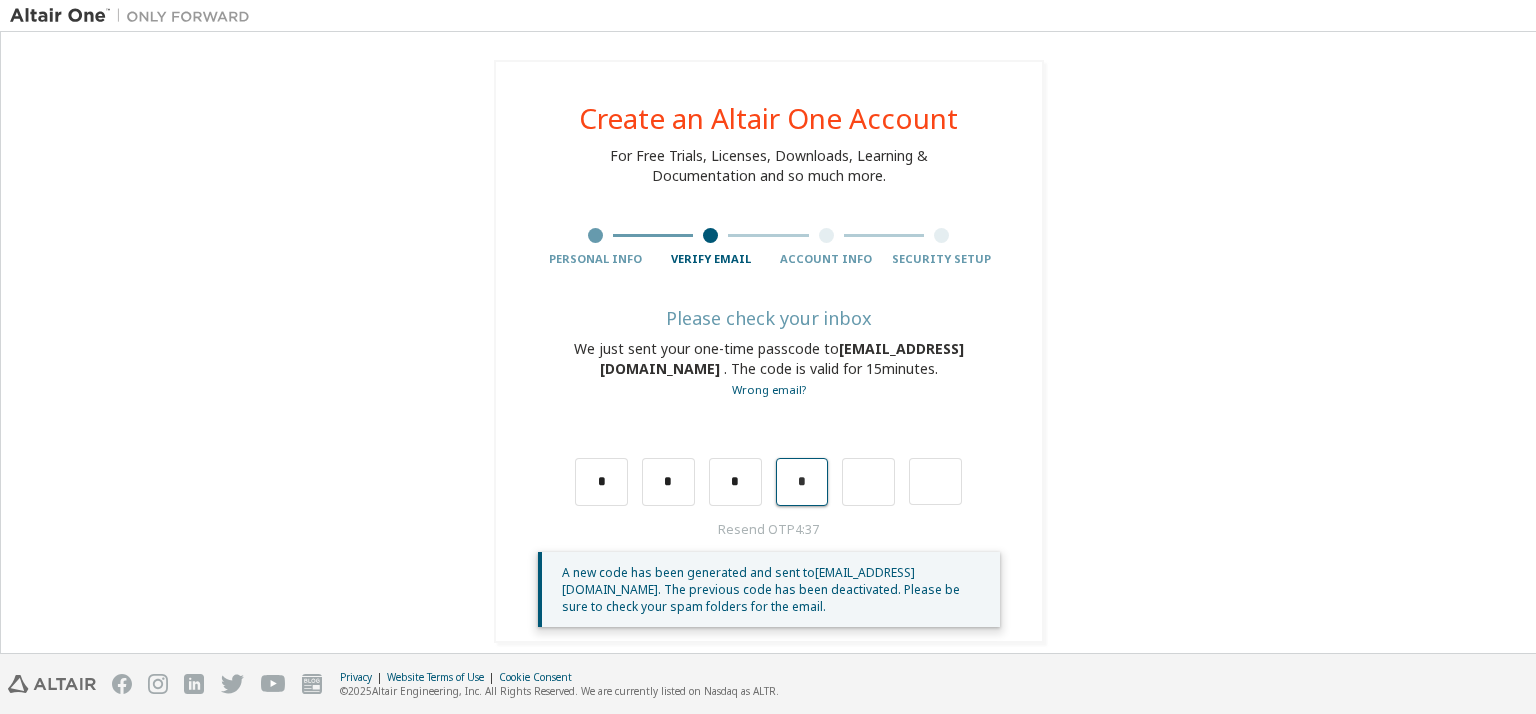 click on "*" at bounding box center (802, 482) 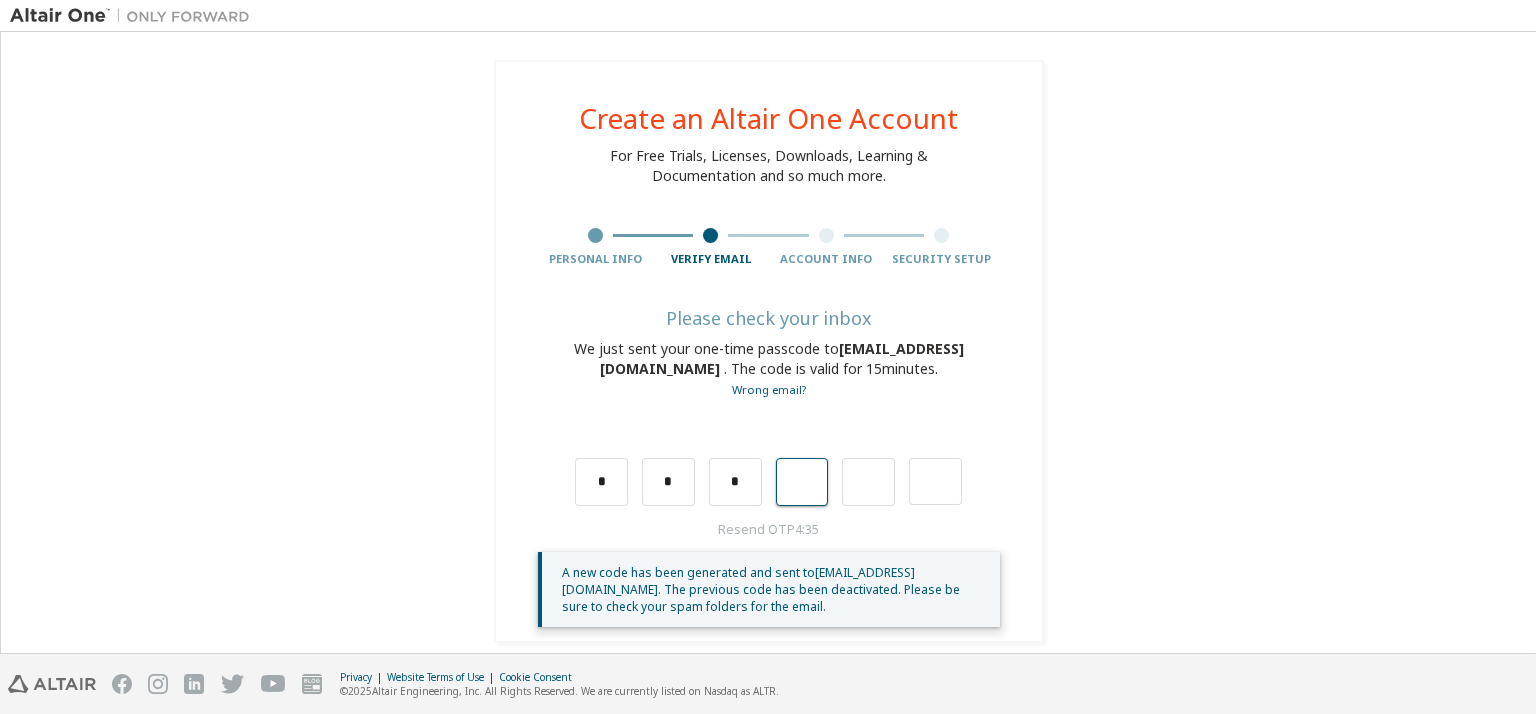 type on "*" 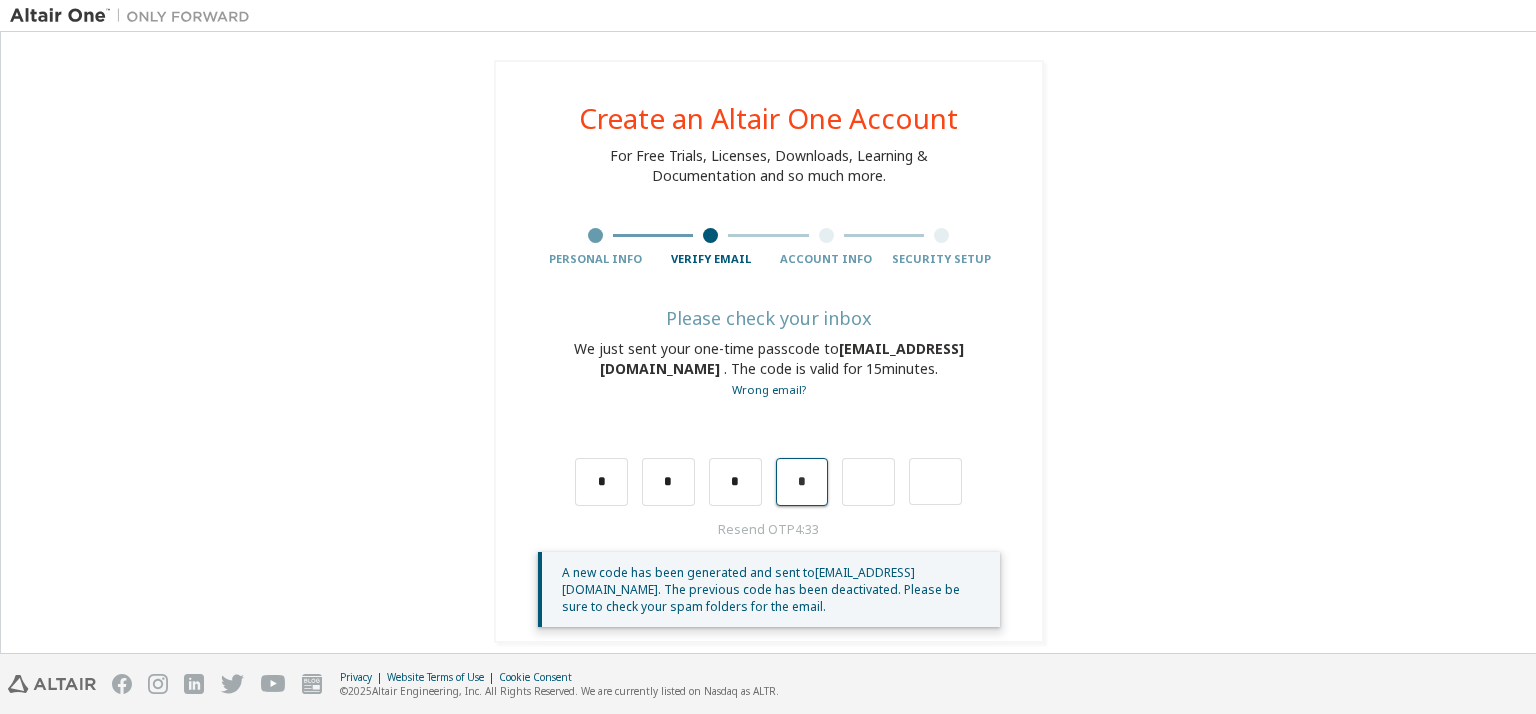click on "*" at bounding box center (802, 482) 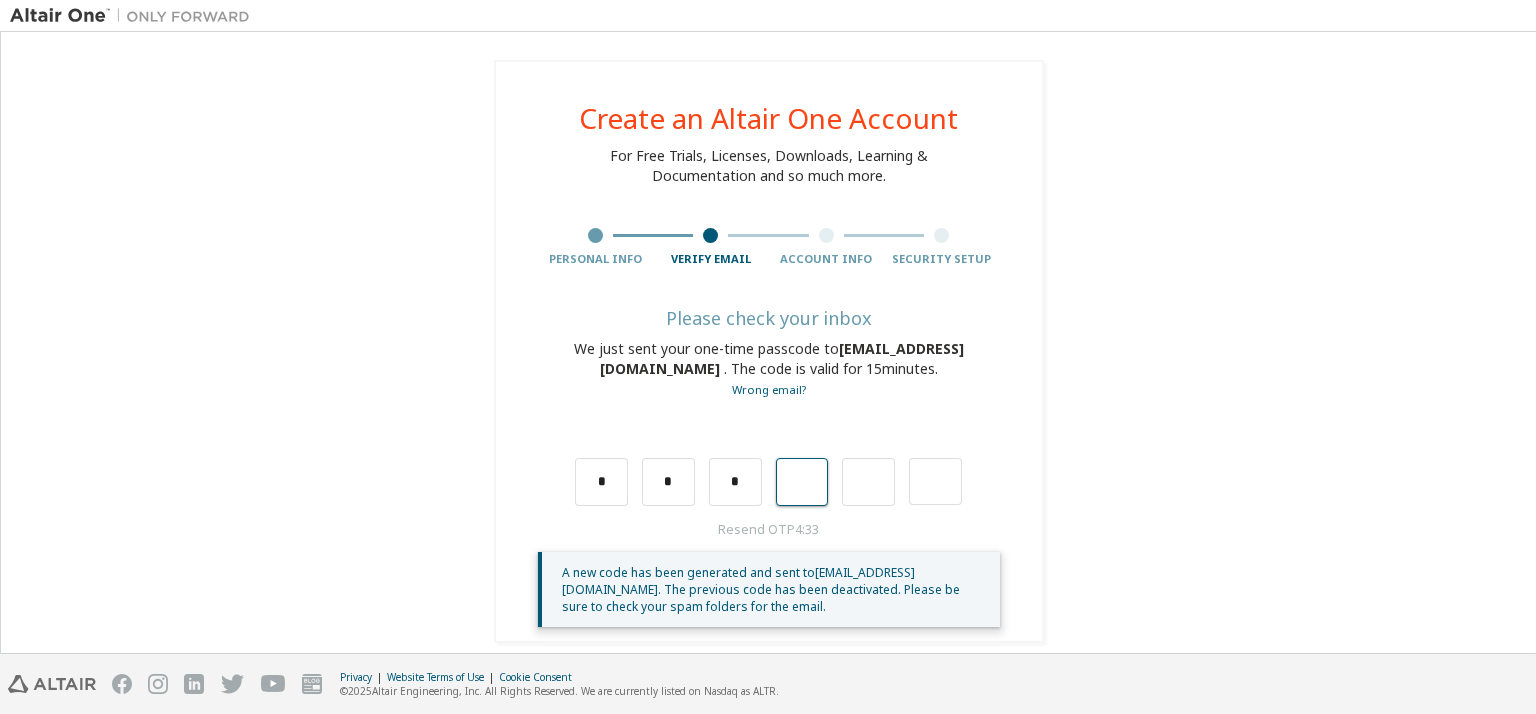type on "*" 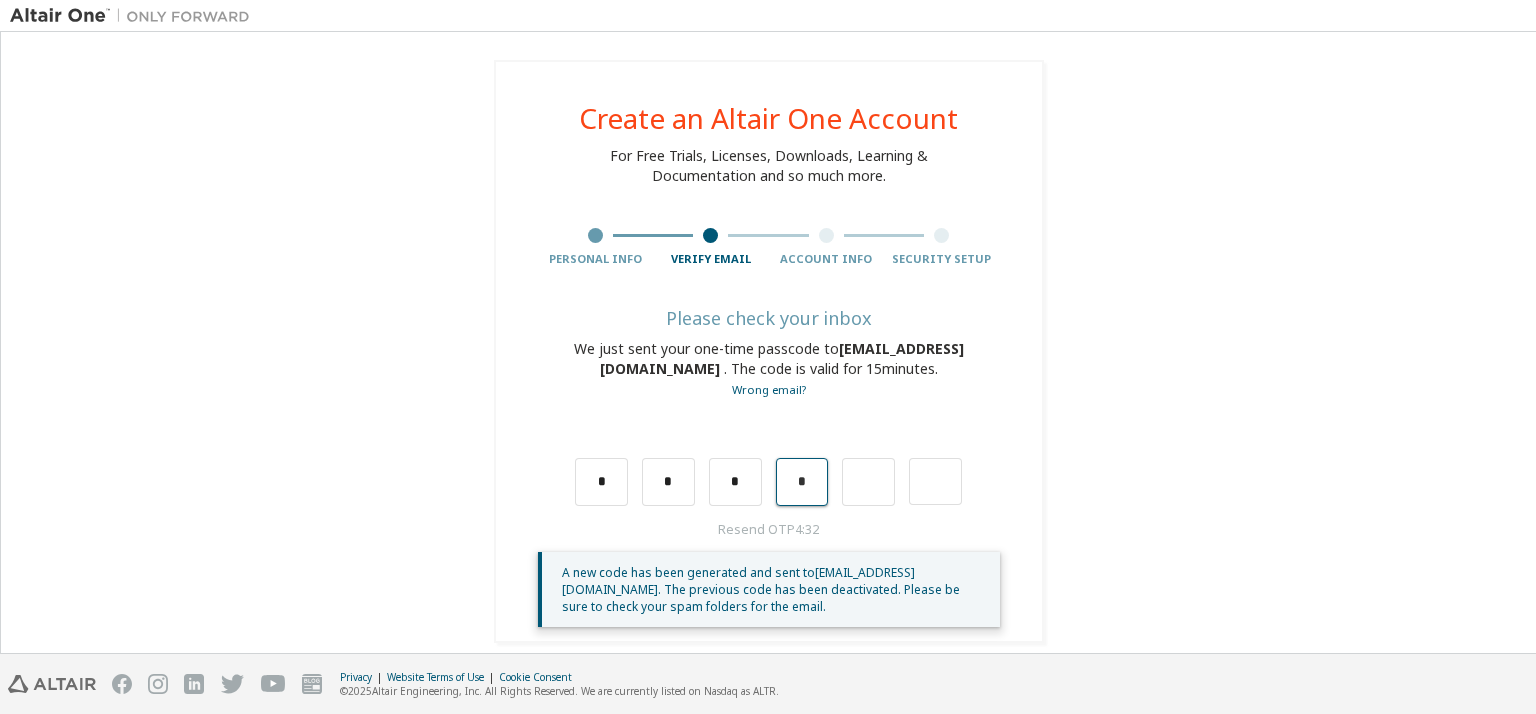 click on "*" at bounding box center [802, 482] 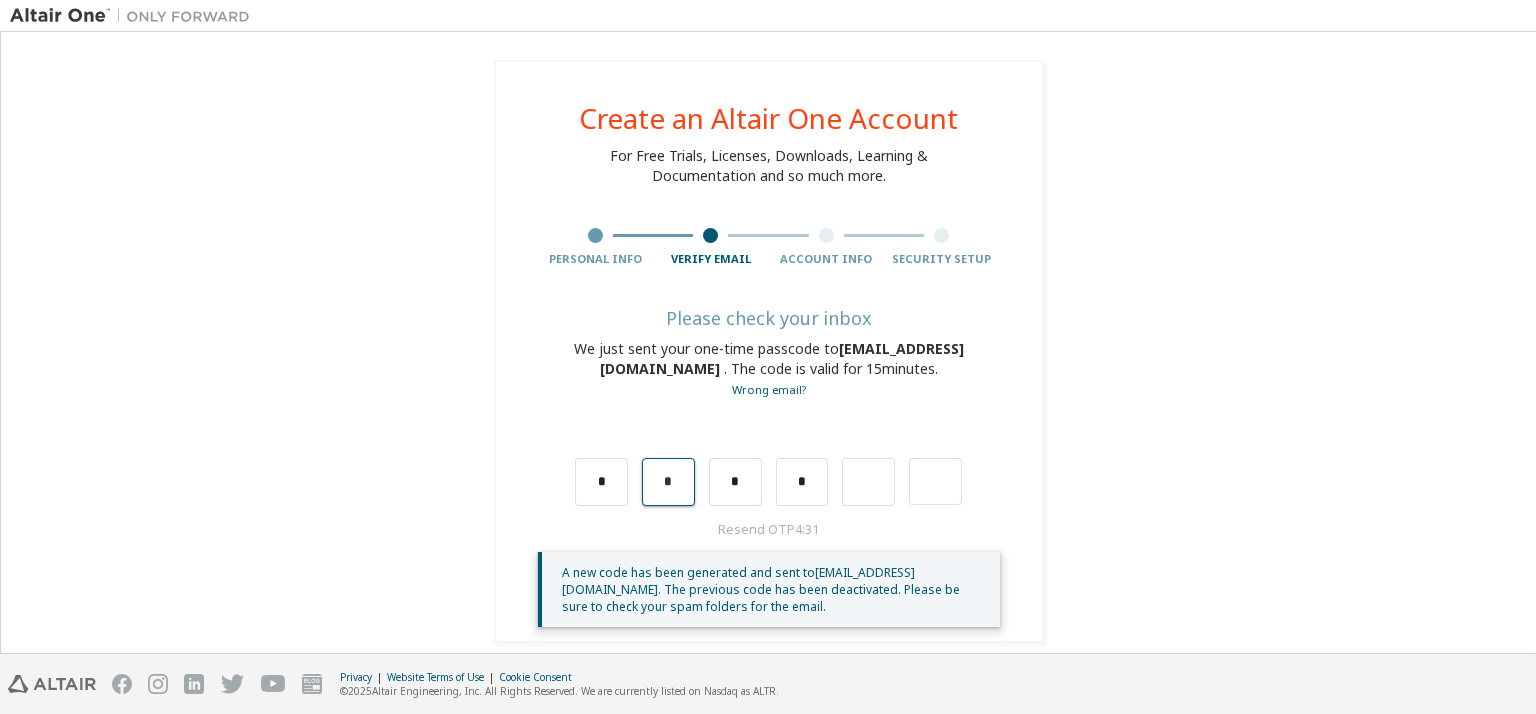 click on "*" at bounding box center [668, 482] 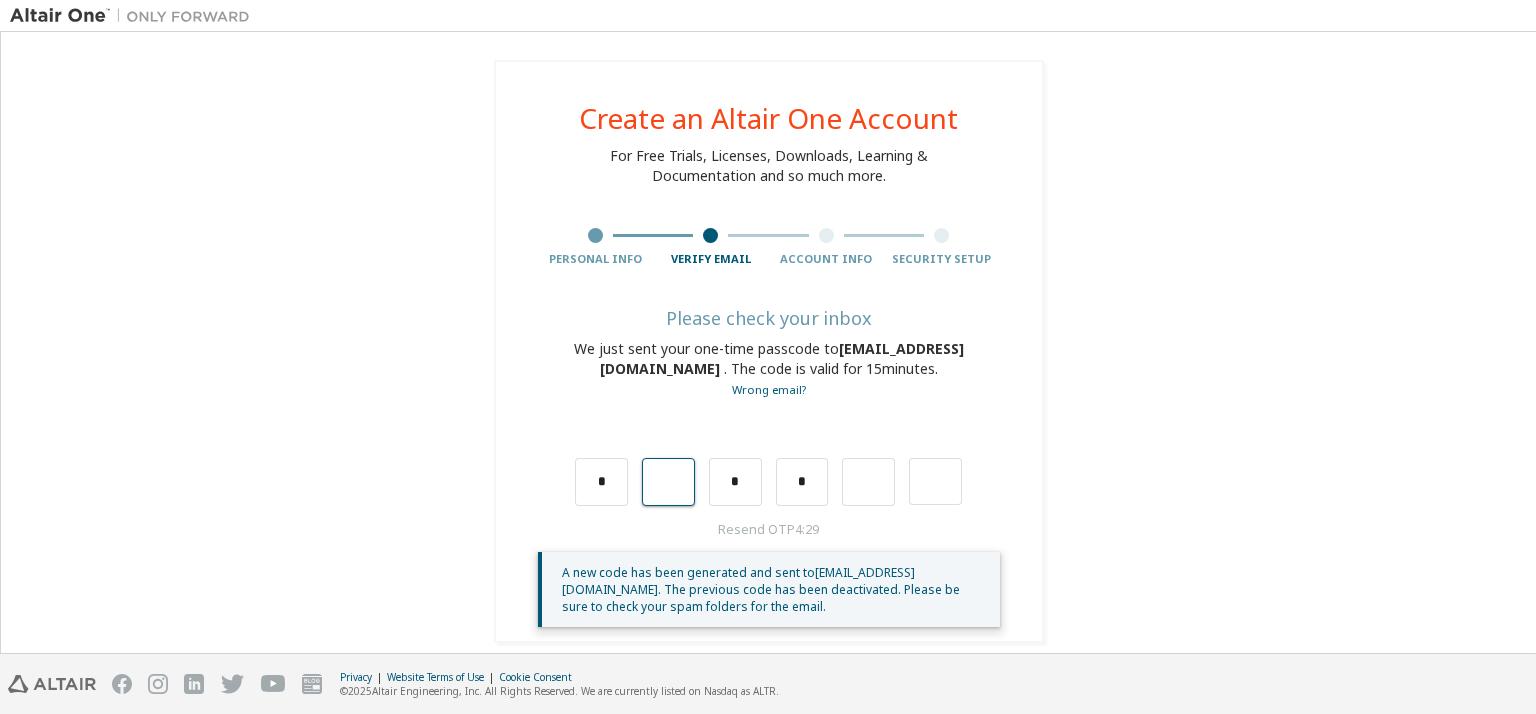 click at bounding box center [668, 482] 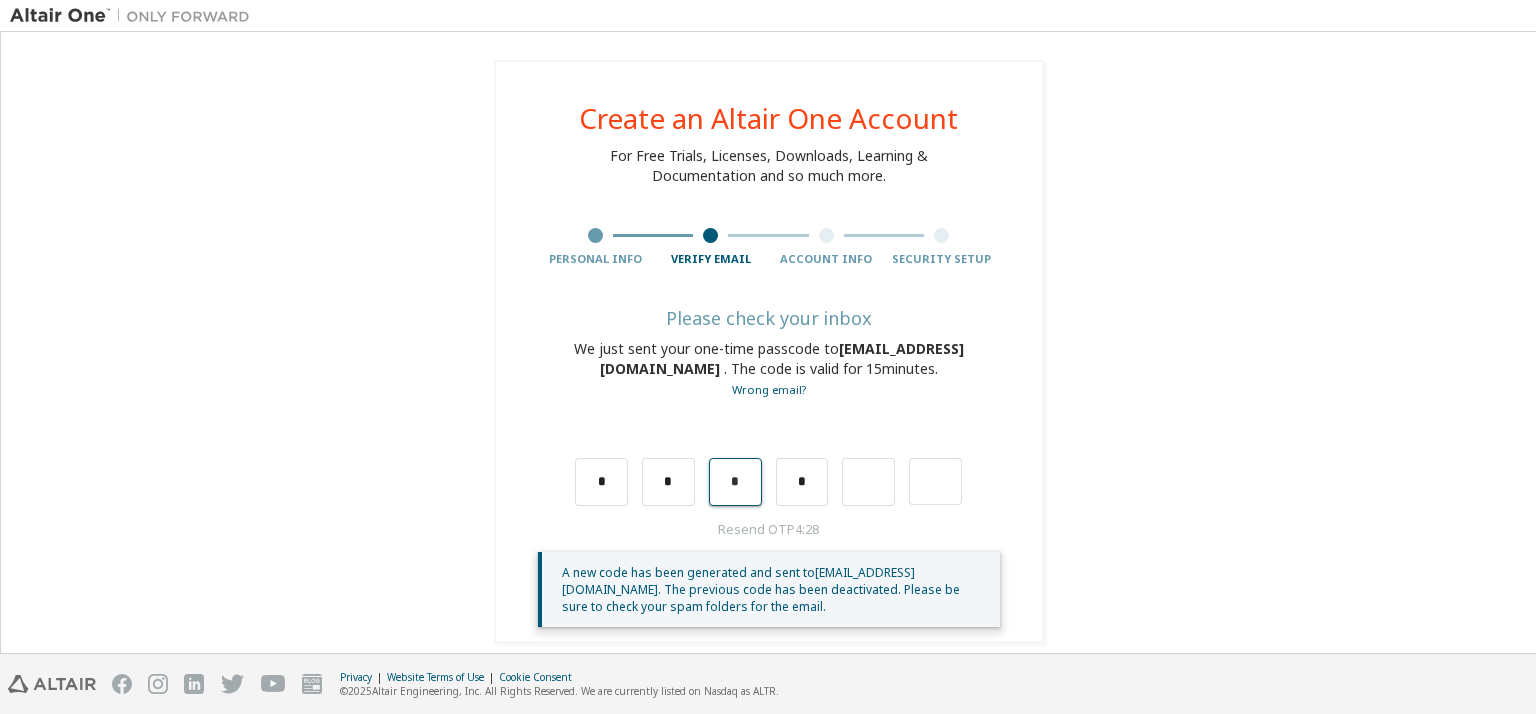 click on "*" at bounding box center [735, 482] 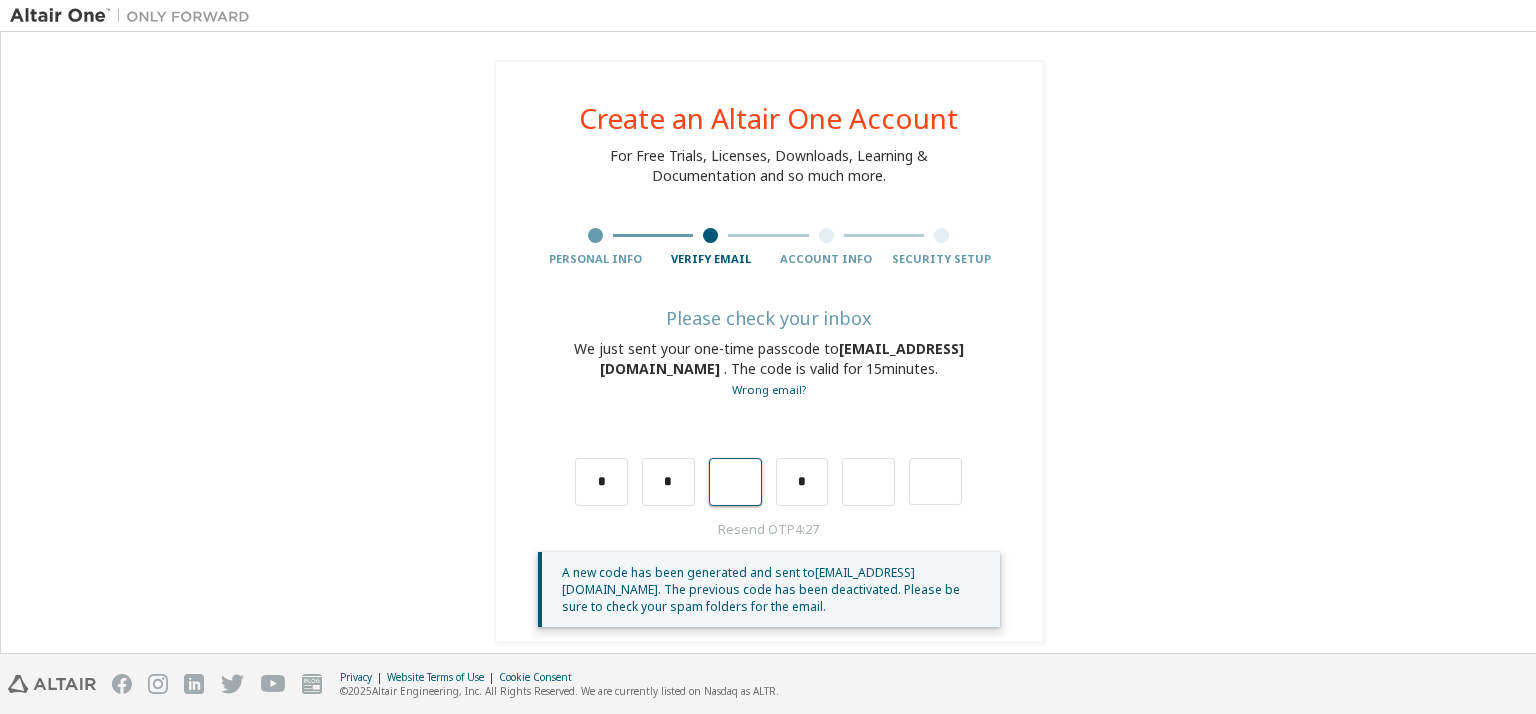 click at bounding box center [735, 482] 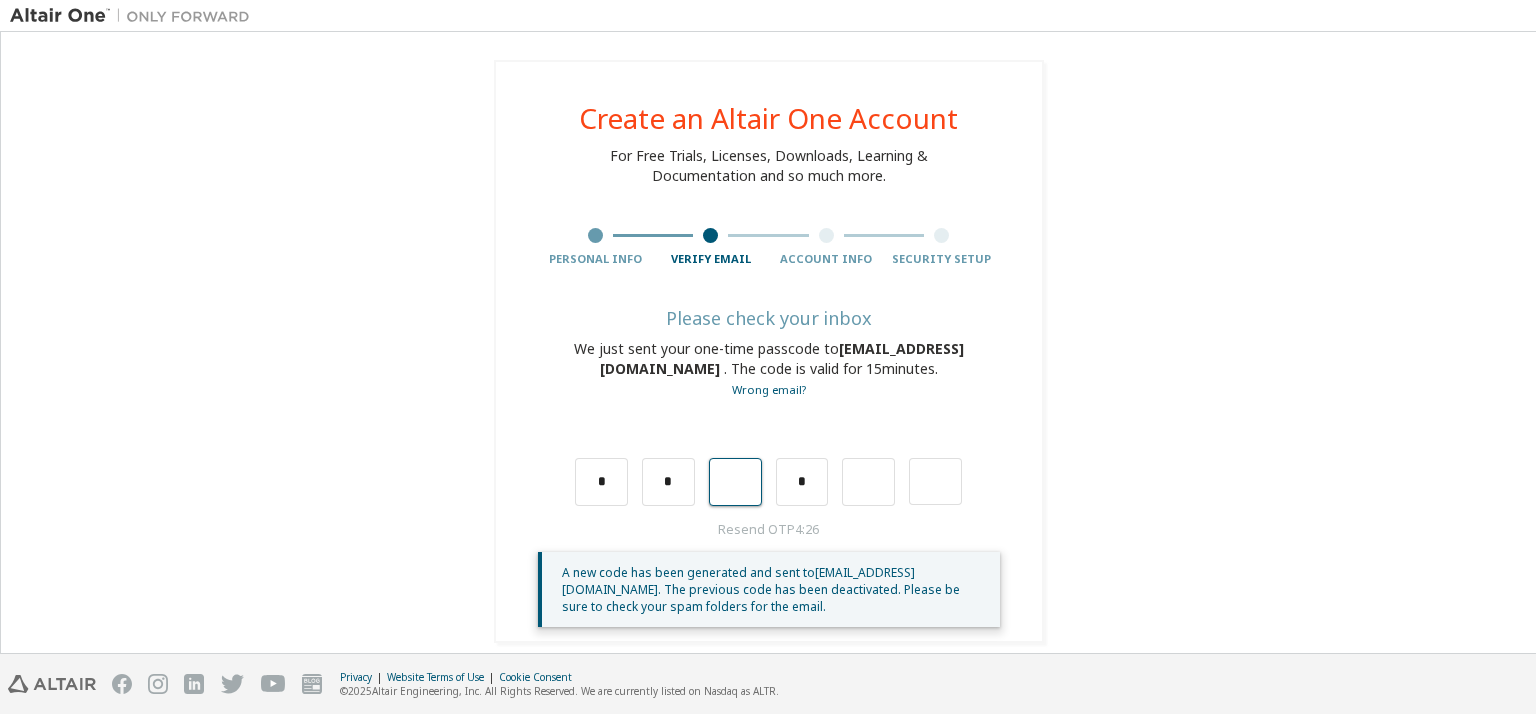 type on "*" 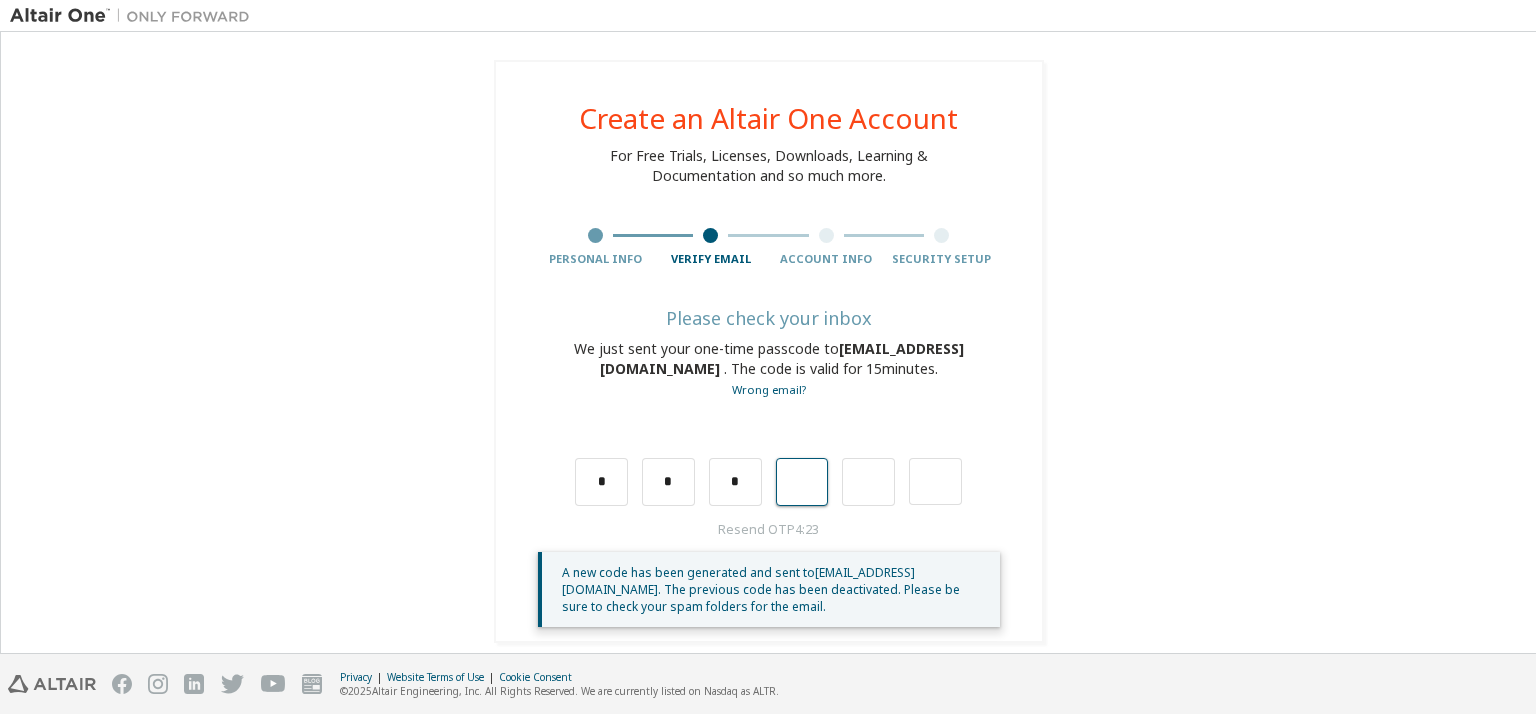 click at bounding box center (802, 482) 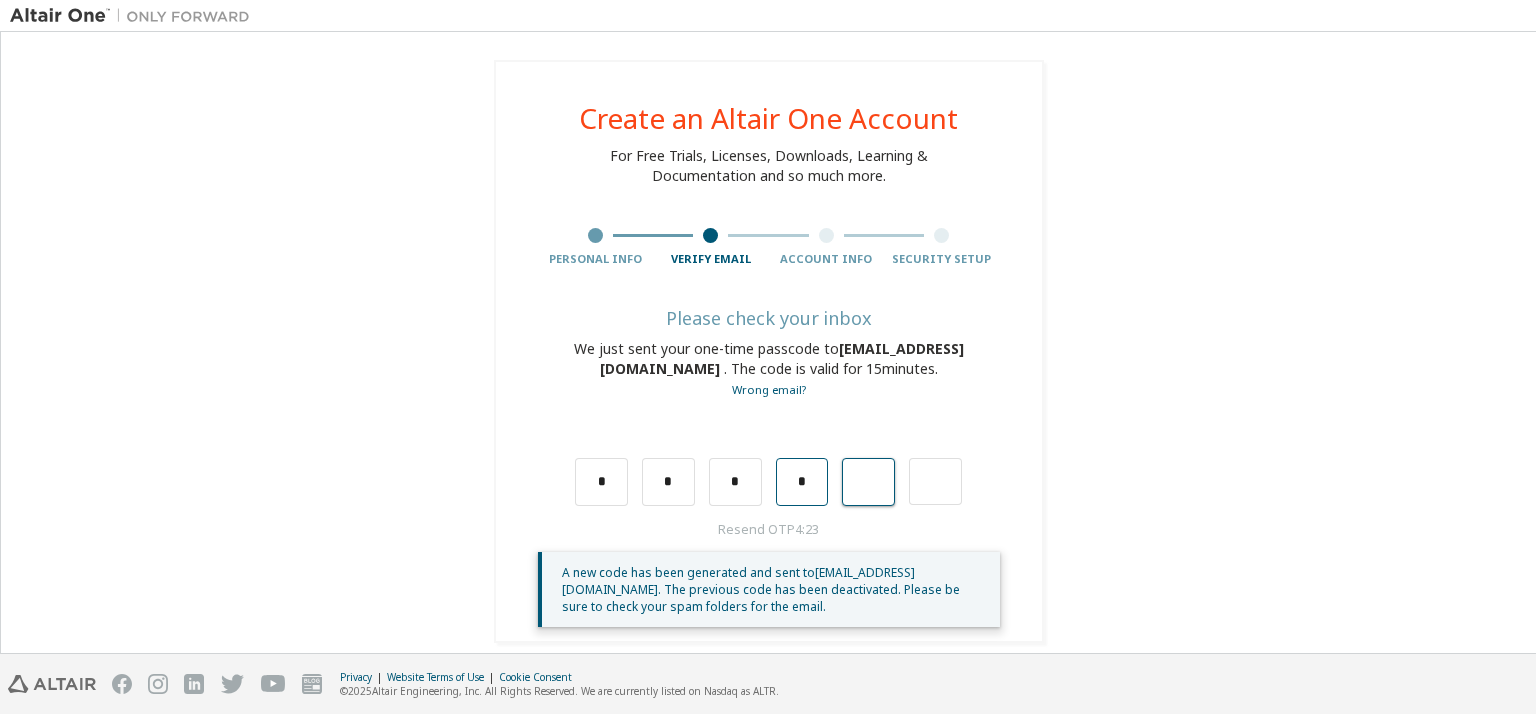 type on "*" 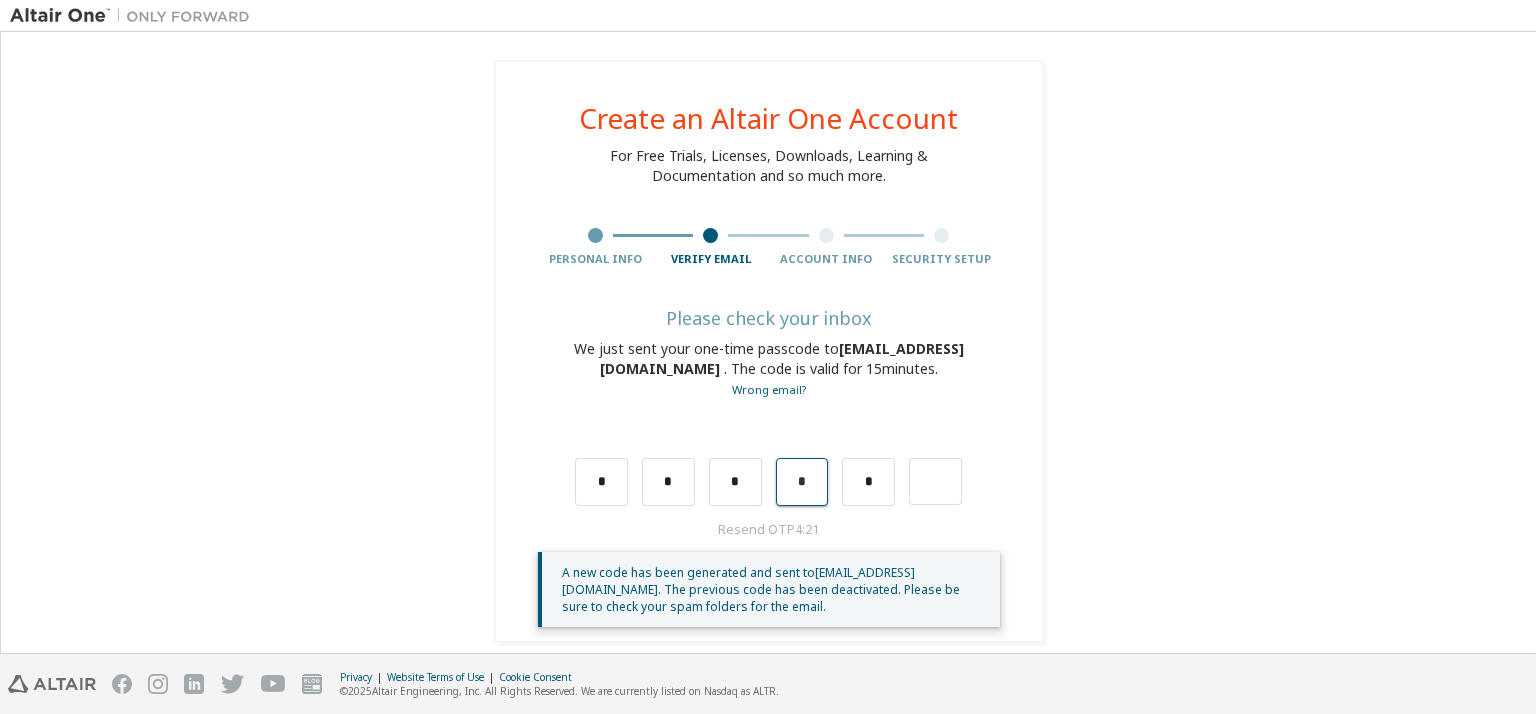 click on "*" at bounding box center (802, 482) 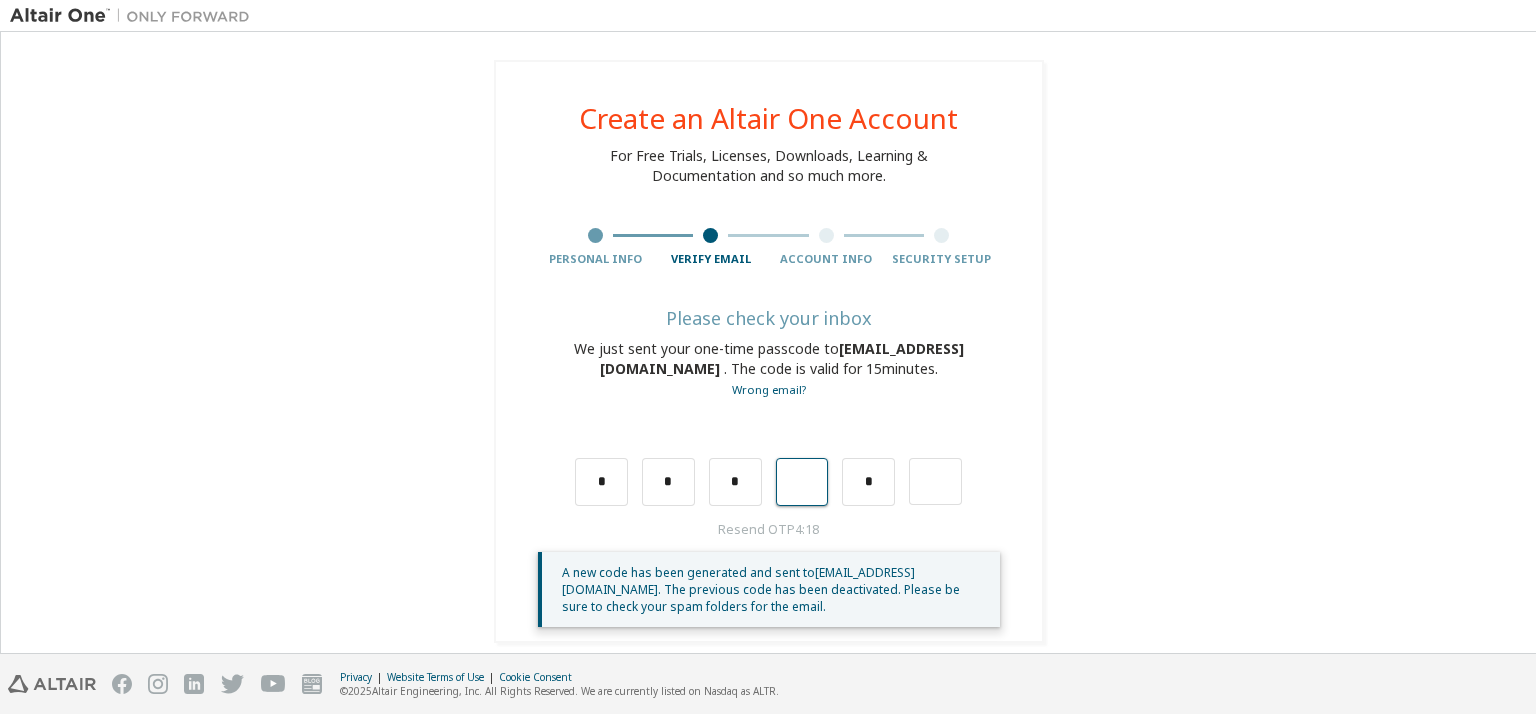 click at bounding box center [802, 482] 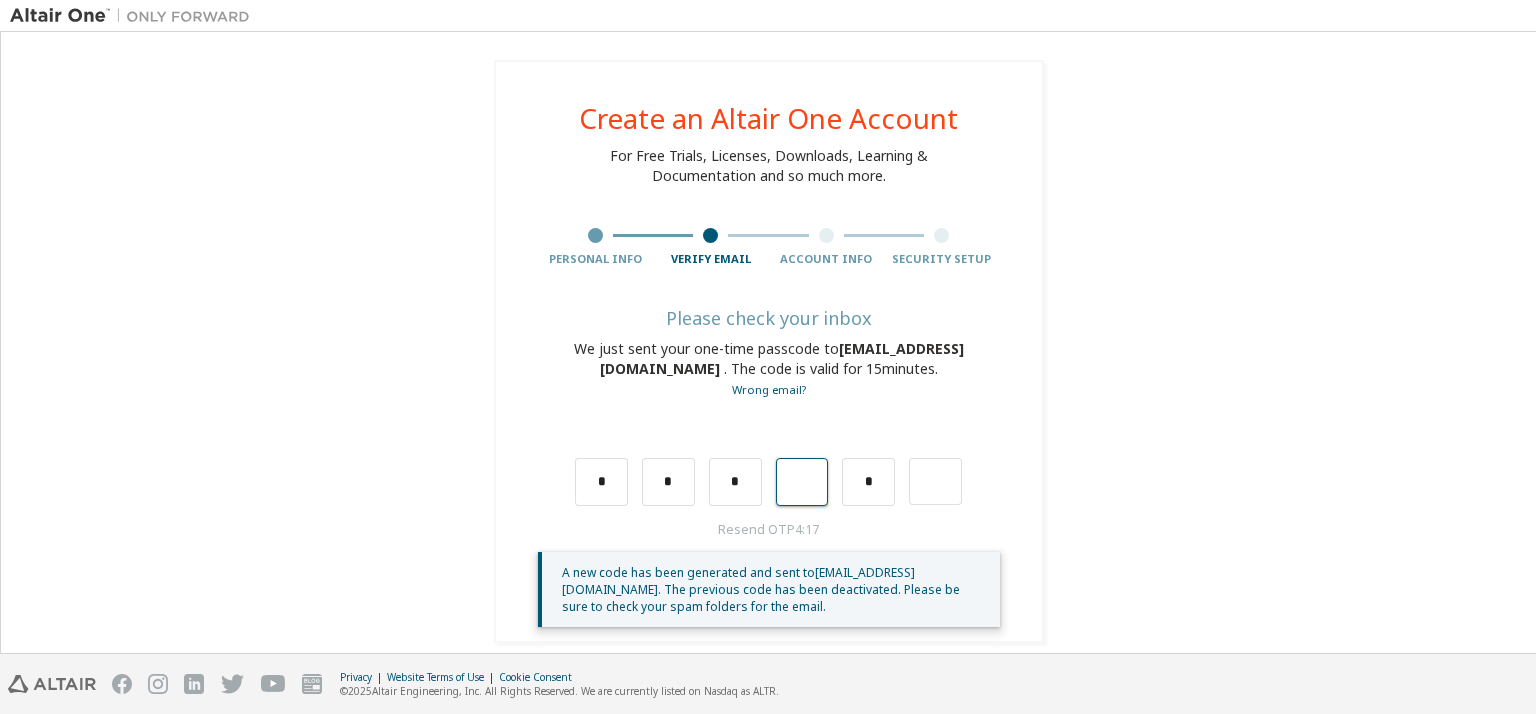 type on "*" 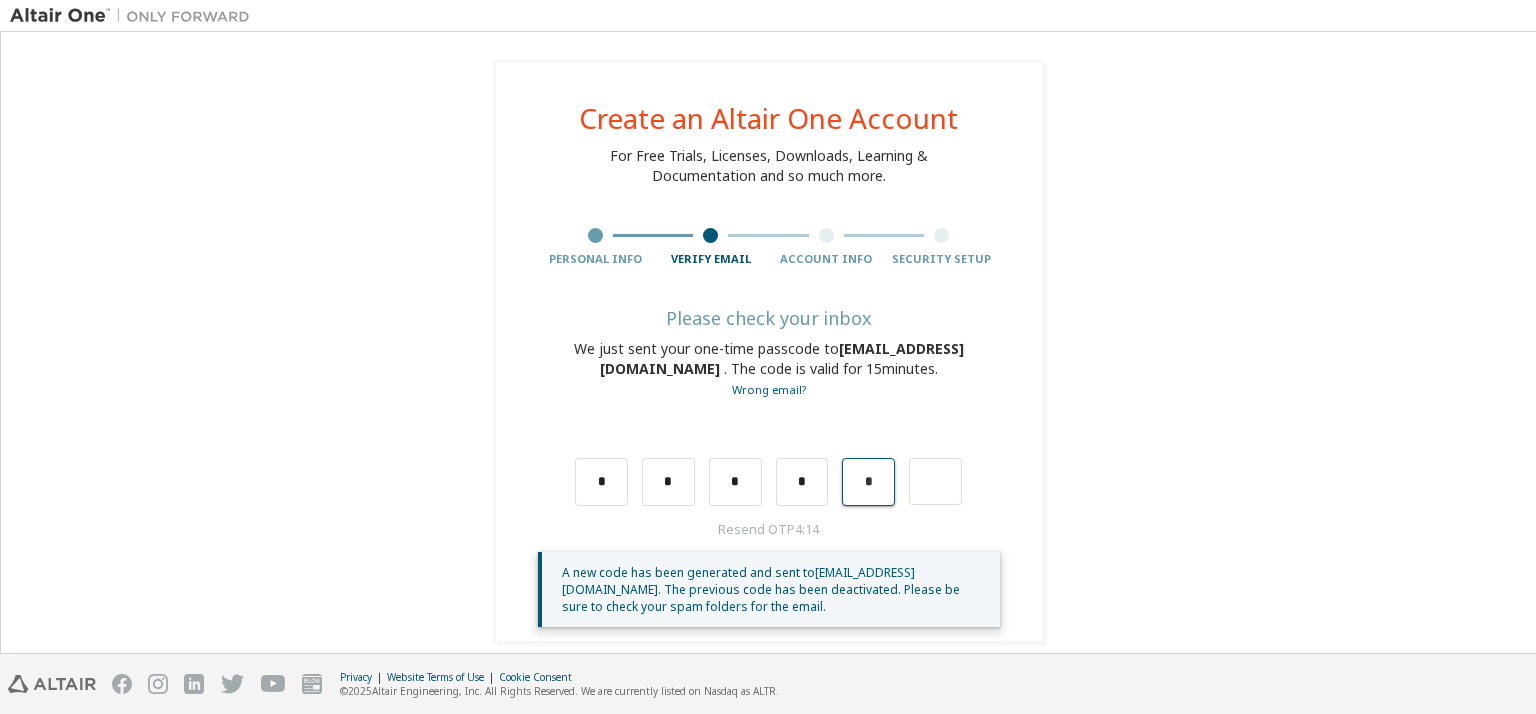click on "*" at bounding box center (868, 482) 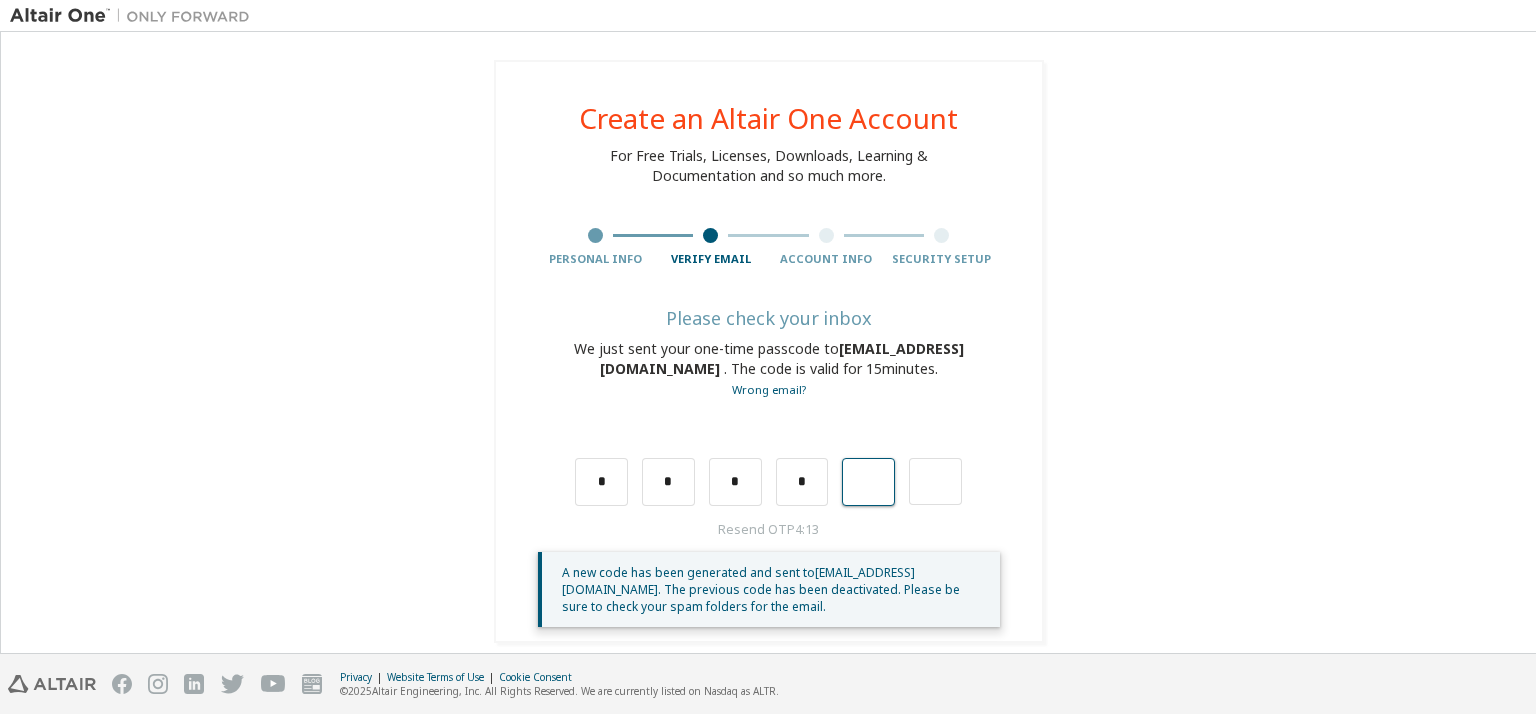 click at bounding box center [868, 482] 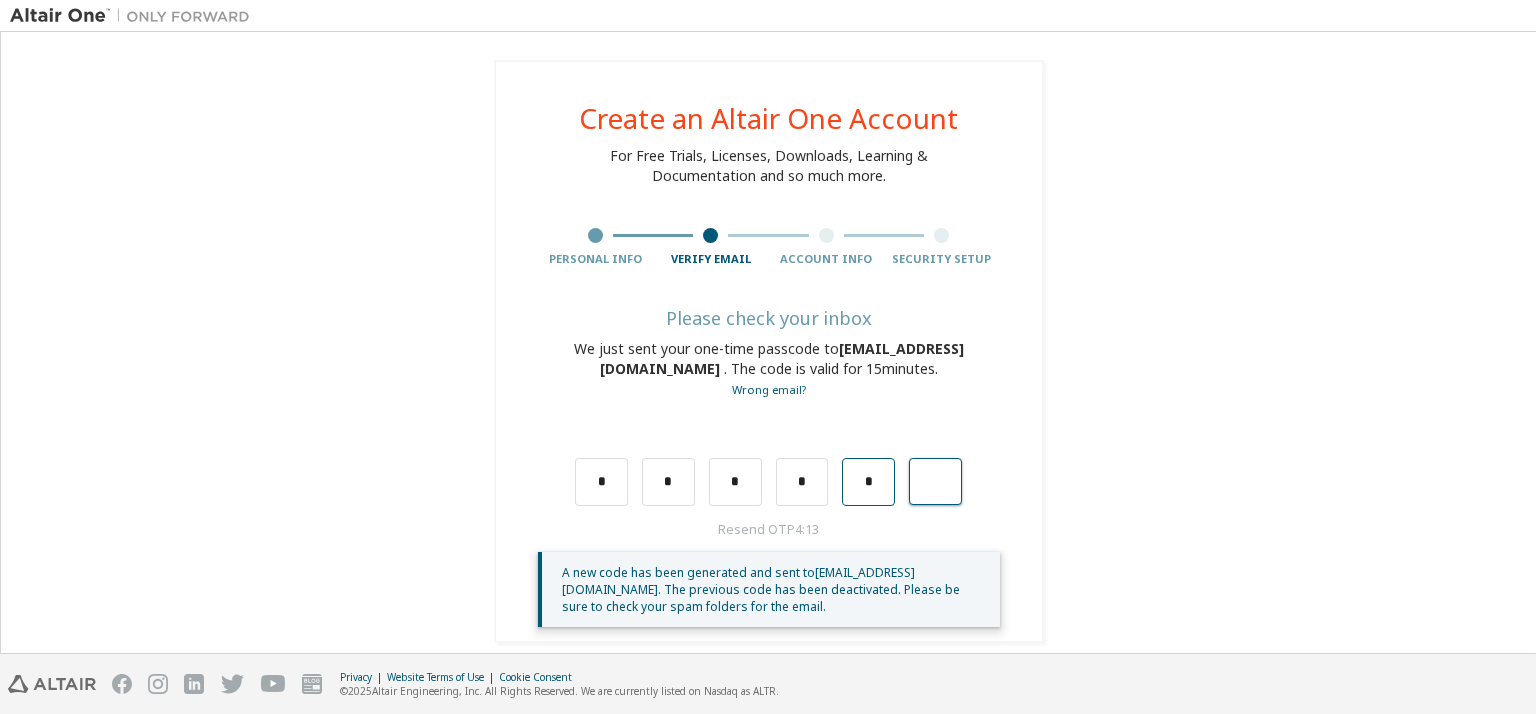 type on "*" 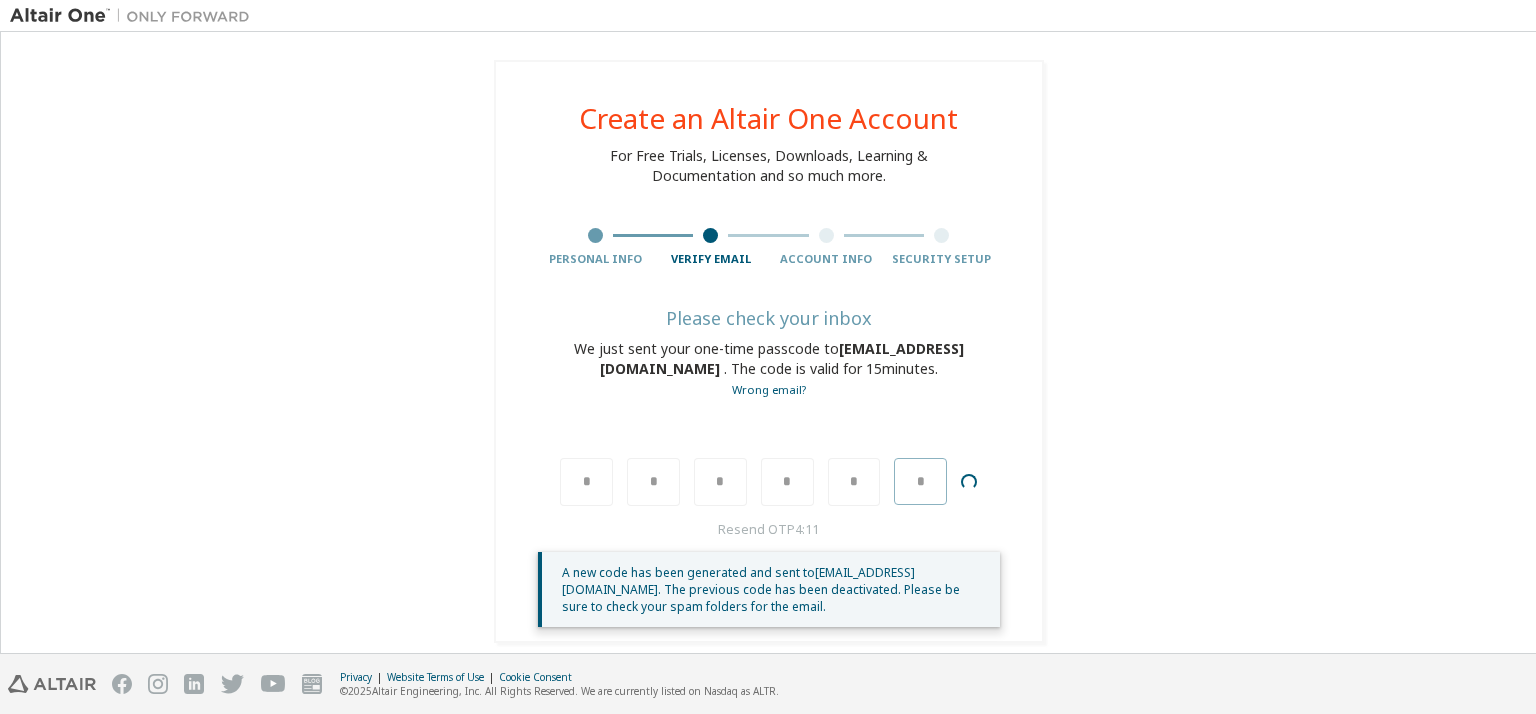 type 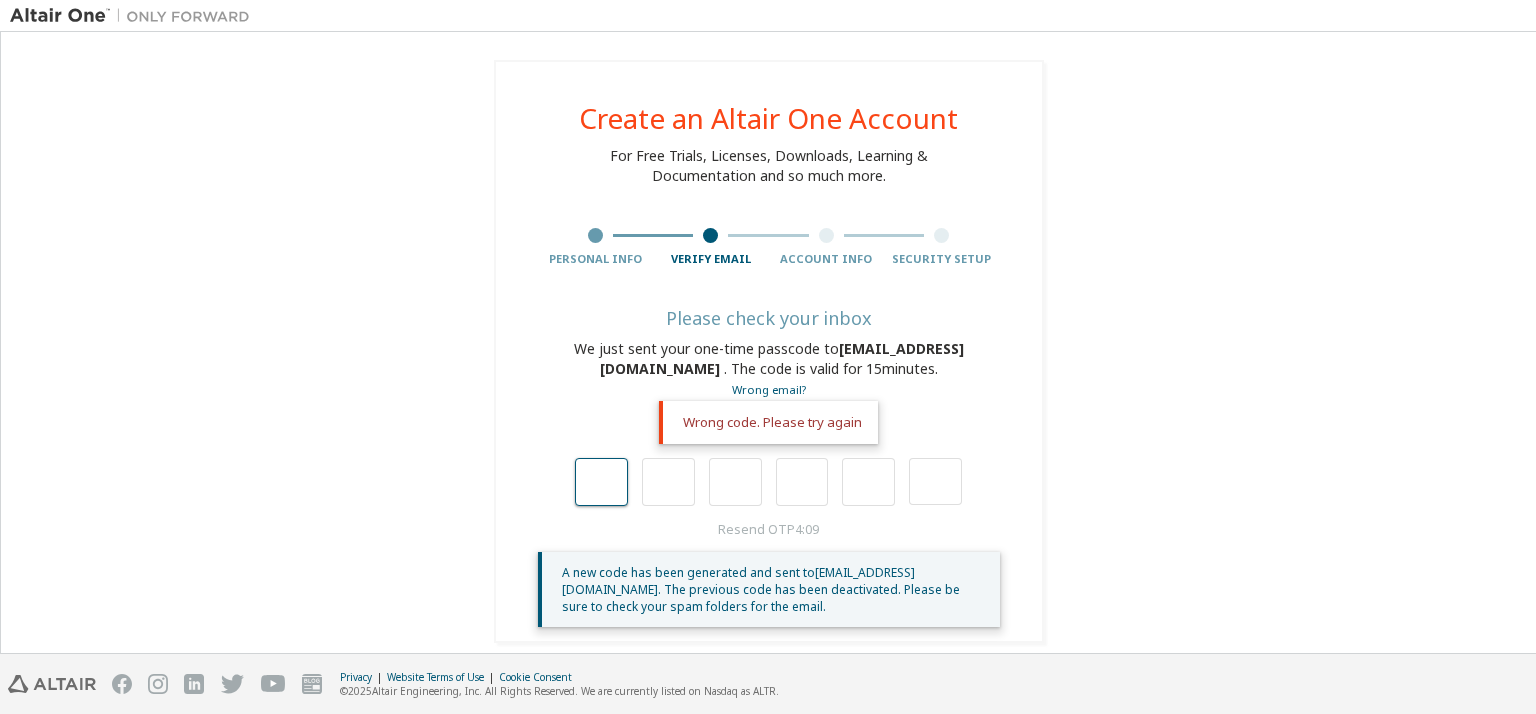 click at bounding box center [601, 482] 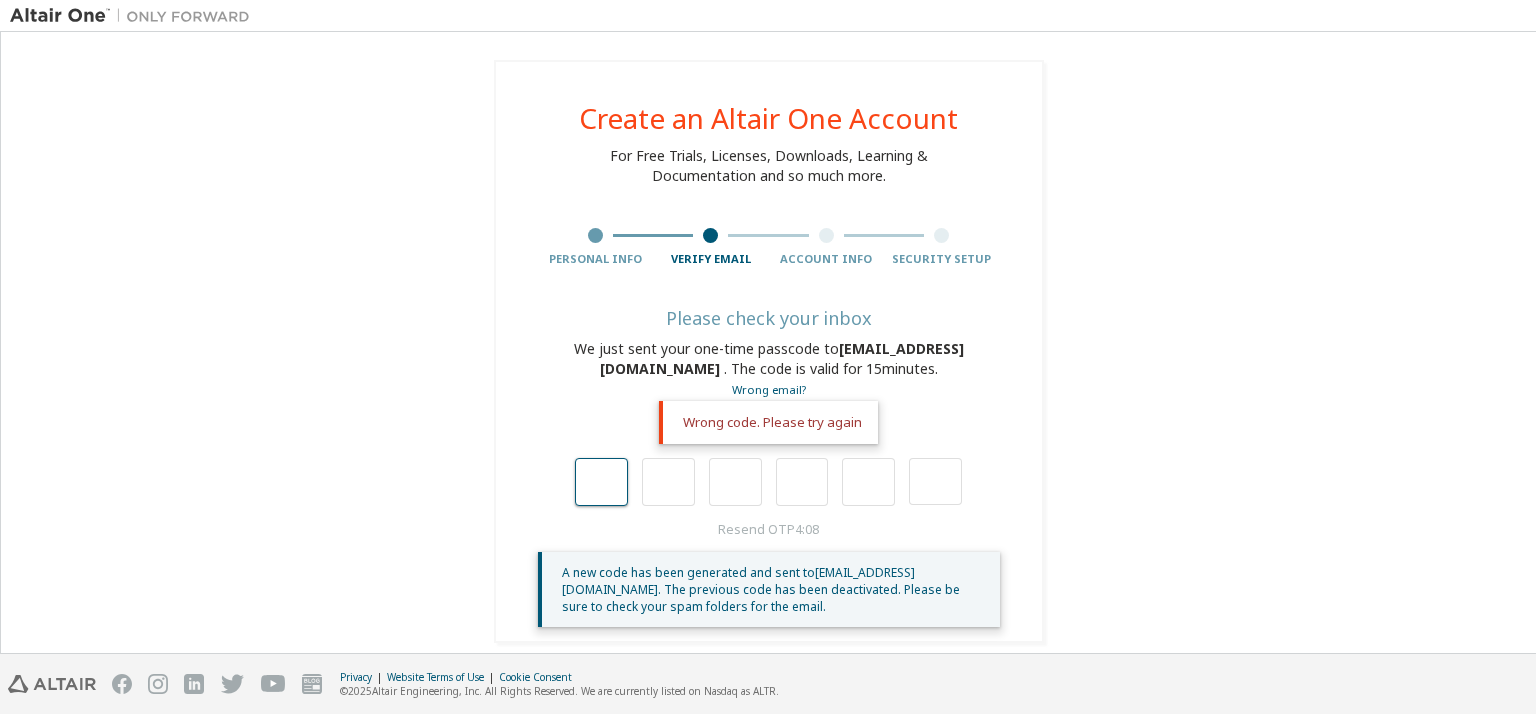 type on "*" 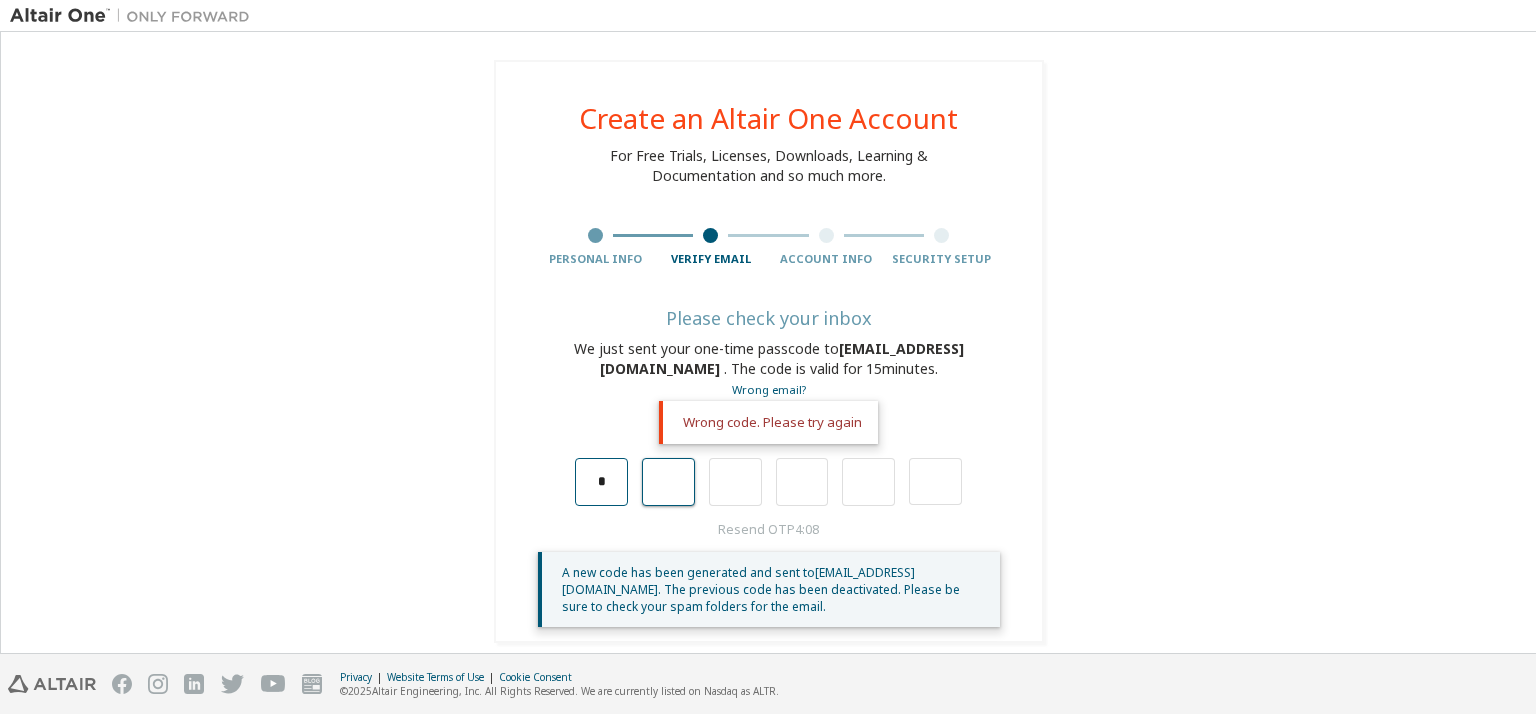 type on "*" 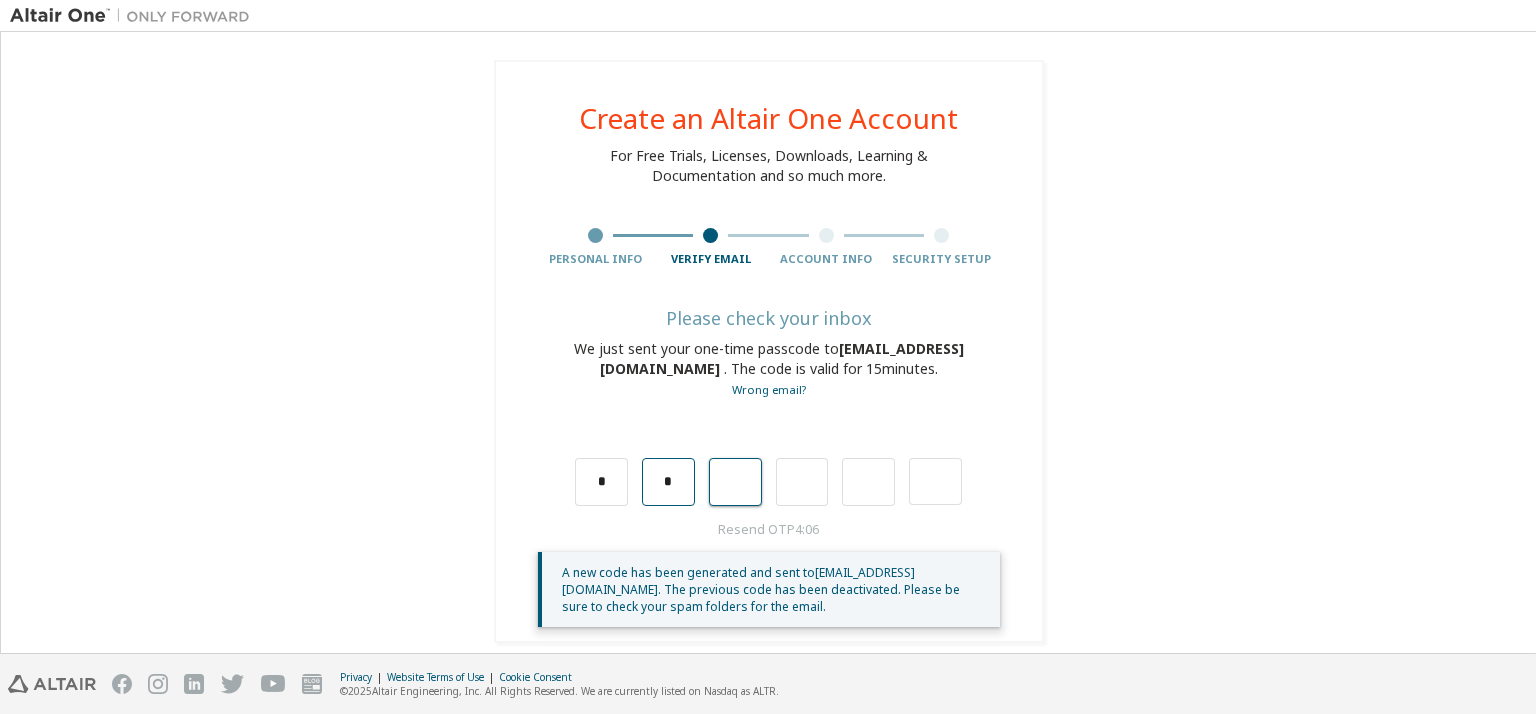 type on "*" 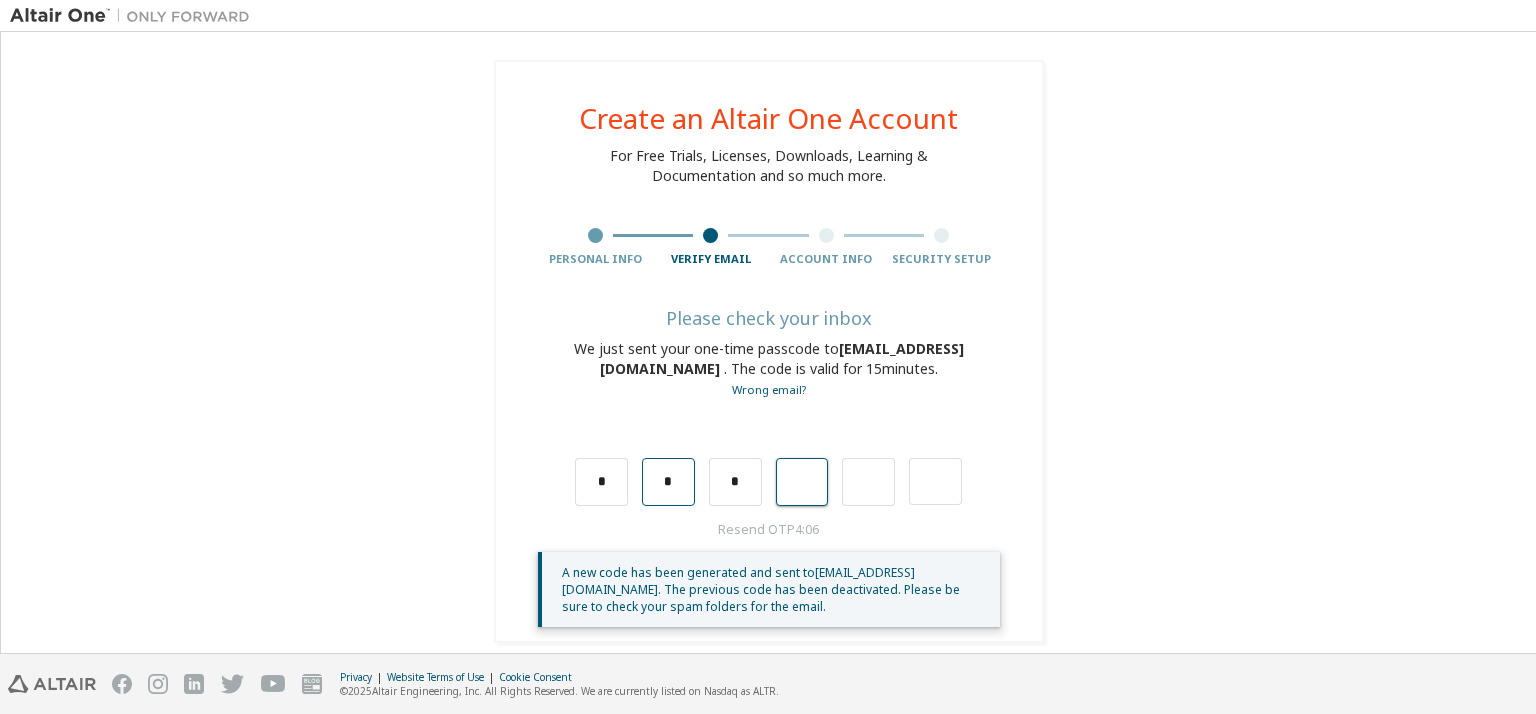type on "*" 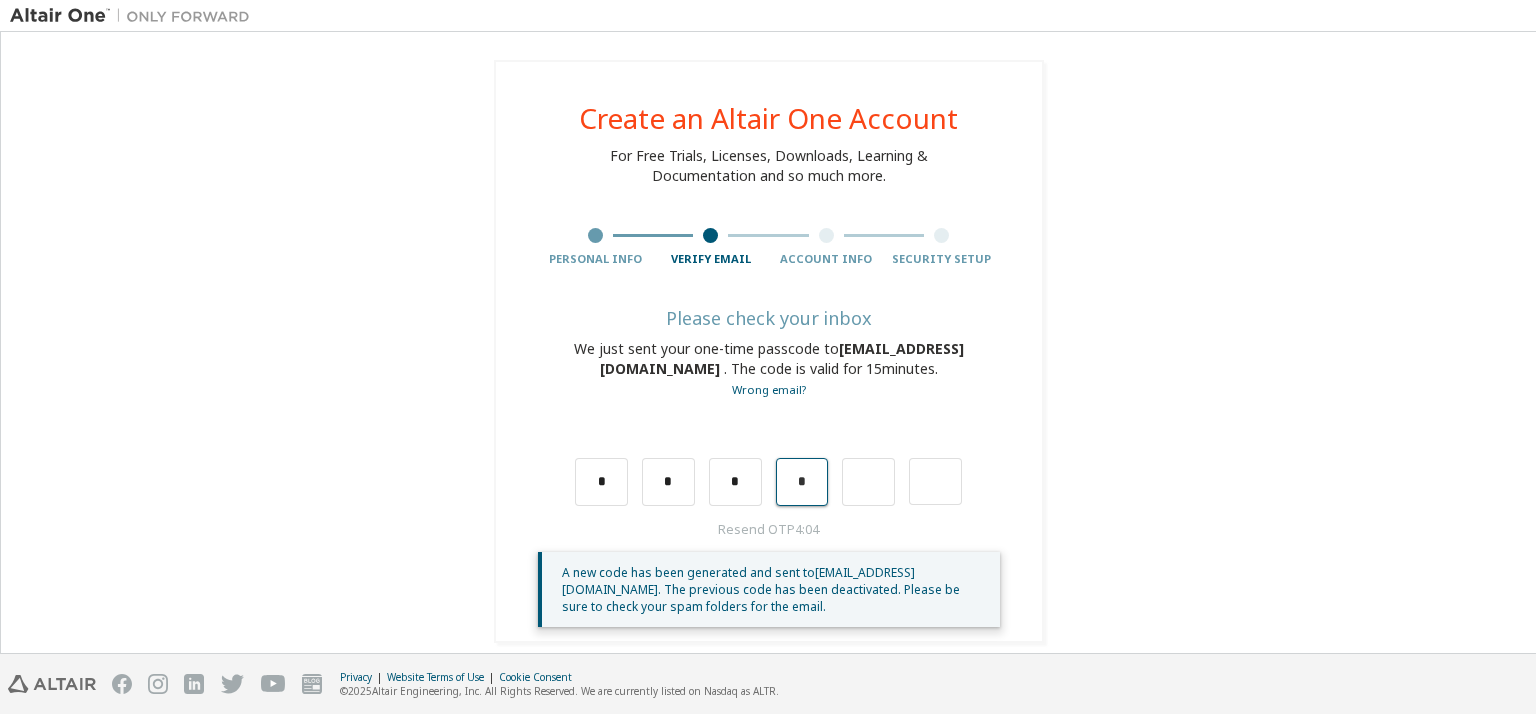 click on "*" at bounding box center [802, 482] 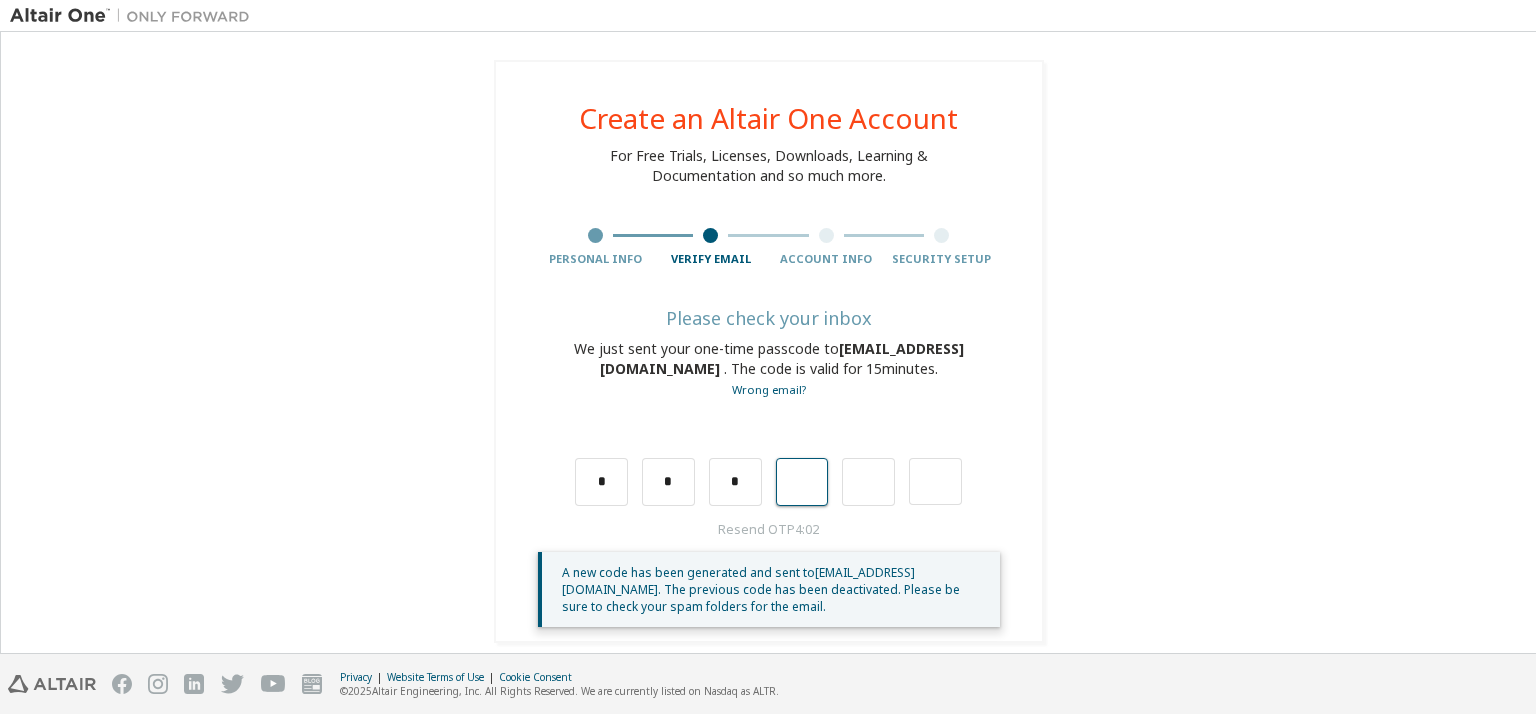 click at bounding box center [802, 482] 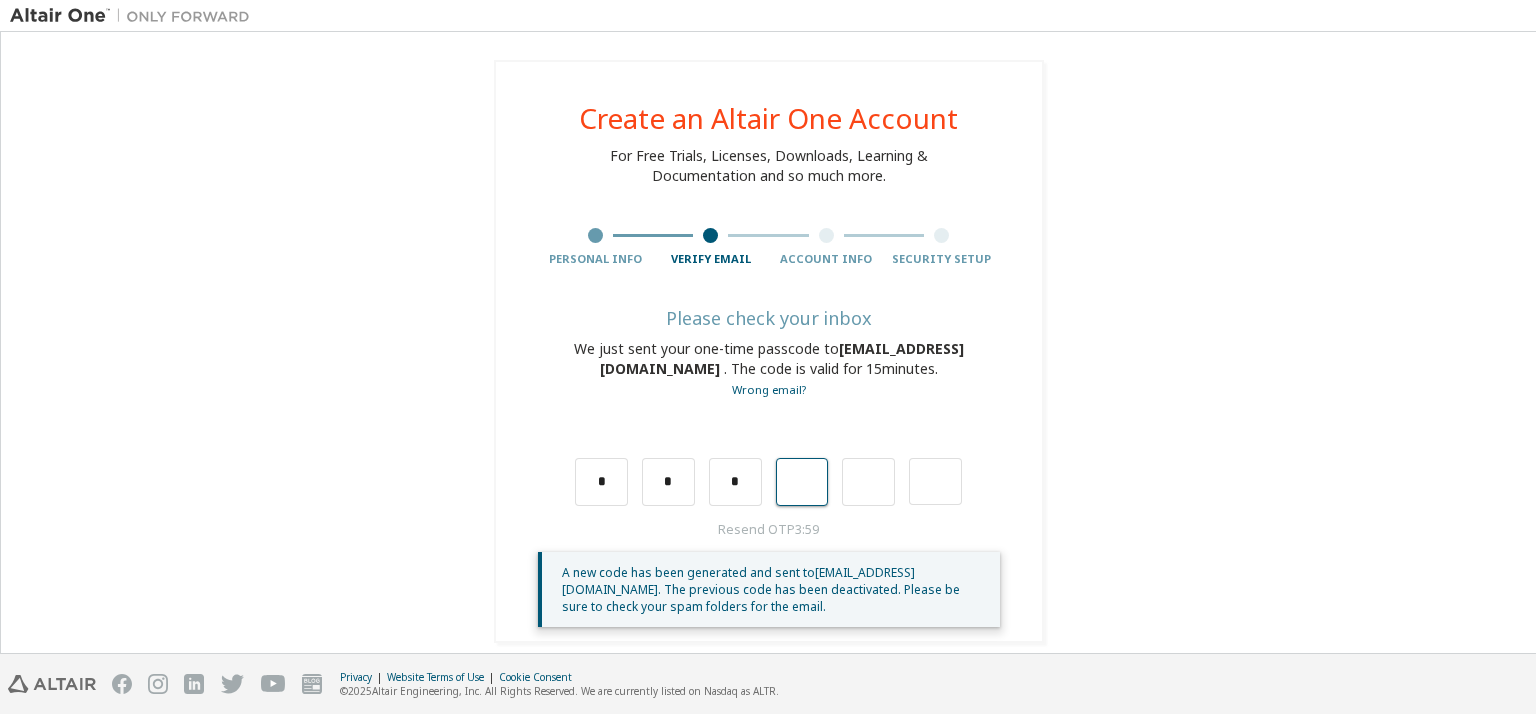 type on "*" 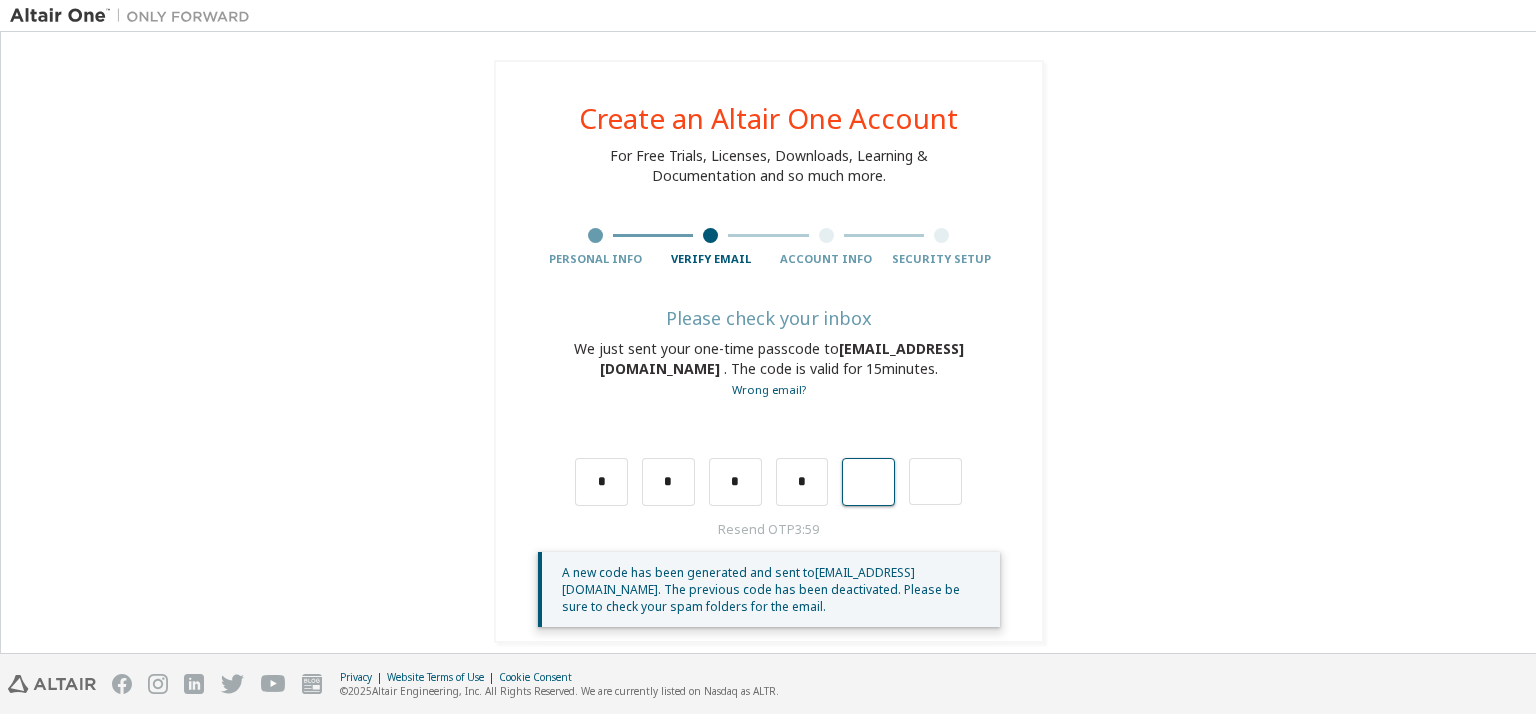type on "*" 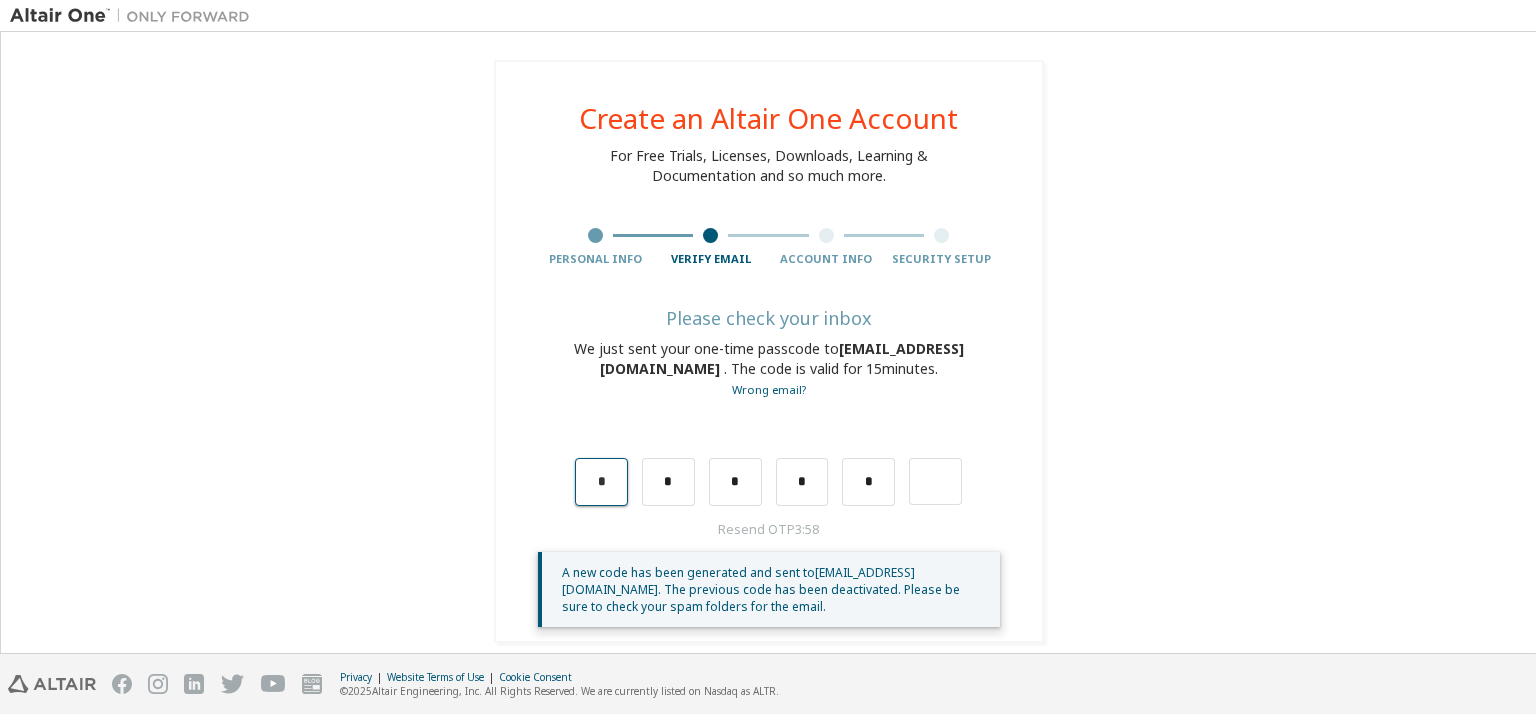 click on "*" at bounding box center (601, 482) 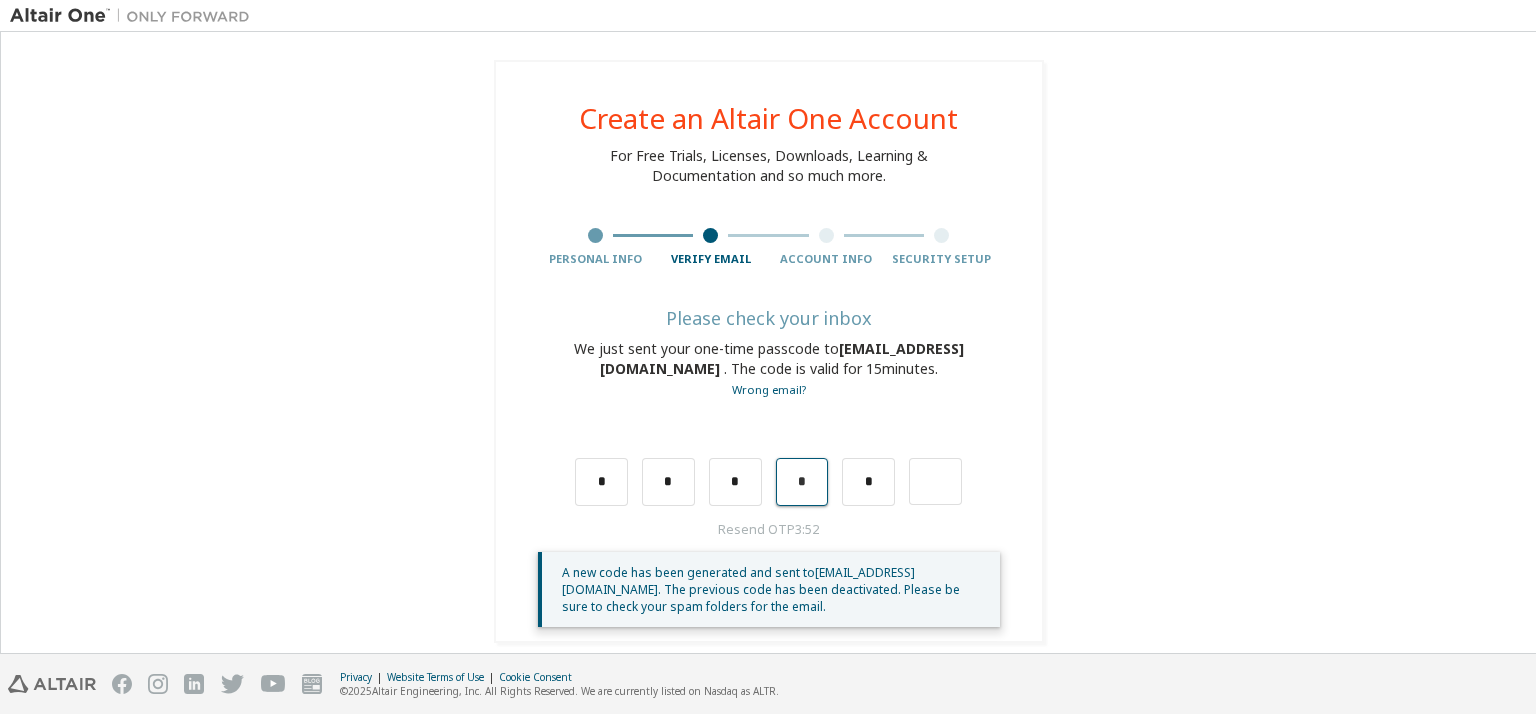 click on "*" at bounding box center (802, 482) 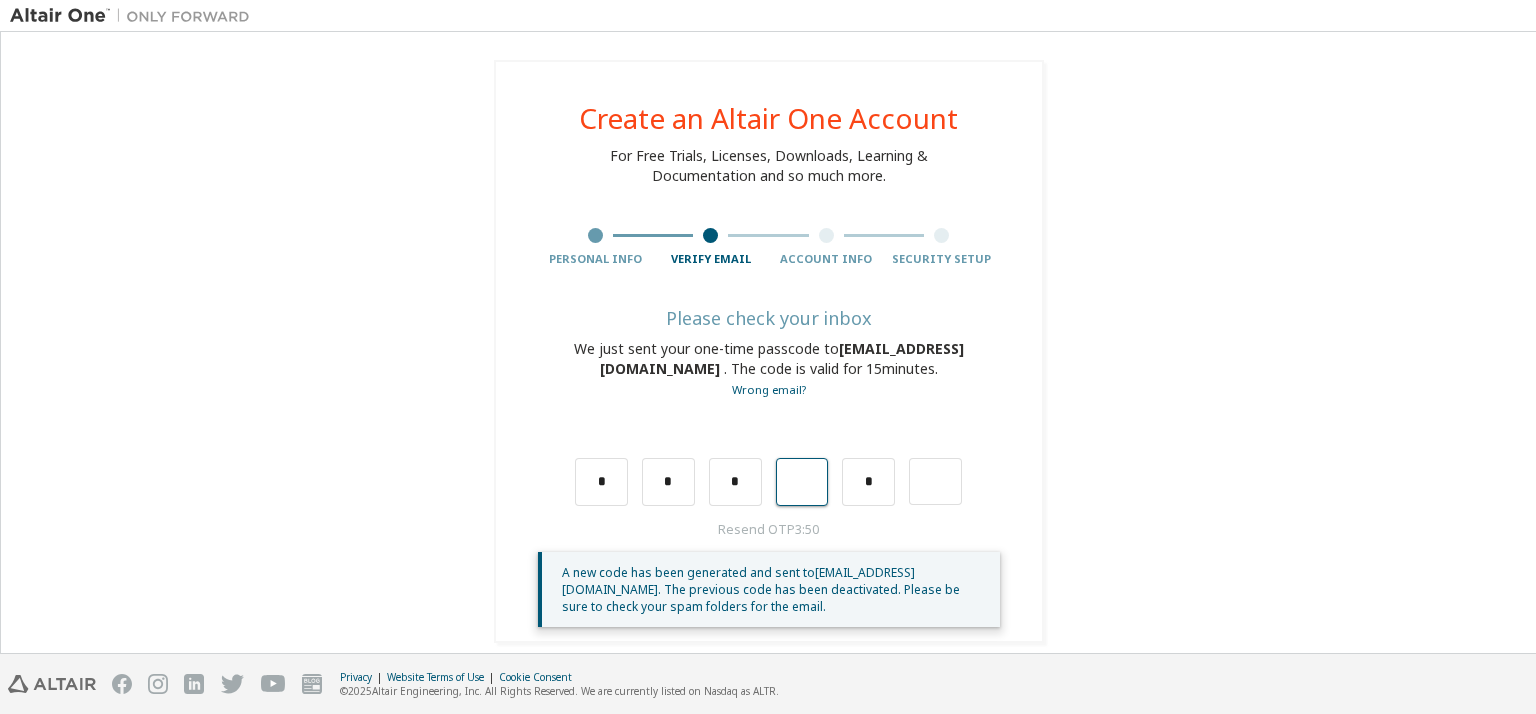 click at bounding box center [802, 482] 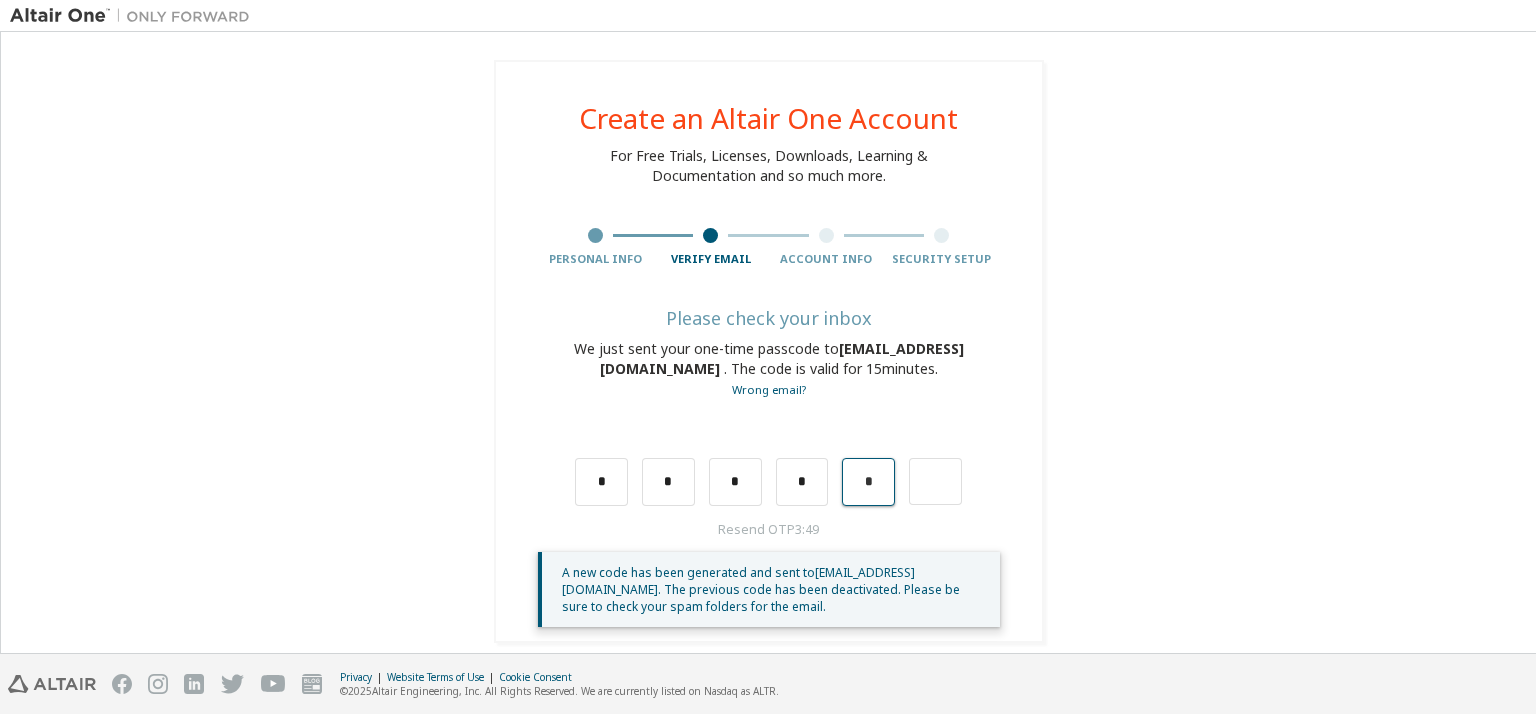 click on "*" at bounding box center [868, 482] 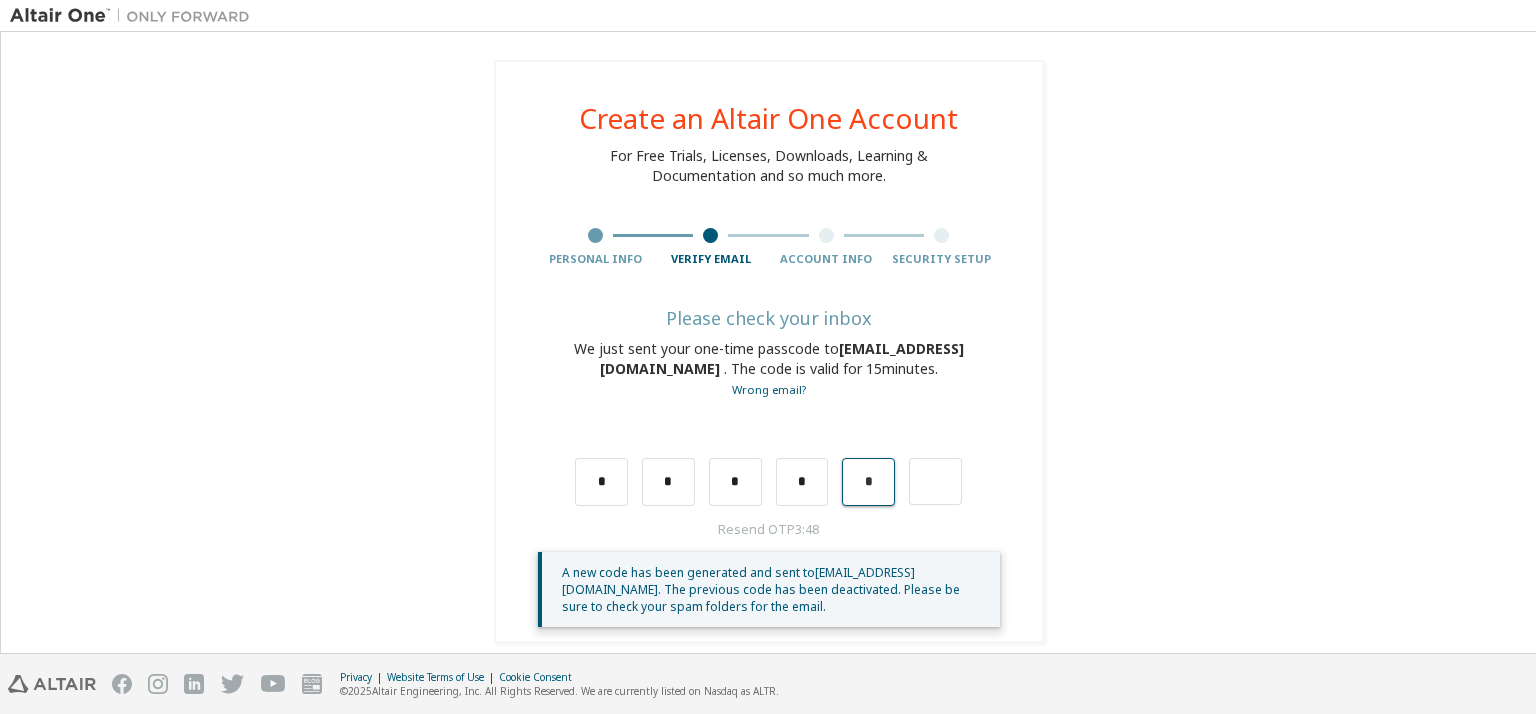 click on "*" at bounding box center [868, 482] 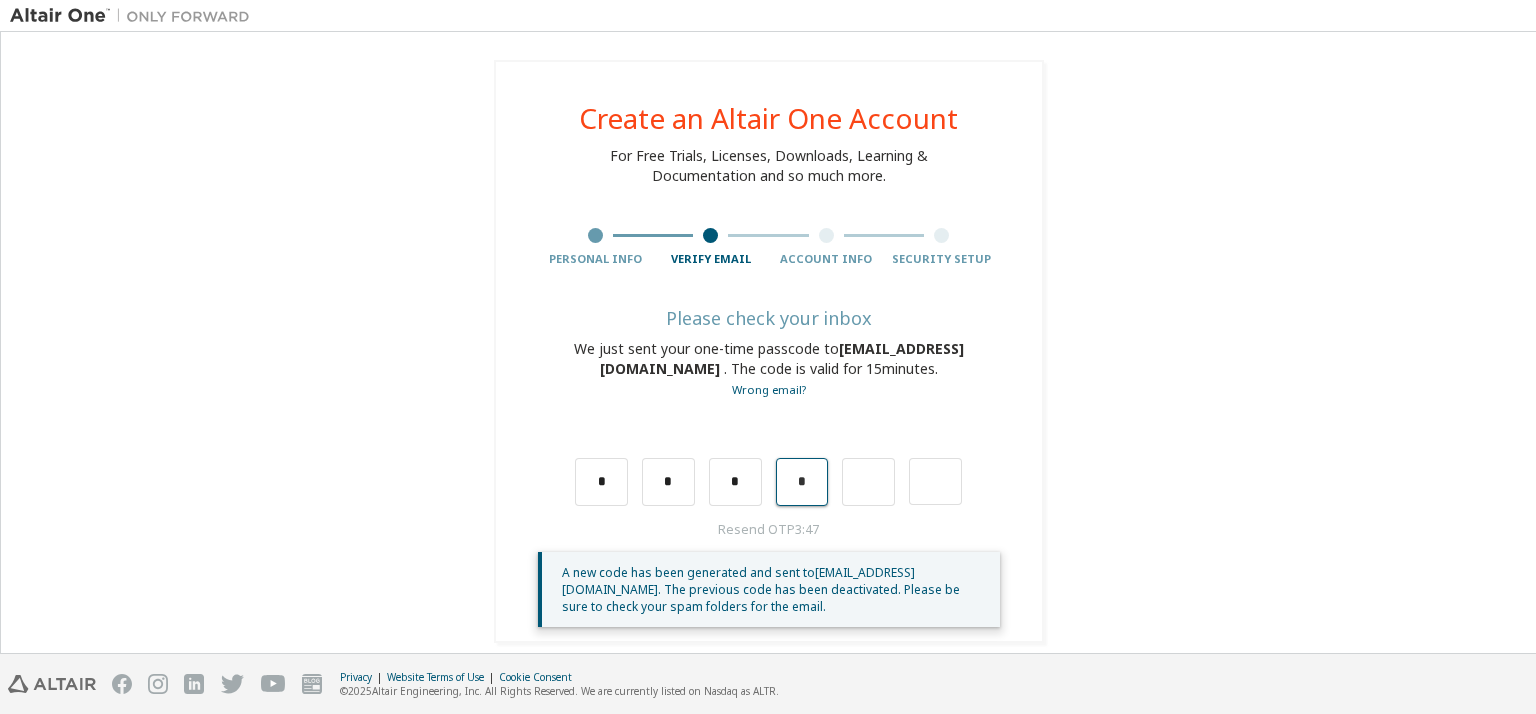 click on "*" at bounding box center (802, 482) 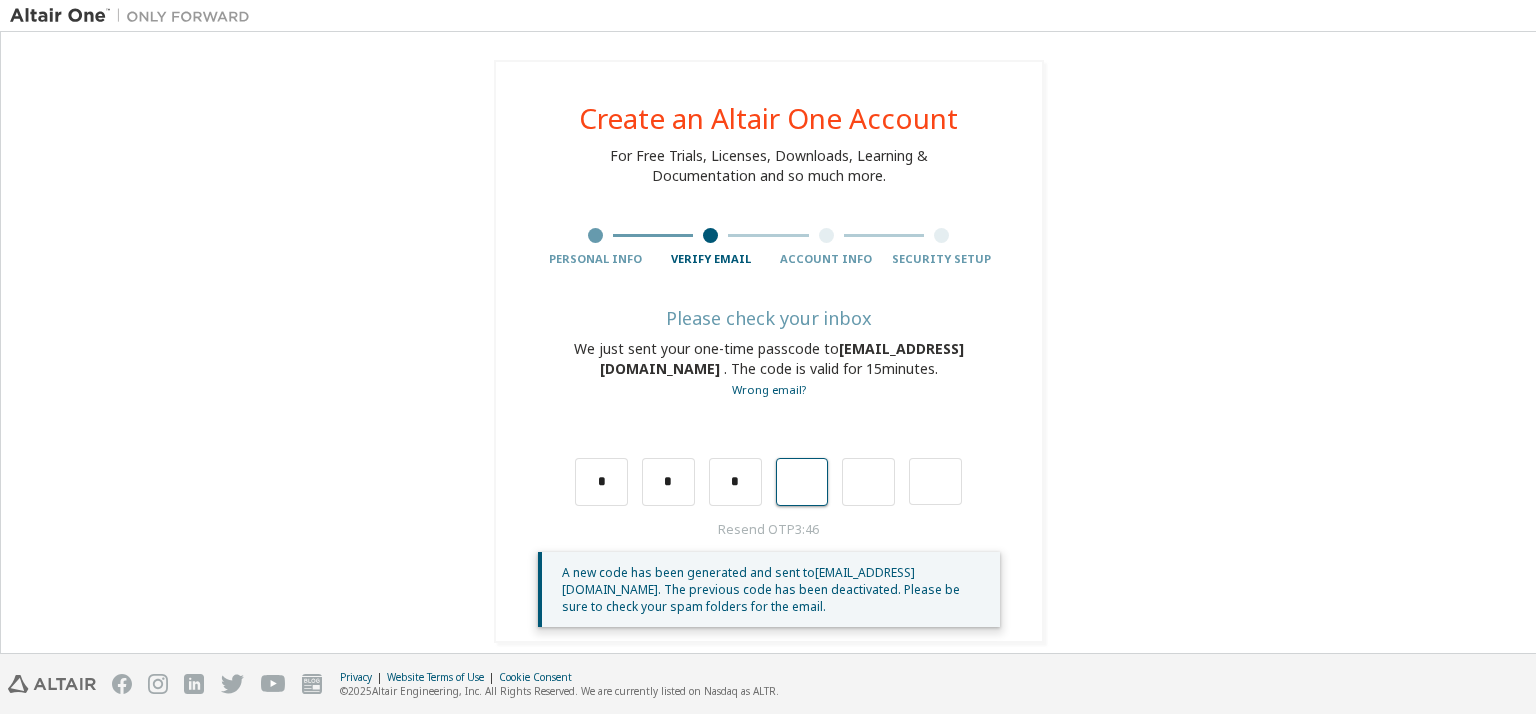 click at bounding box center (802, 482) 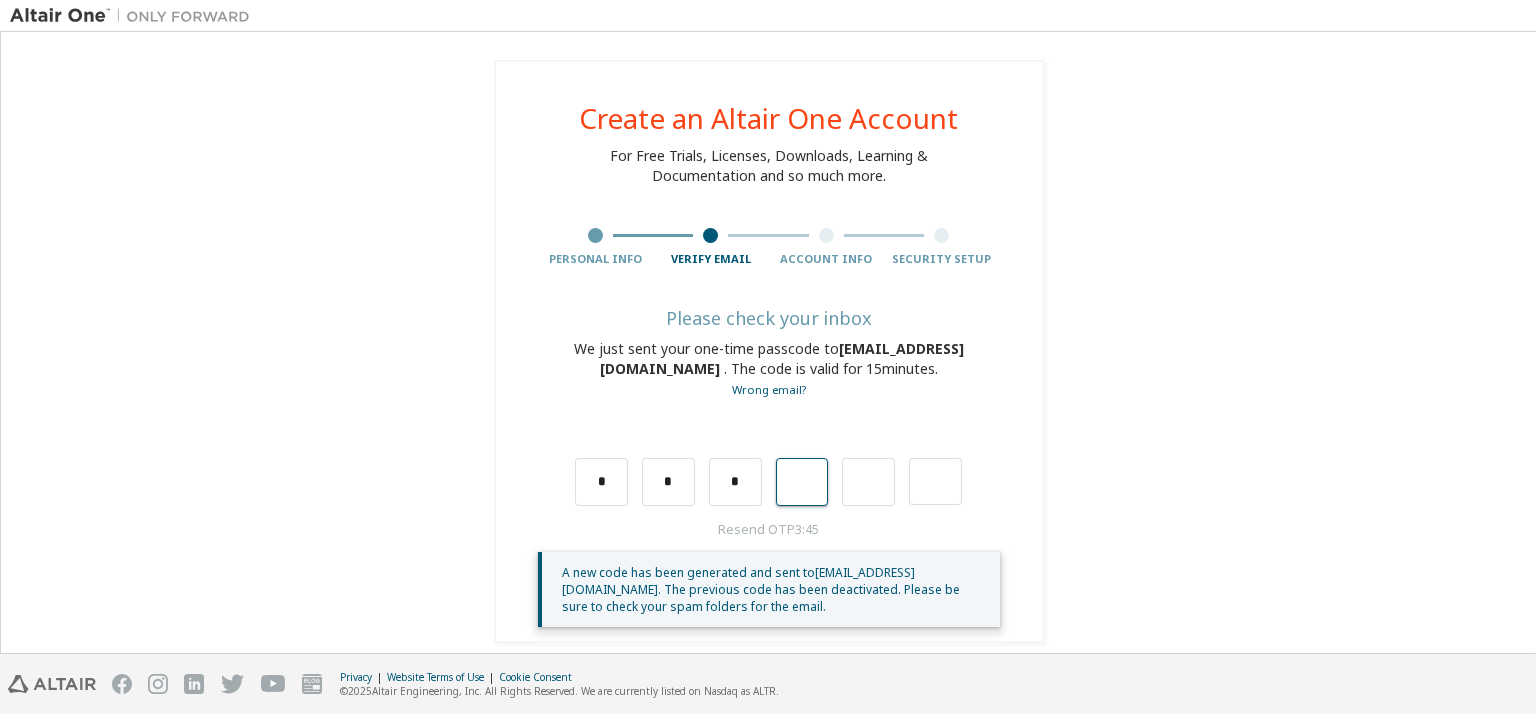 type on "*" 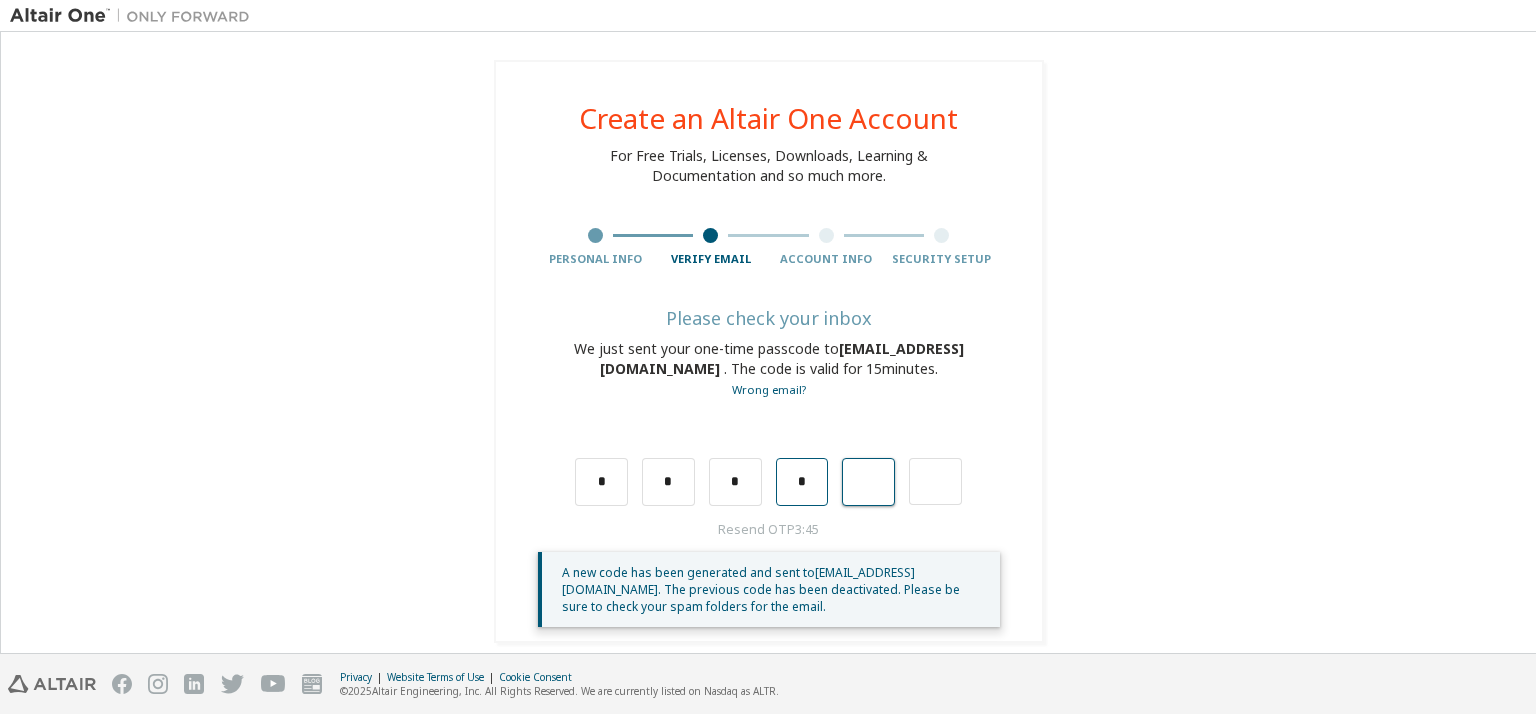 type on "*" 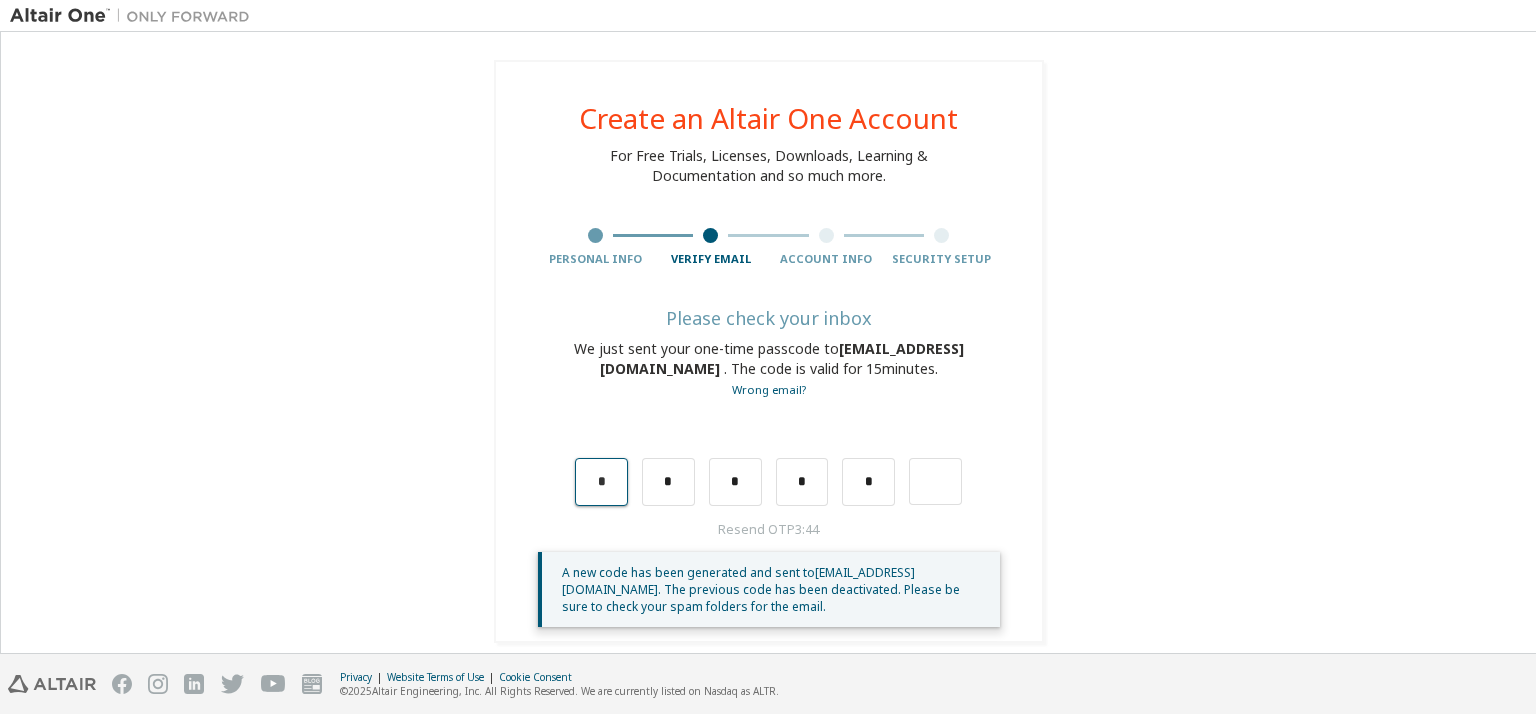 click on "*" at bounding box center (601, 482) 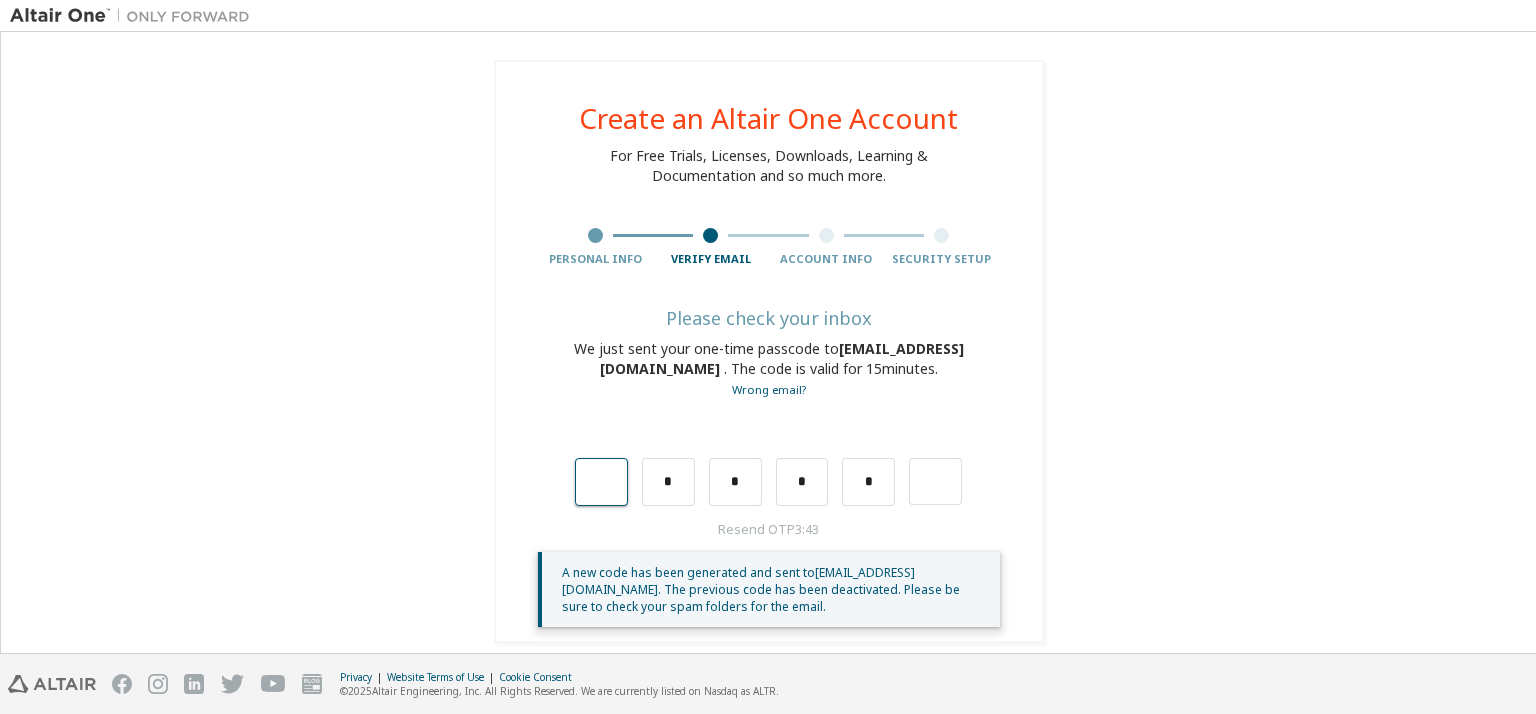 type on "*" 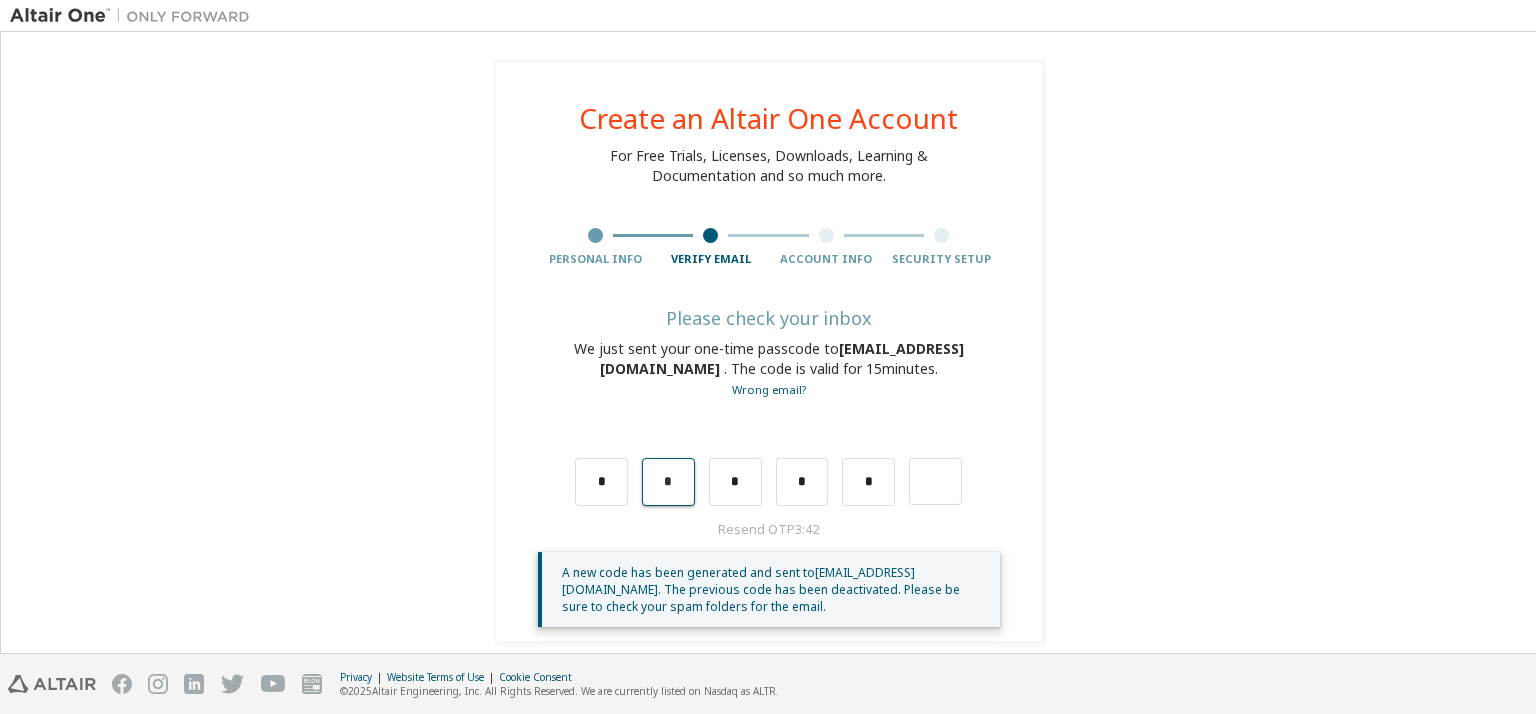 click on "*" at bounding box center [668, 482] 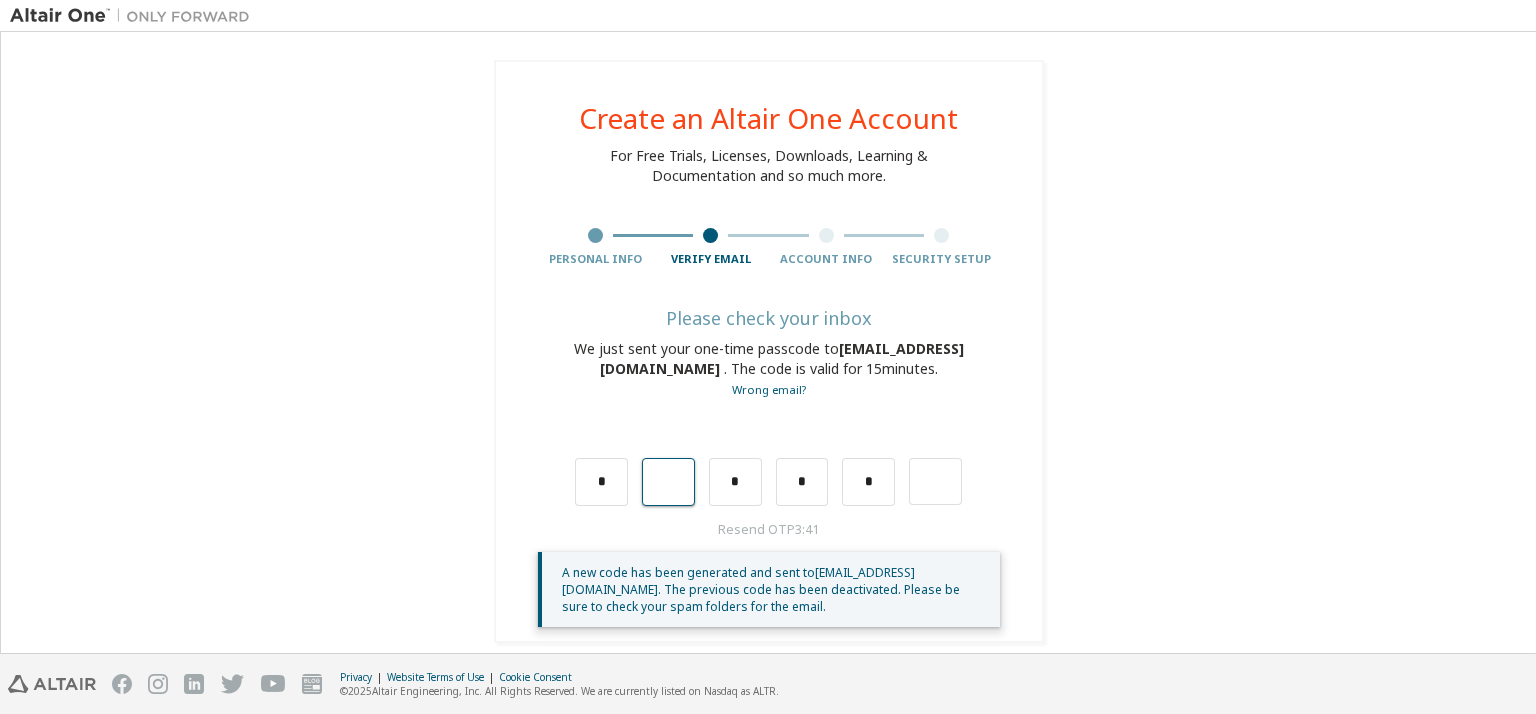 type on "*" 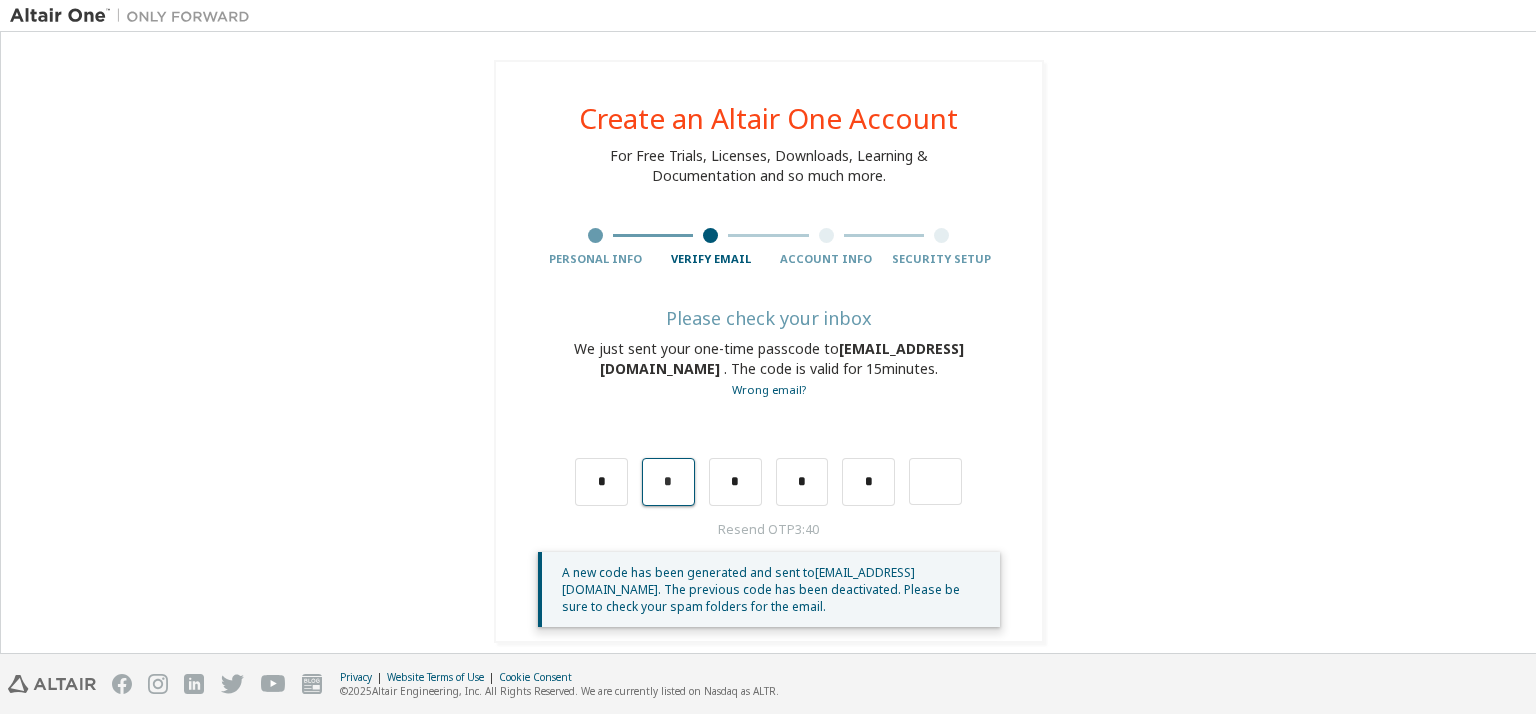 click on "*" at bounding box center (668, 482) 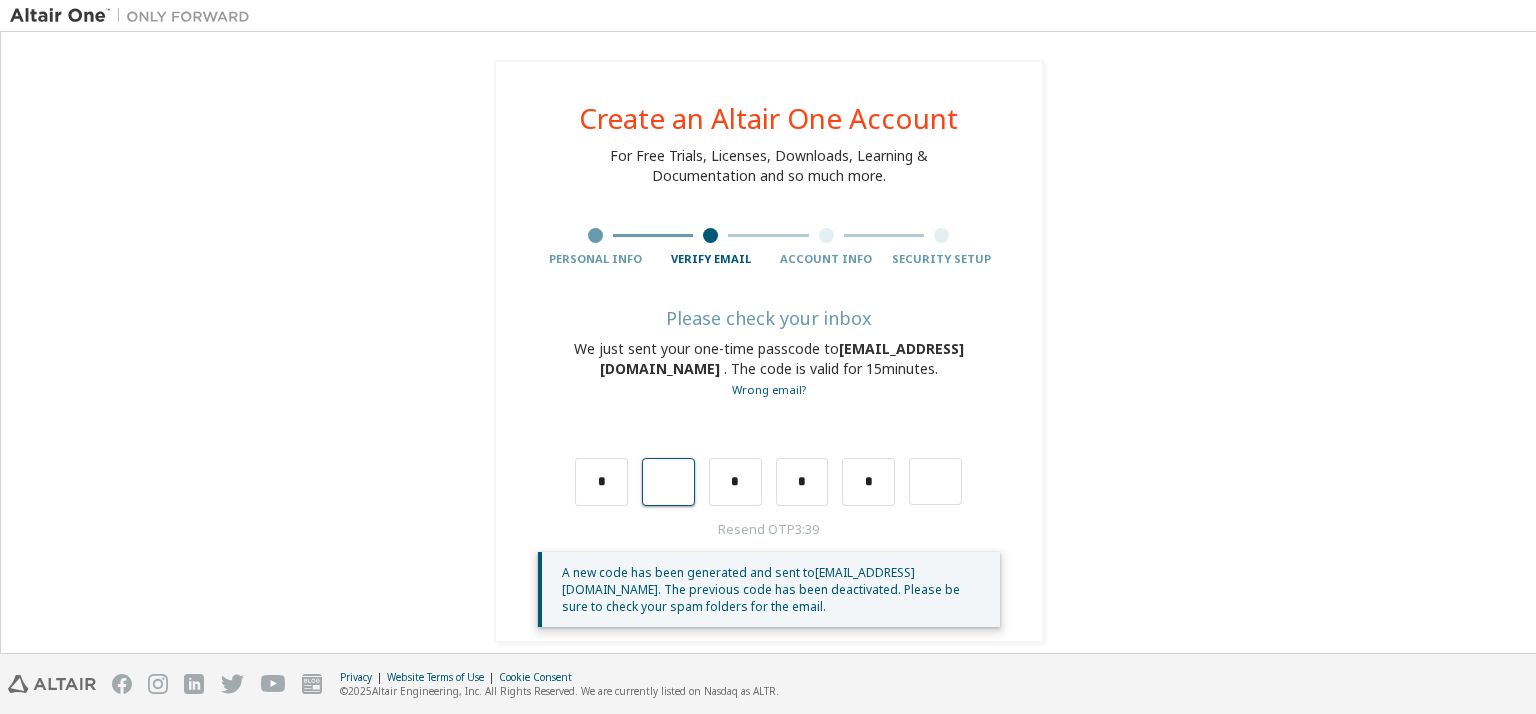 type on "*" 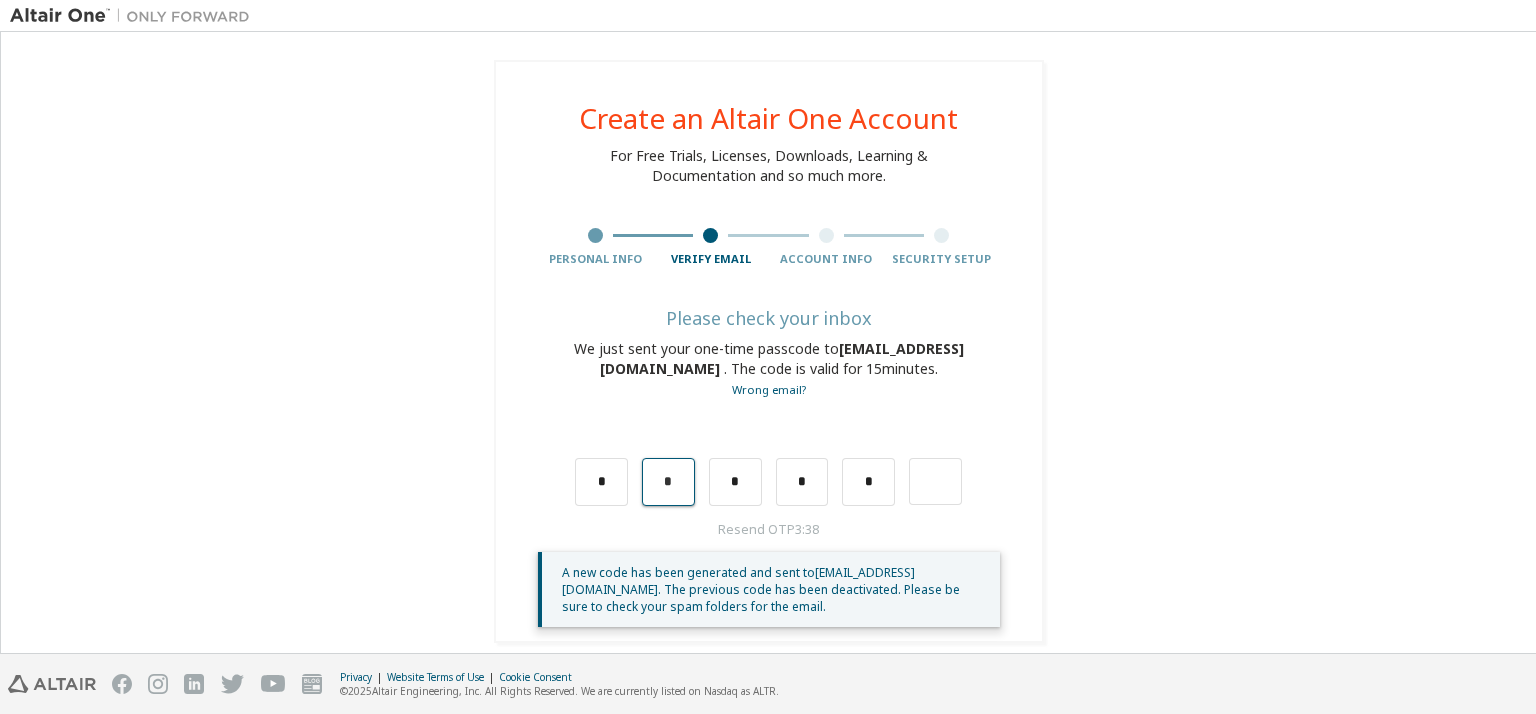 click on "*" at bounding box center [668, 482] 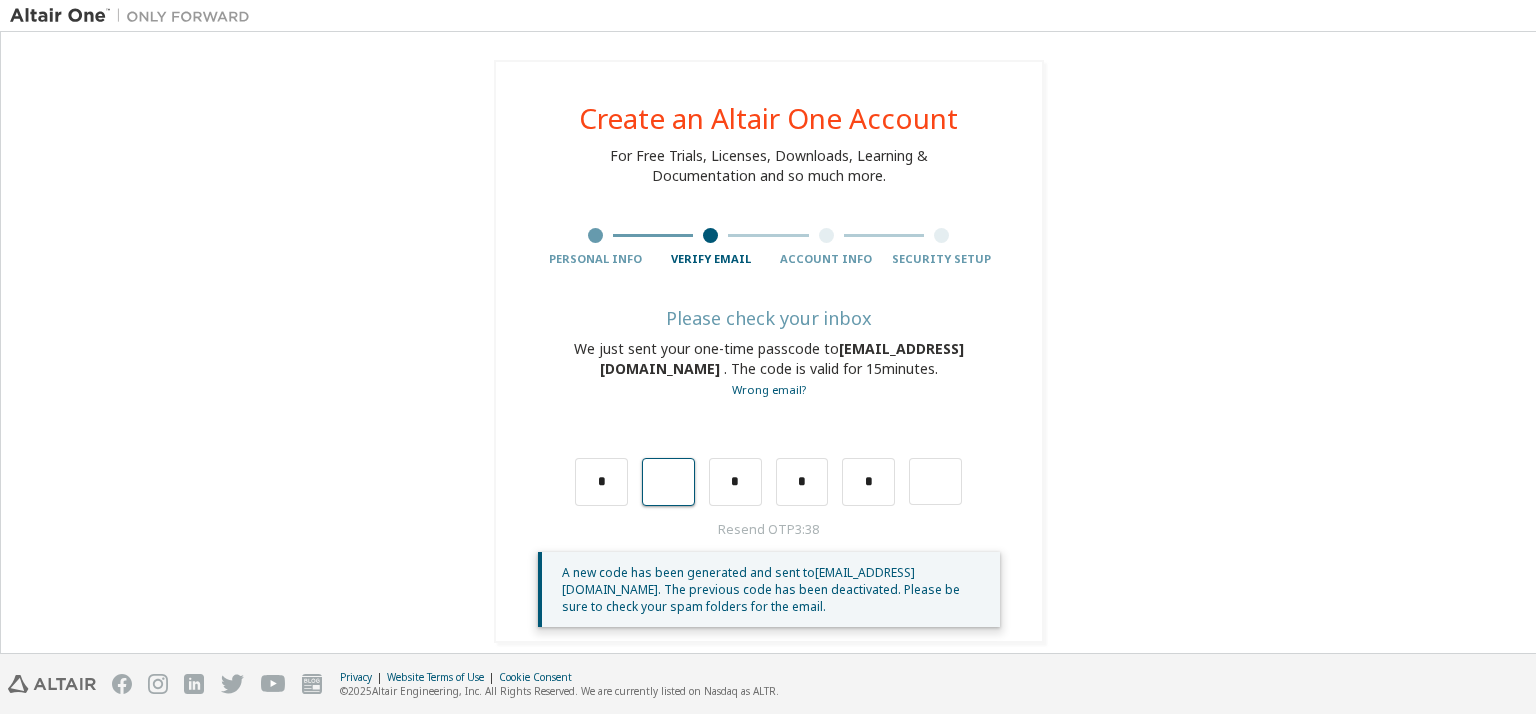 click at bounding box center (668, 482) 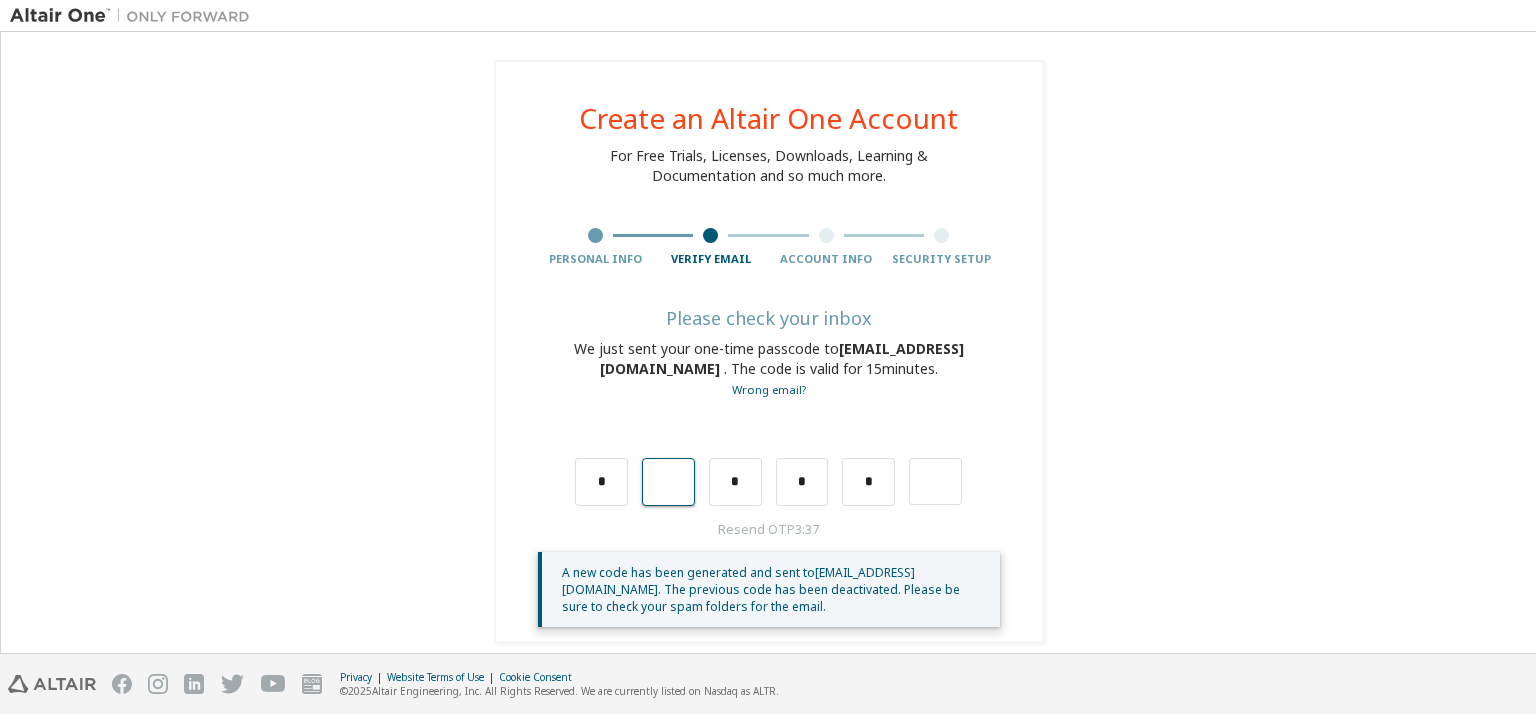 type on "*" 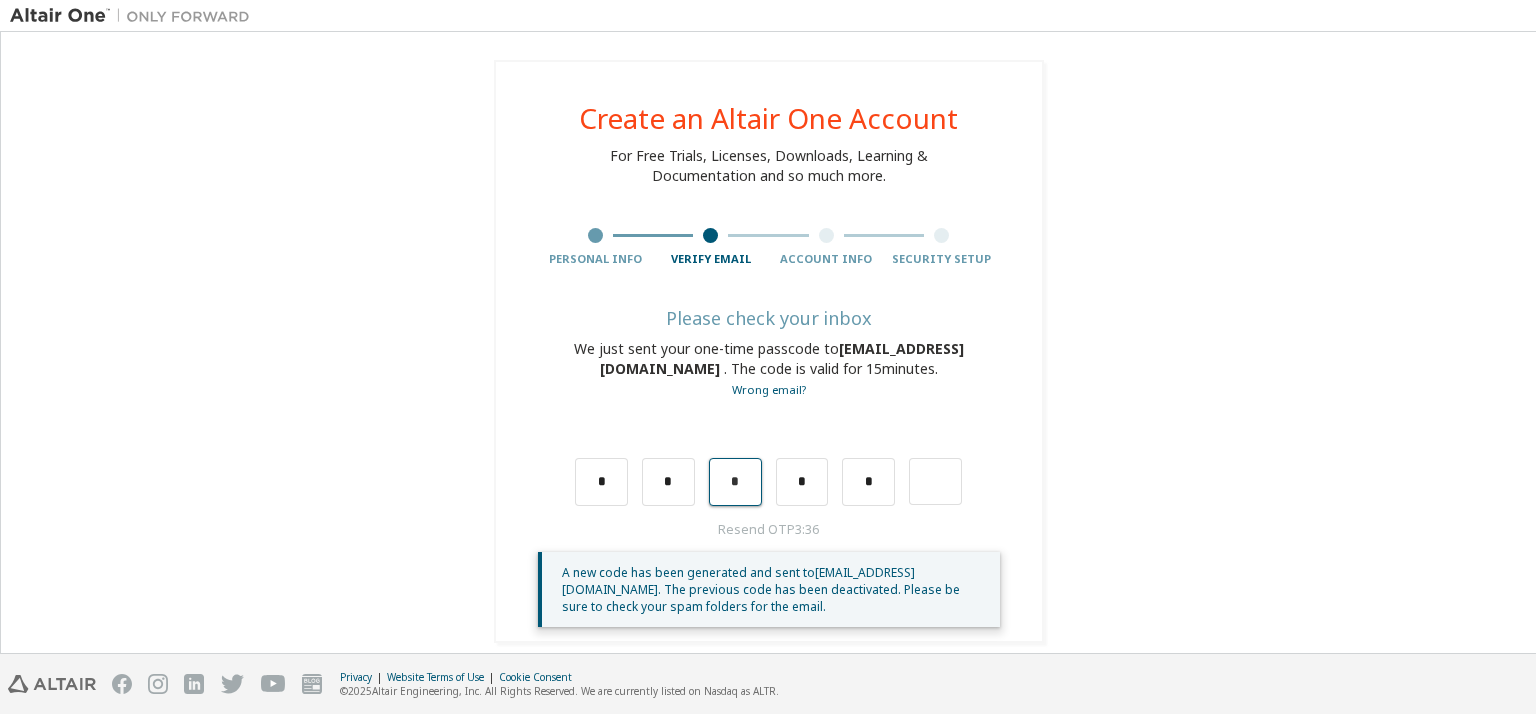 click on "*" at bounding box center [735, 482] 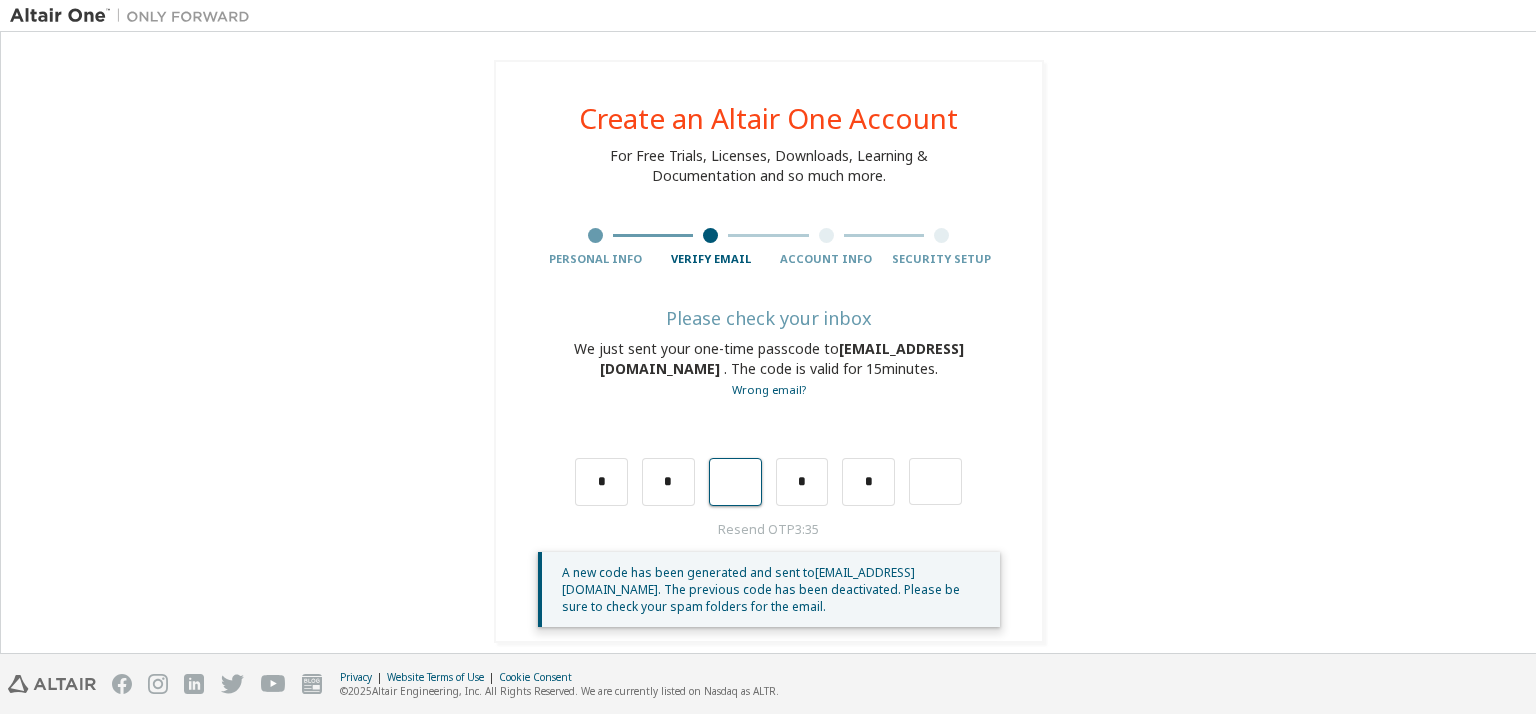 click at bounding box center (735, 482) 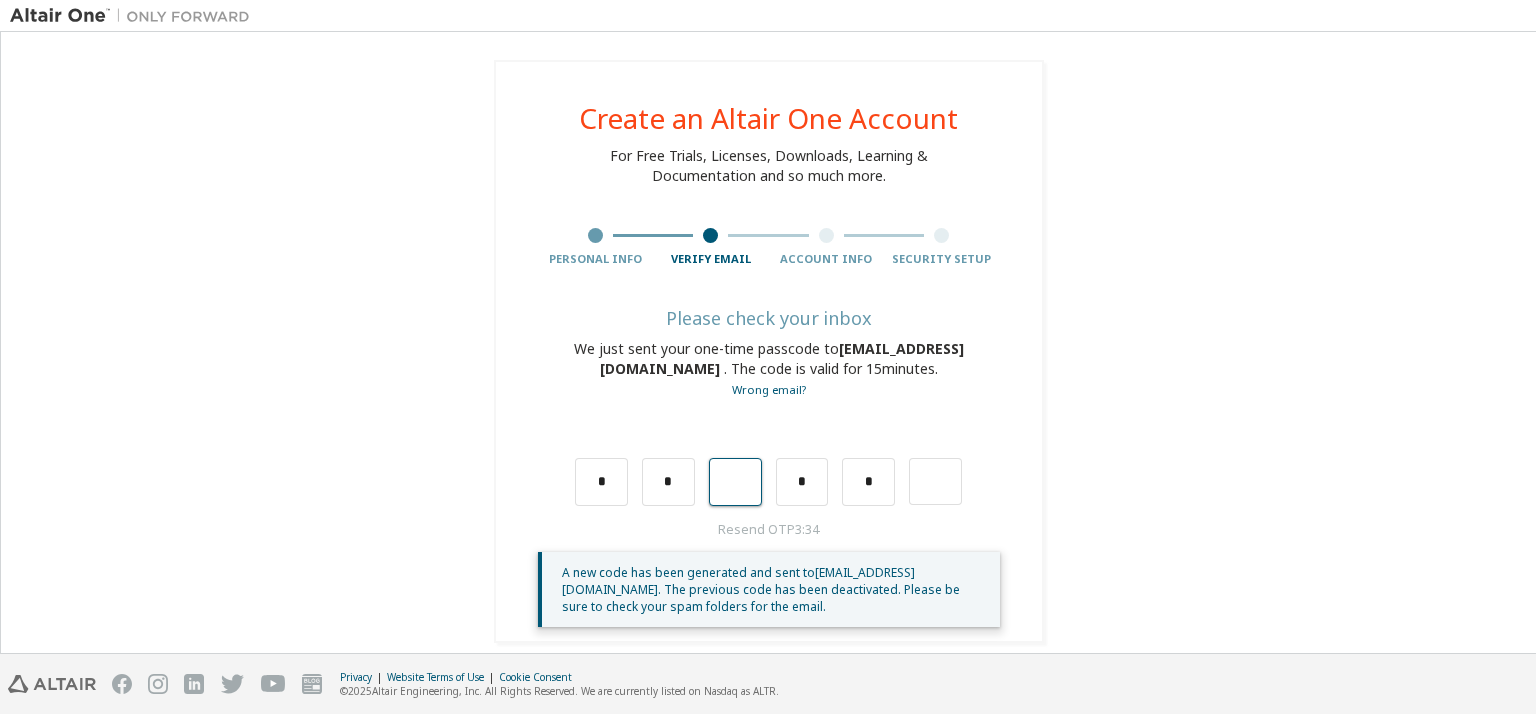 type on "*" 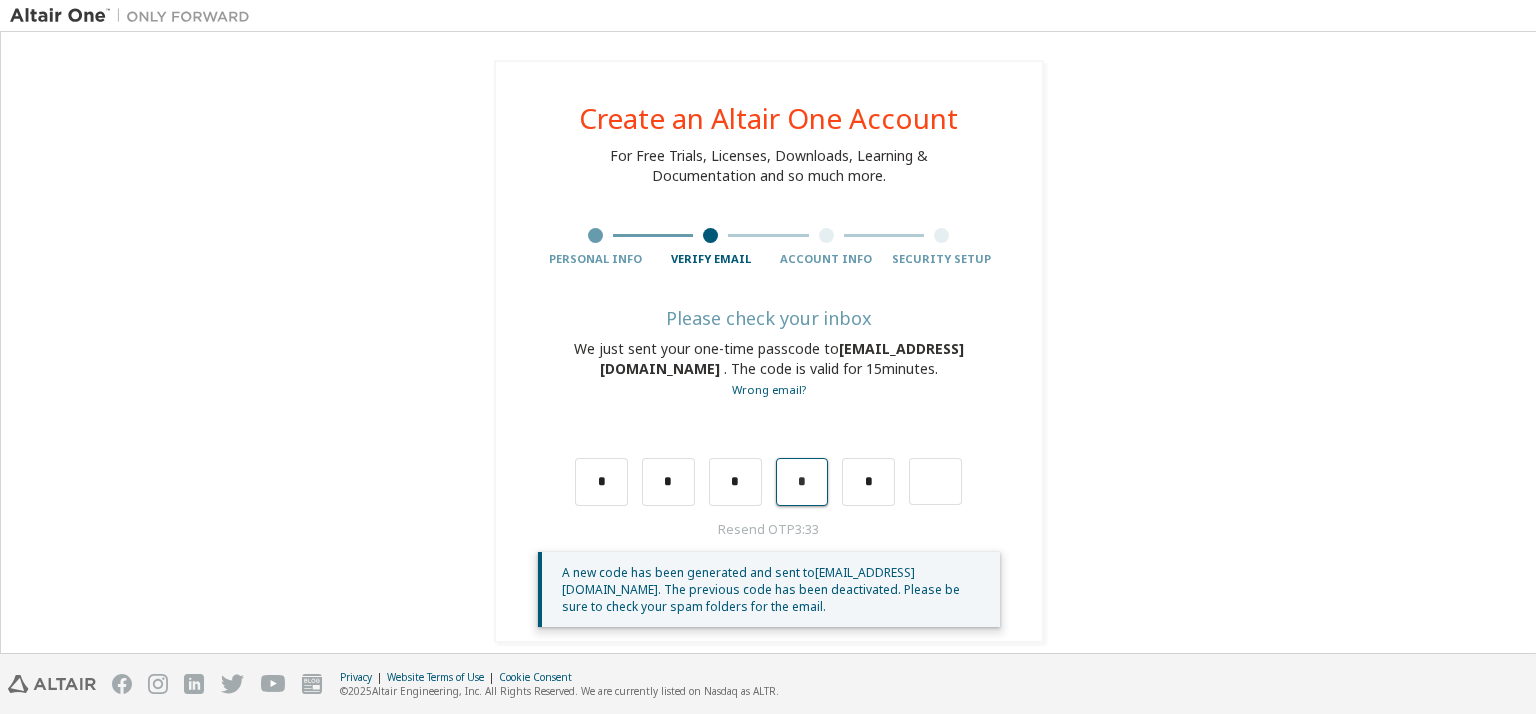 click on "*" at bounding box center [802, 482] 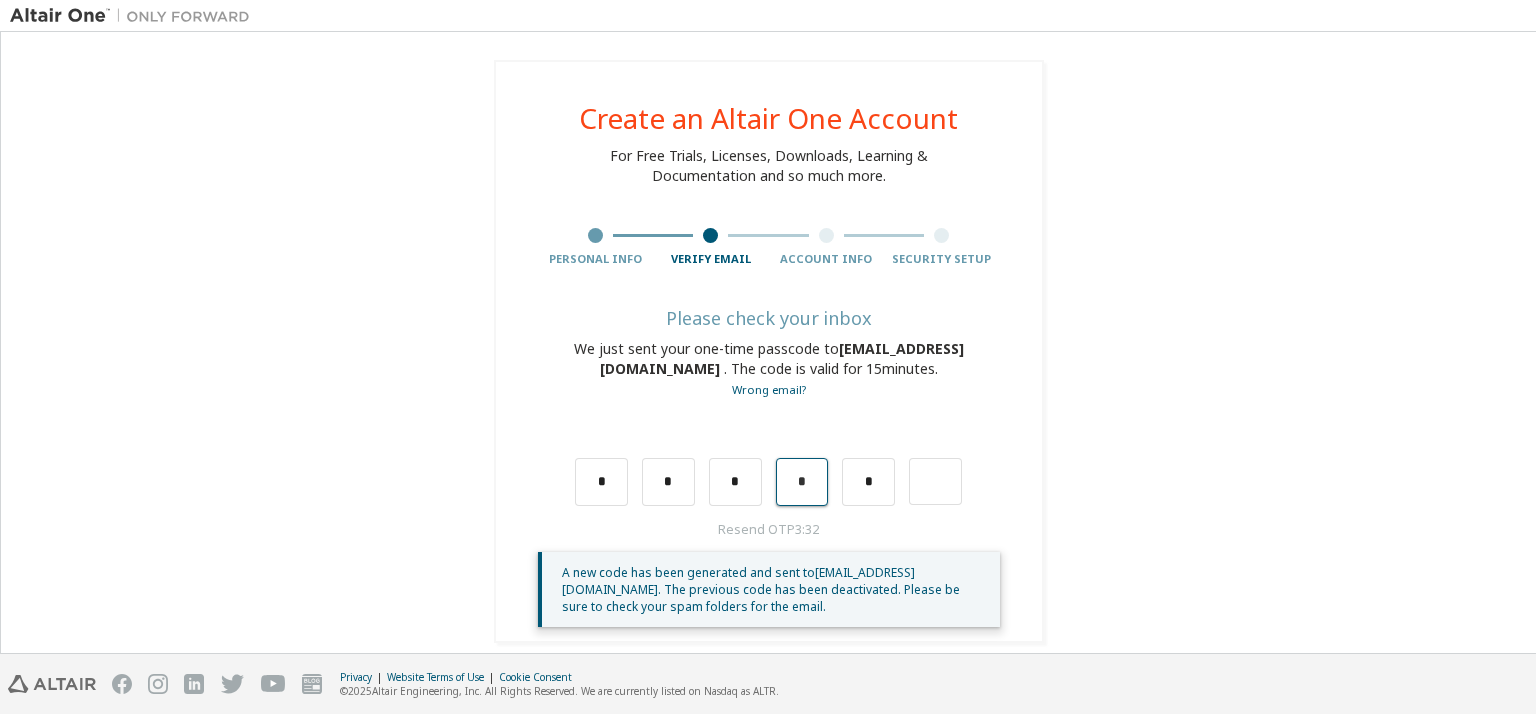 click on "*" at bounding box center (802, 482) 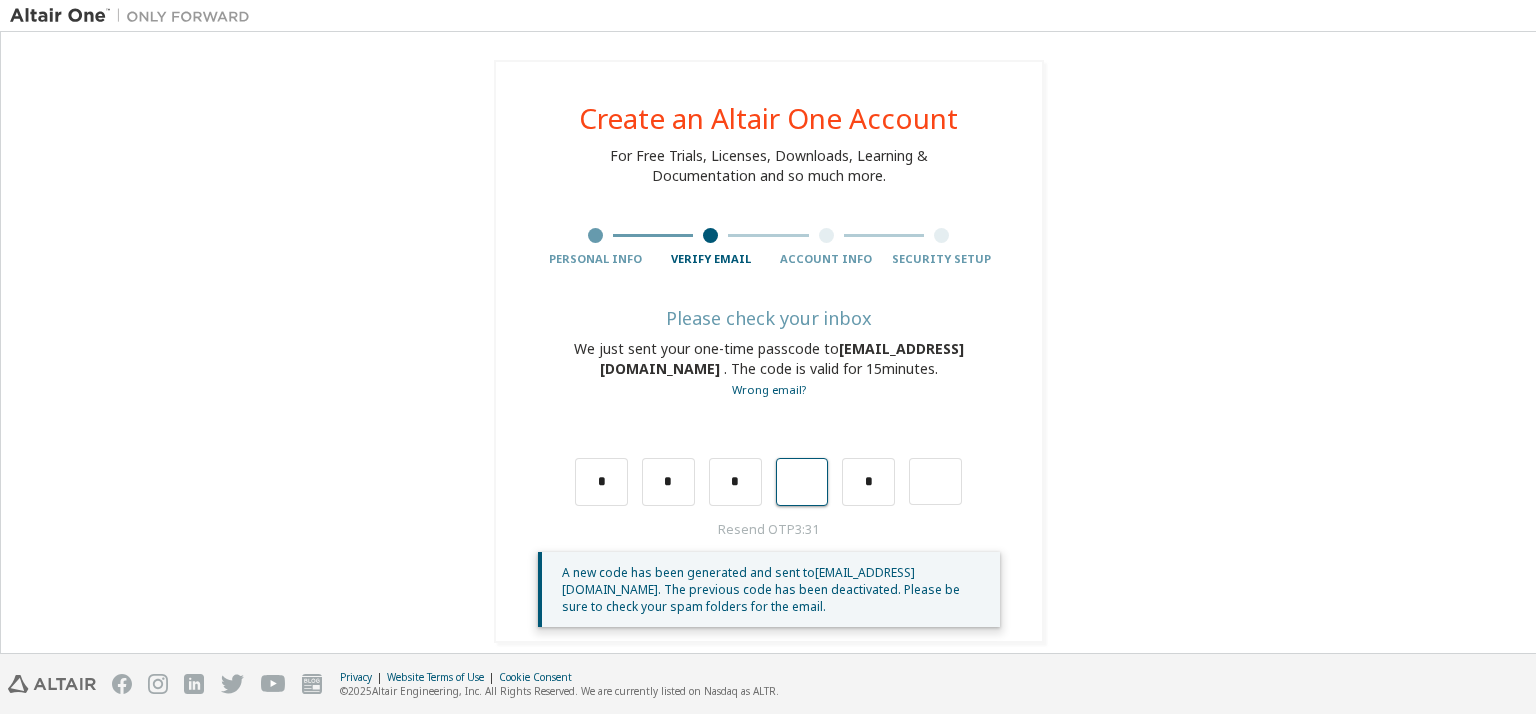 click at bounding box center (802, 482) 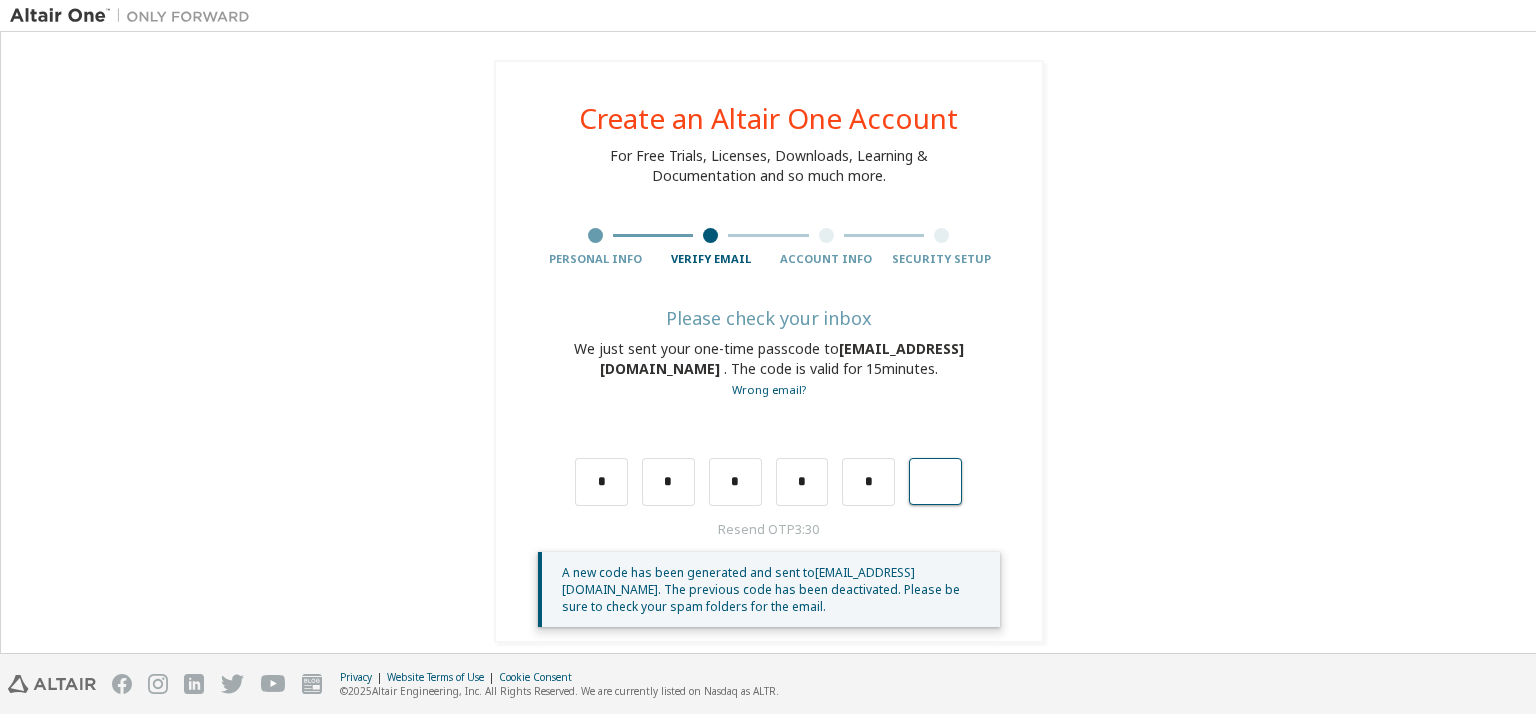 click at bounding box center (935, 482) 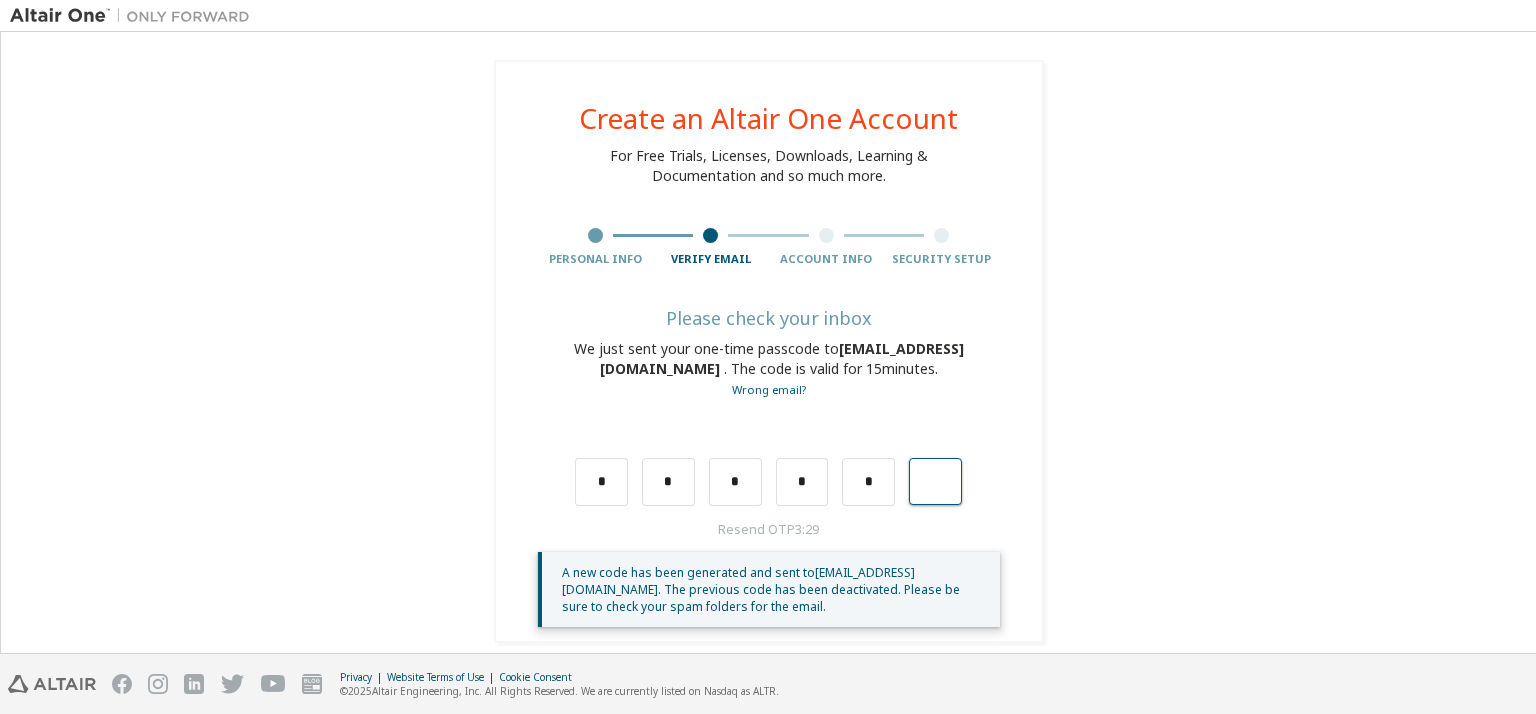 type on "*" 